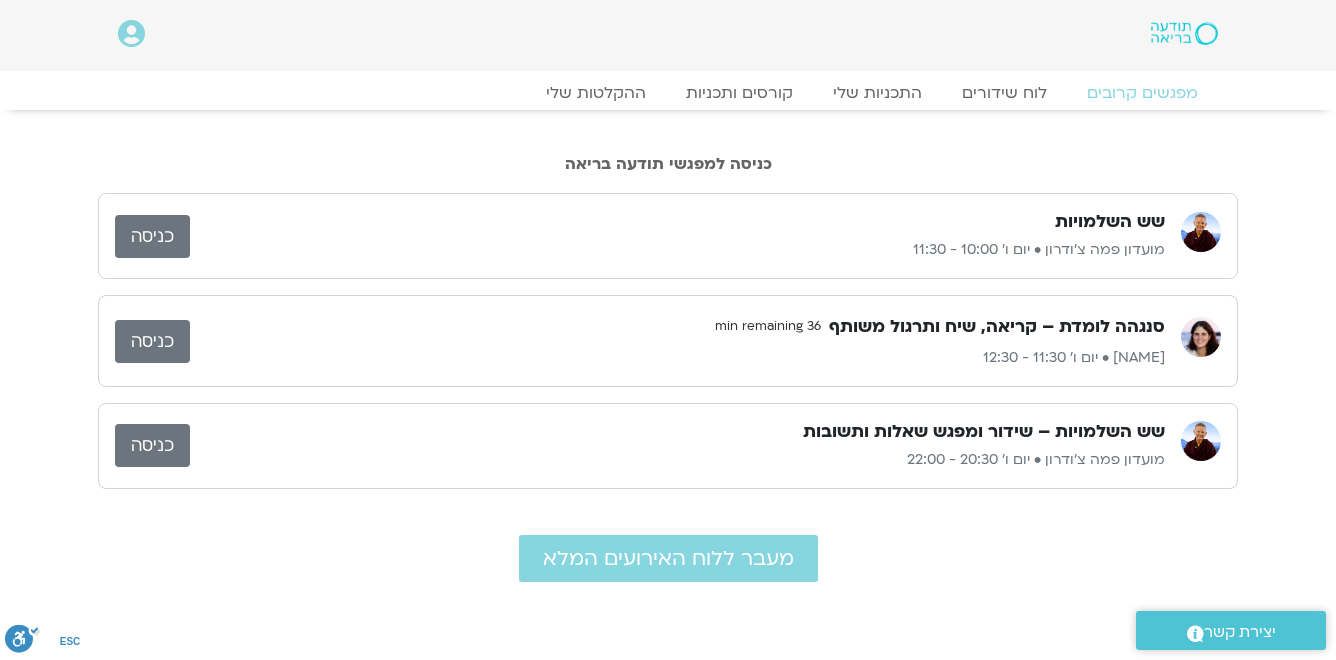 scroll, scrollTop: 0, scrollLeft: 0, axis: both 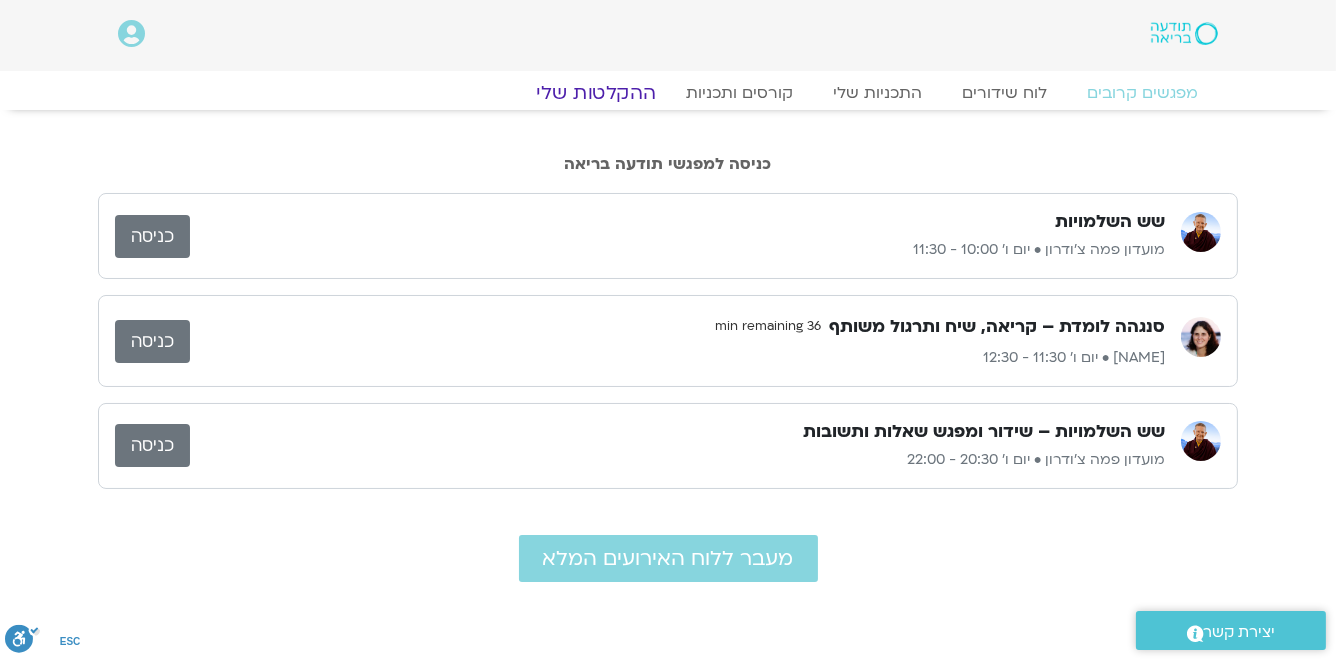 click on "ההקלטות שלי" 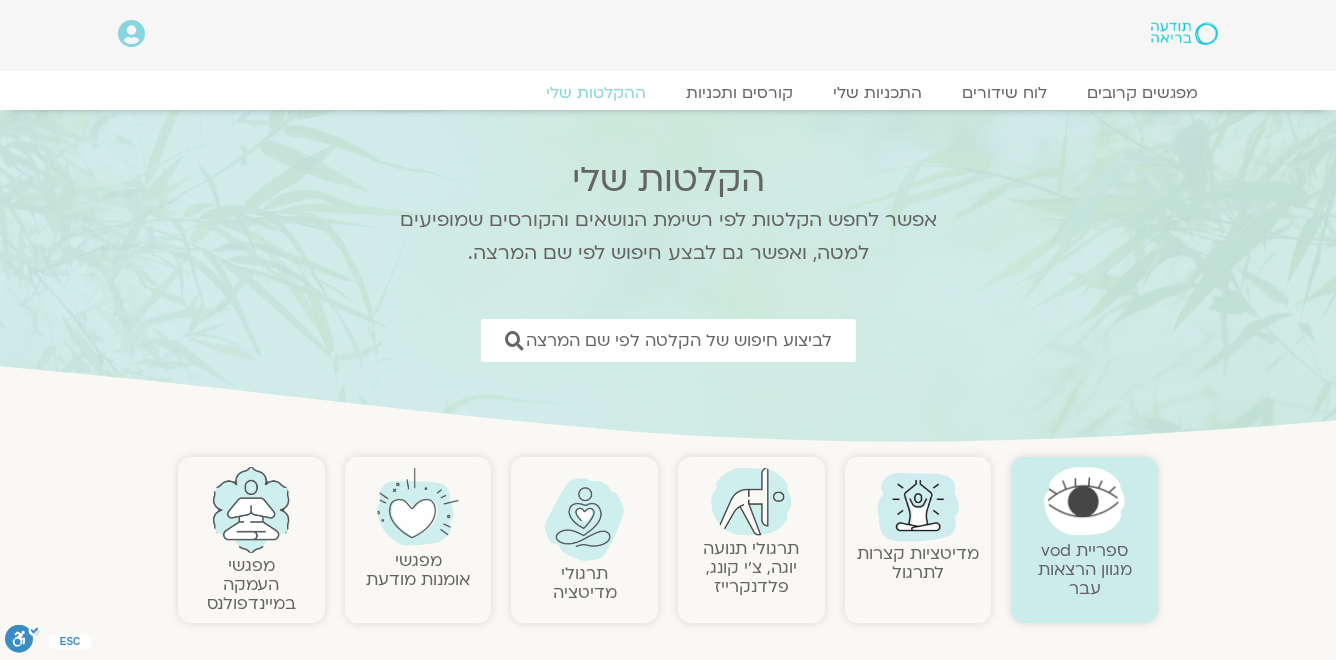 scroll, scrollTop: 0, scrollLeft: 0, axis: both 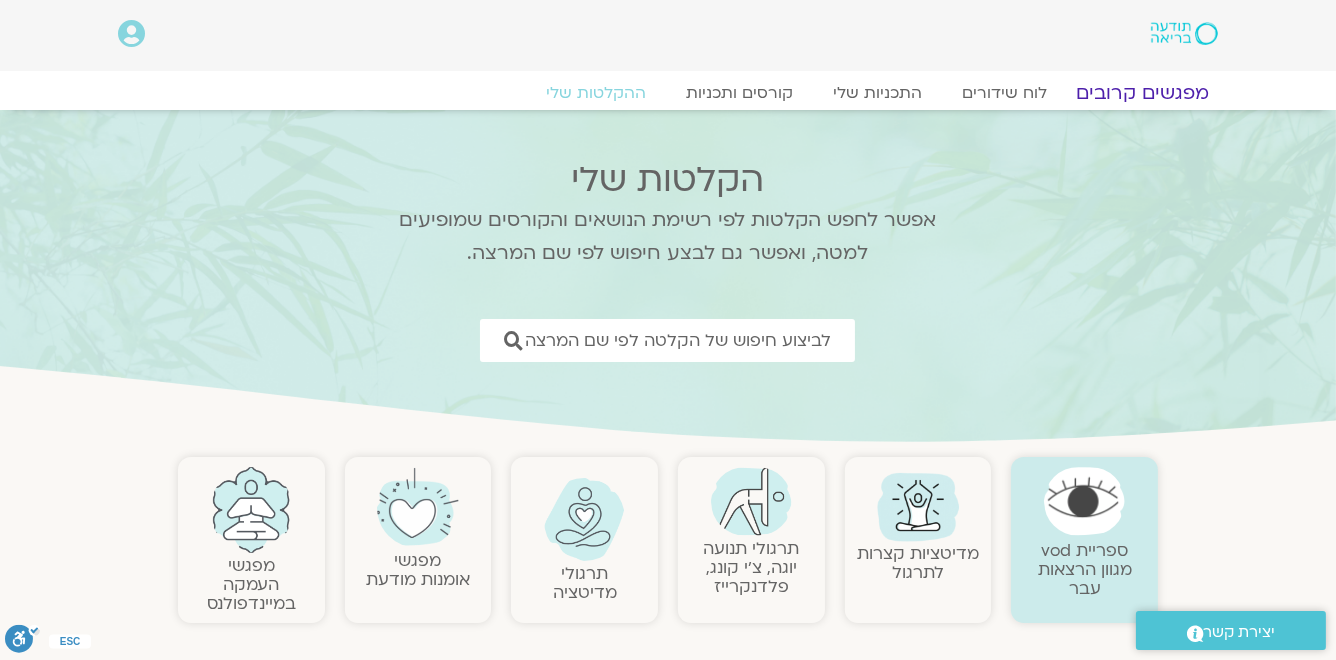 click on "מפגשים קרובים" 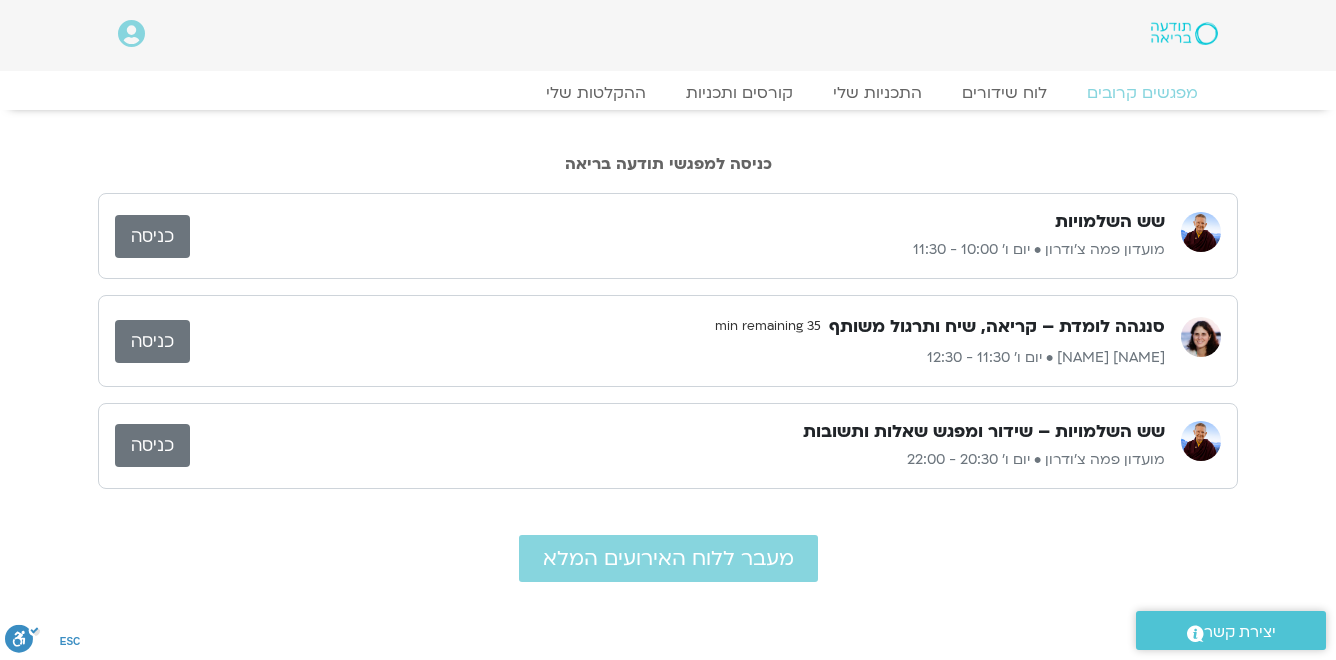 scroll, scrollTop: 0, scrollLeft: 0, axis: both 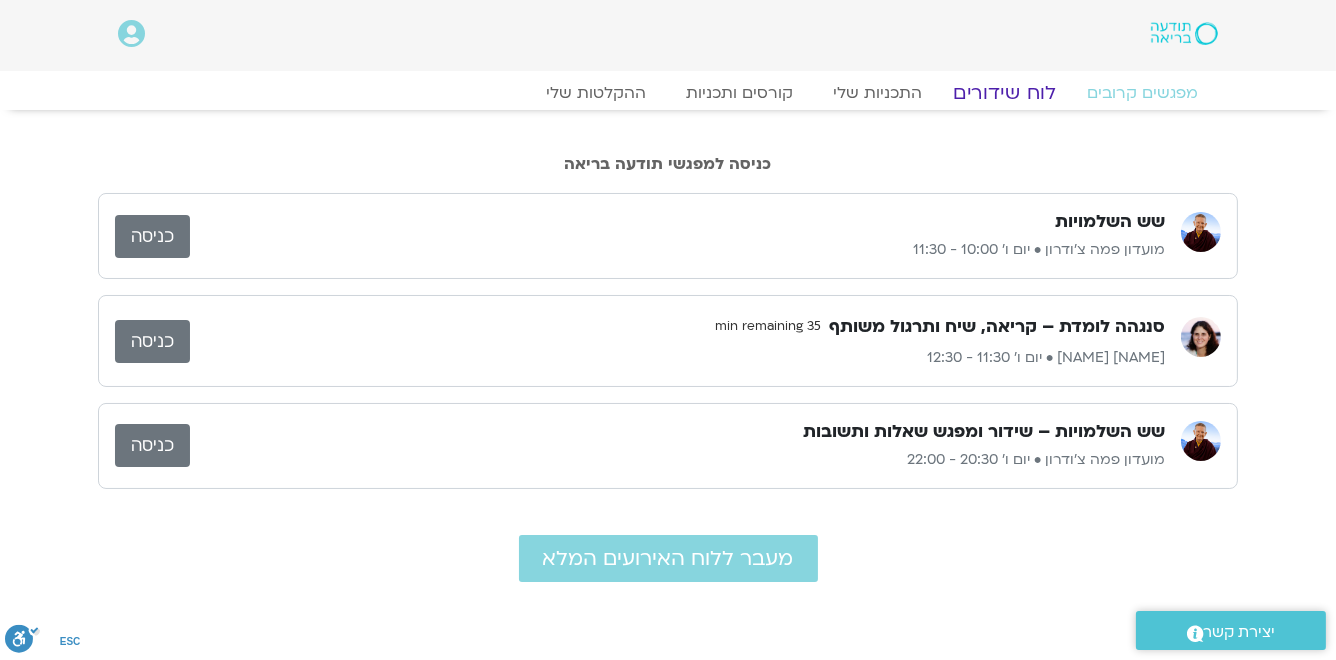 click on "לוח שידורים" 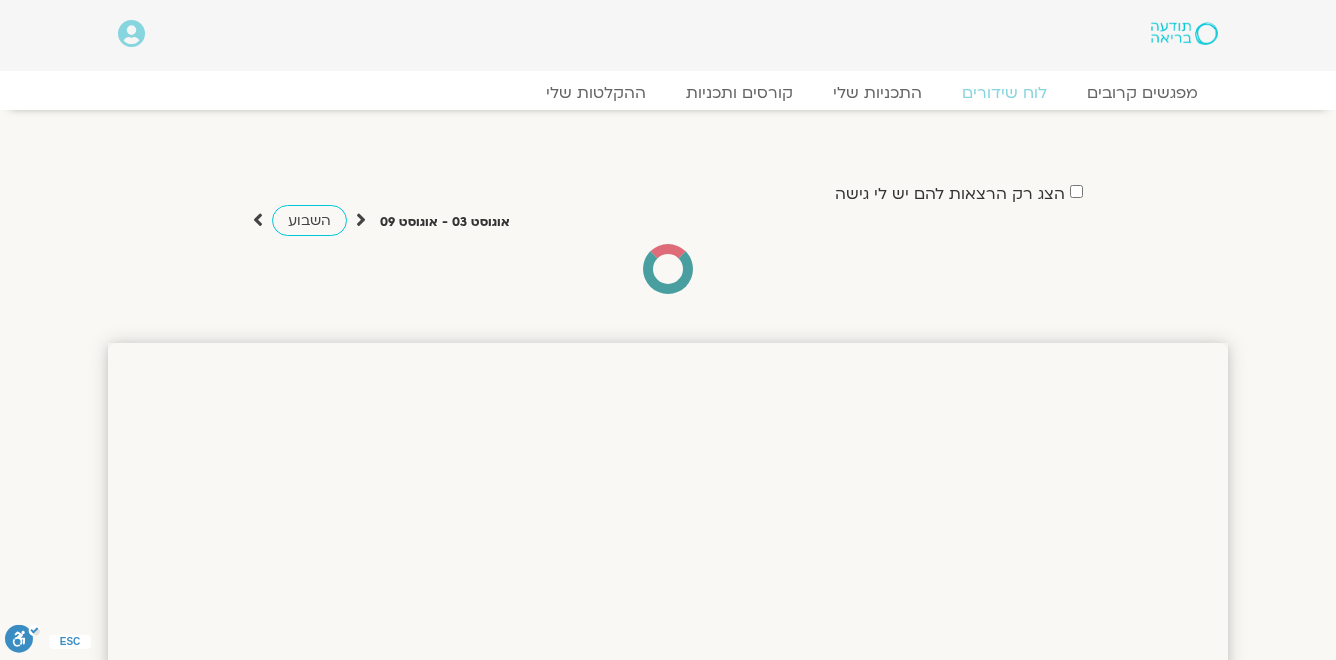 scroll, scrollTop: 0, scrollLeft: 0, axis: both 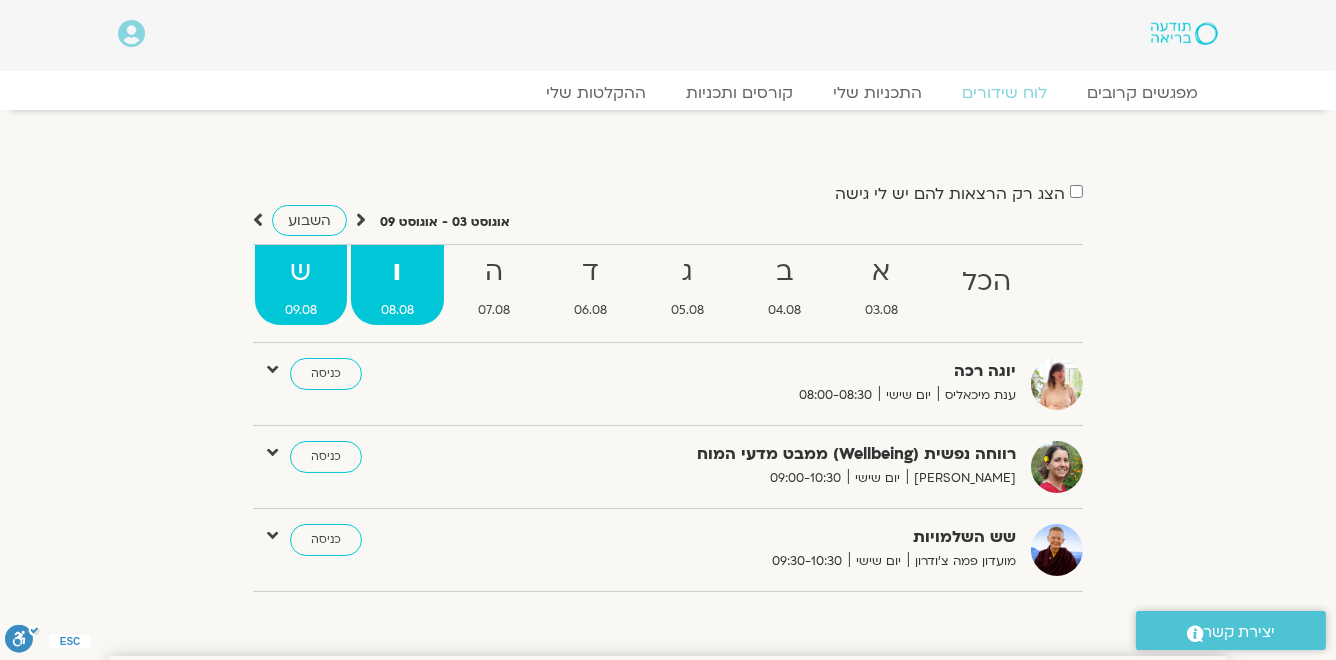click on "ש" at bounding box center [301, 272] 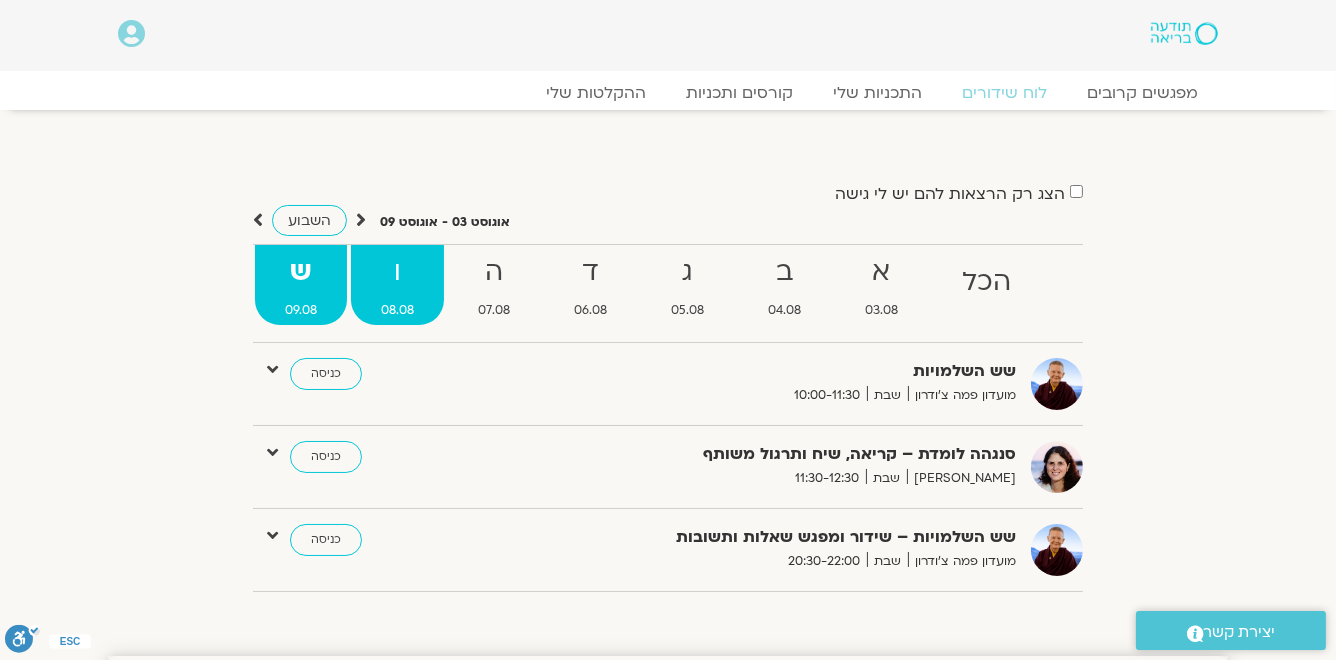 click on "ו" at bounding box center (397, 272) 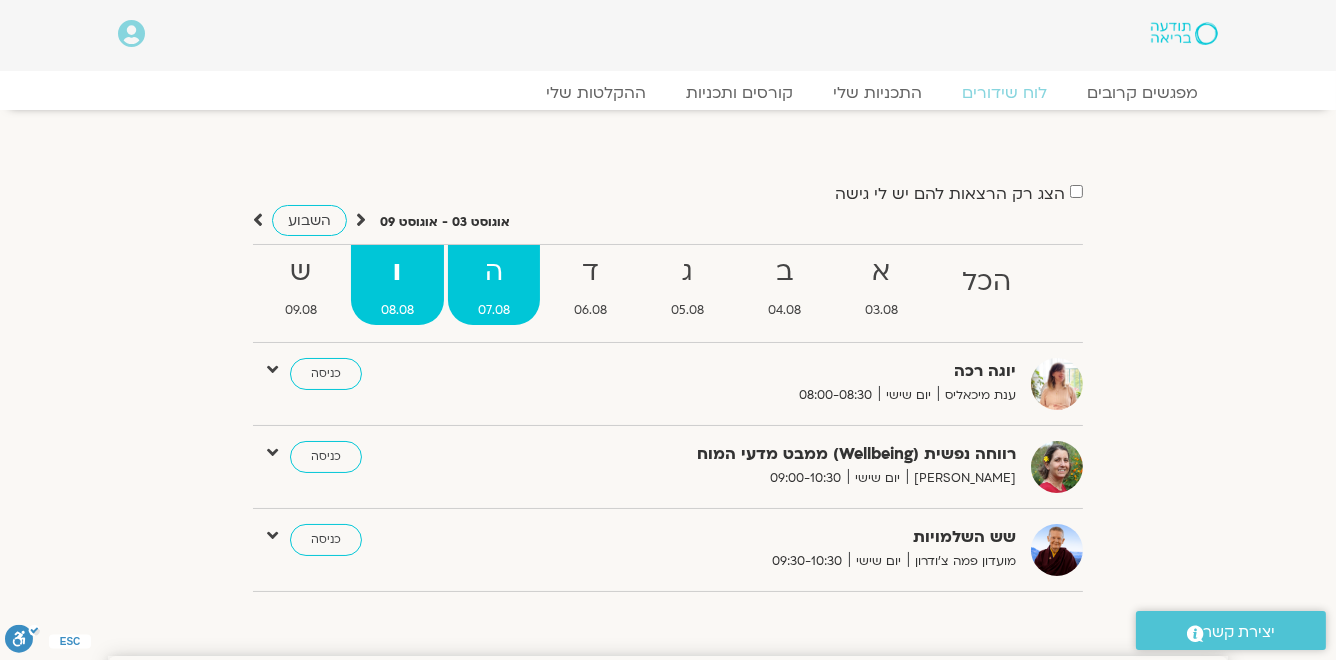 click on "ה" at bounding box center (494, 272) 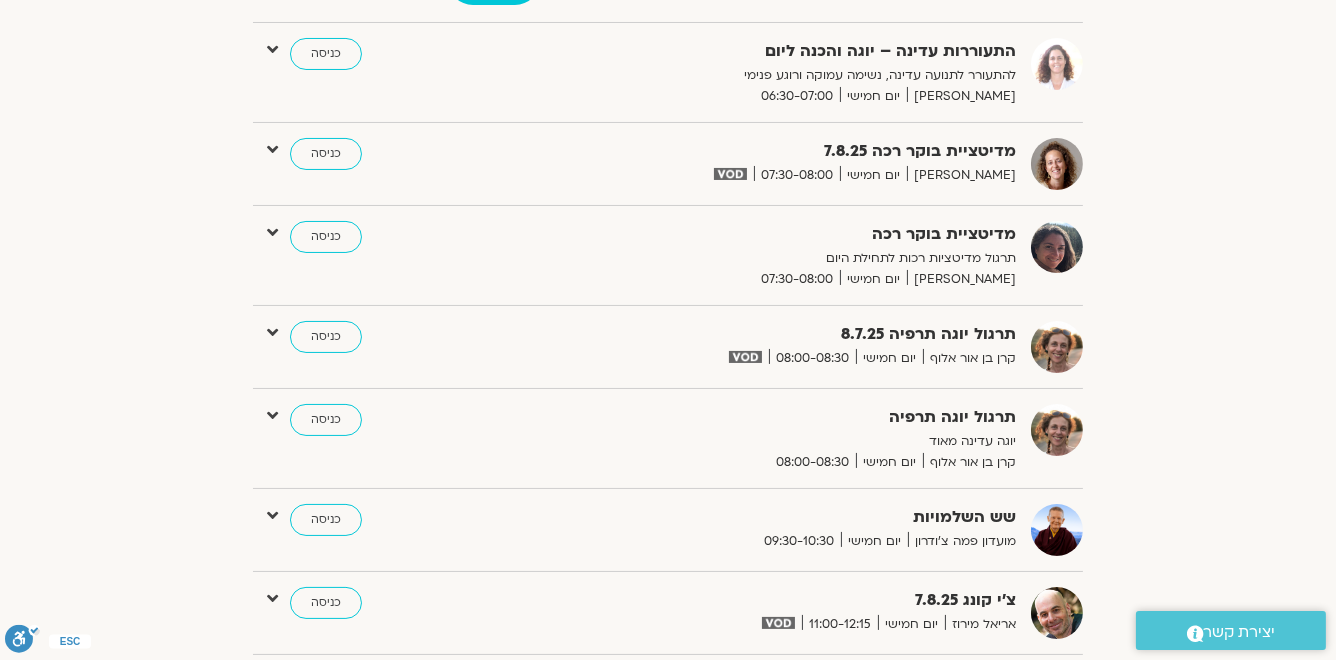 scroll, scrollTop: 80, scrollLeft: 0, axis: vertical 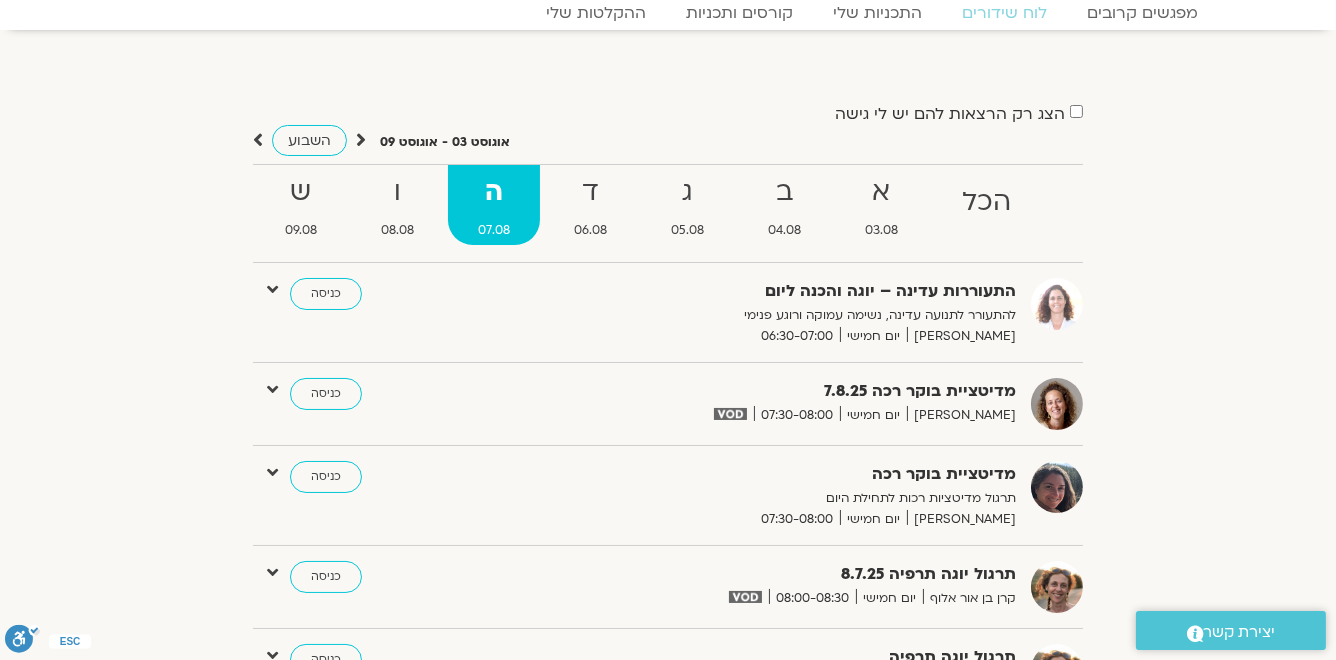 click at bounding box center (361, 140) 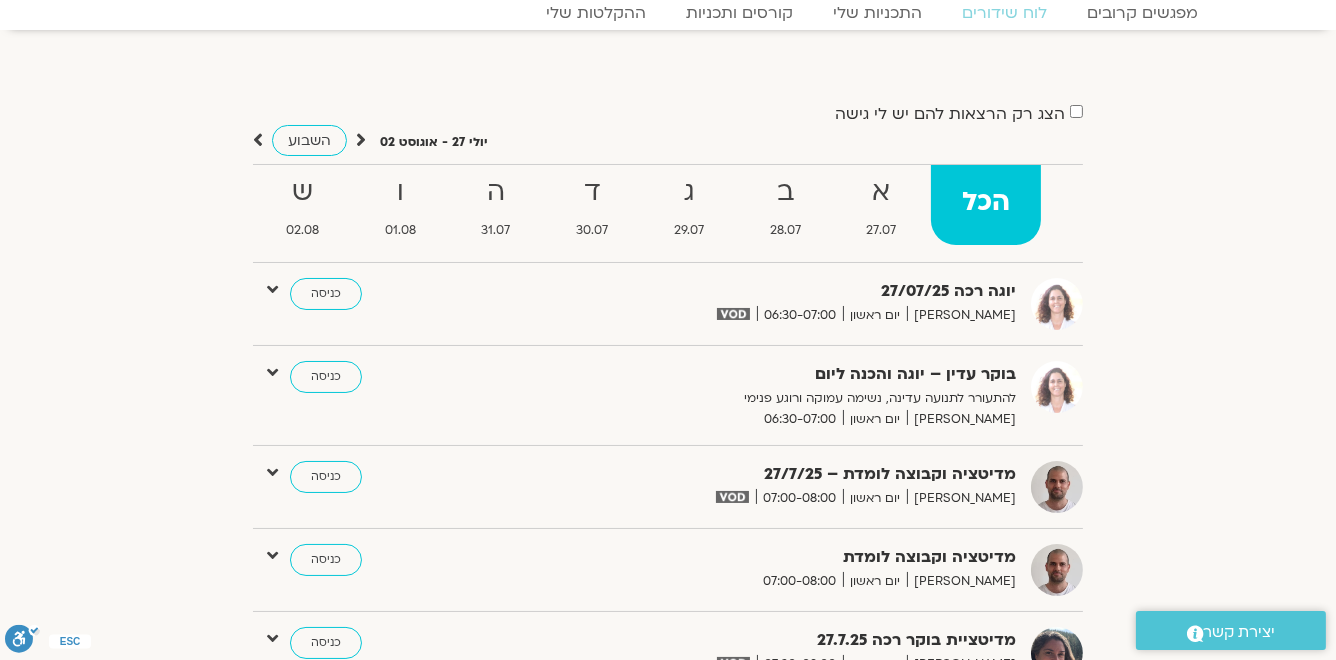 click at bounding box center (361, 140) 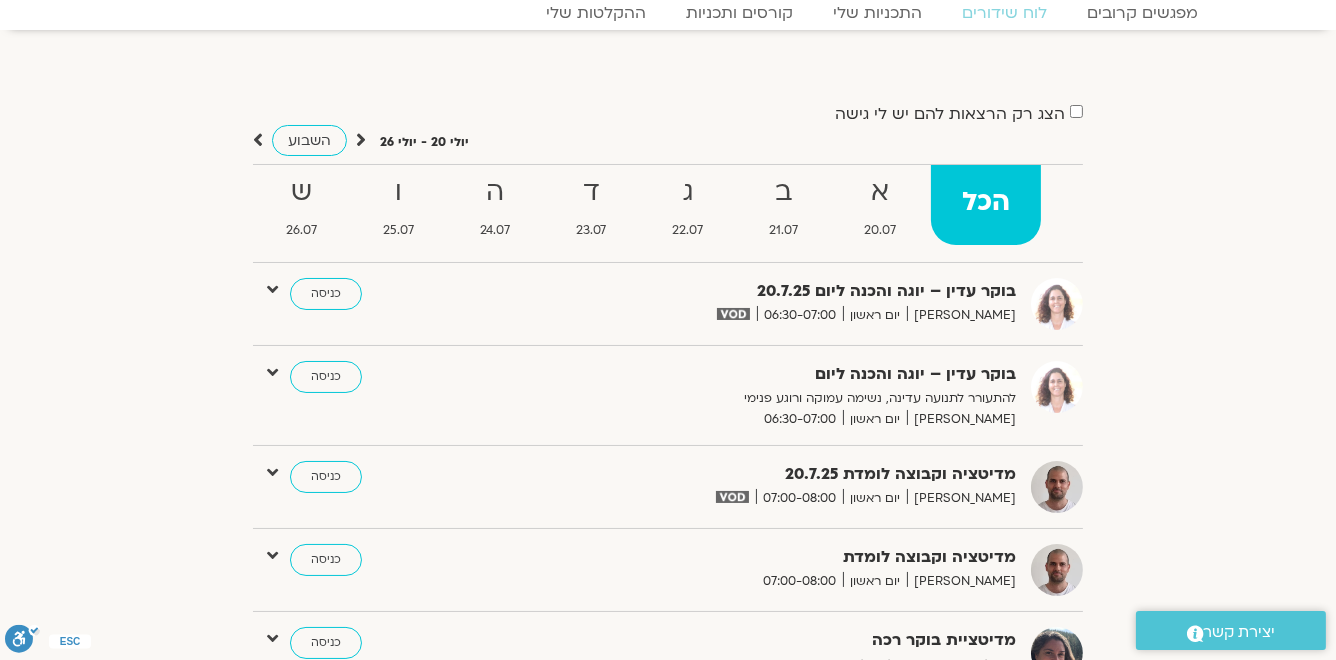 click at bounding box center (361, 140) 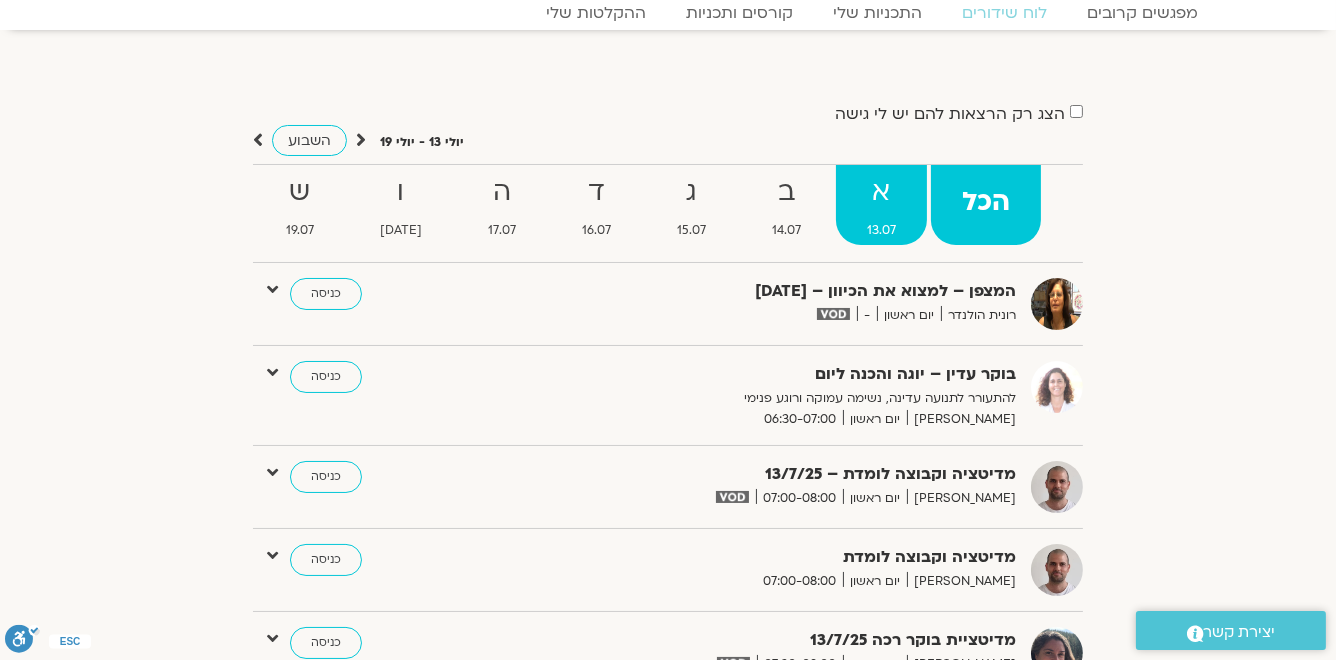 click on "א 13.07" at bounding box center [881, 205] 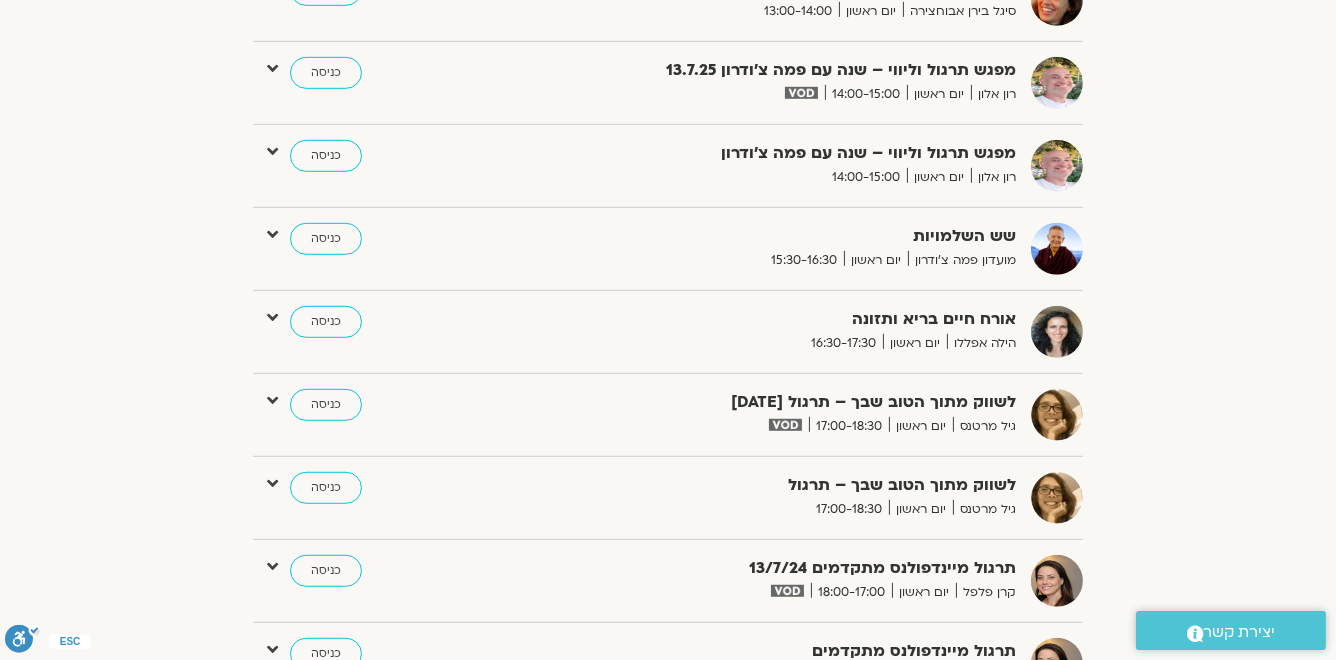 scroll, scrollTop: 1760, scrollLeft: 0, axis: vertical 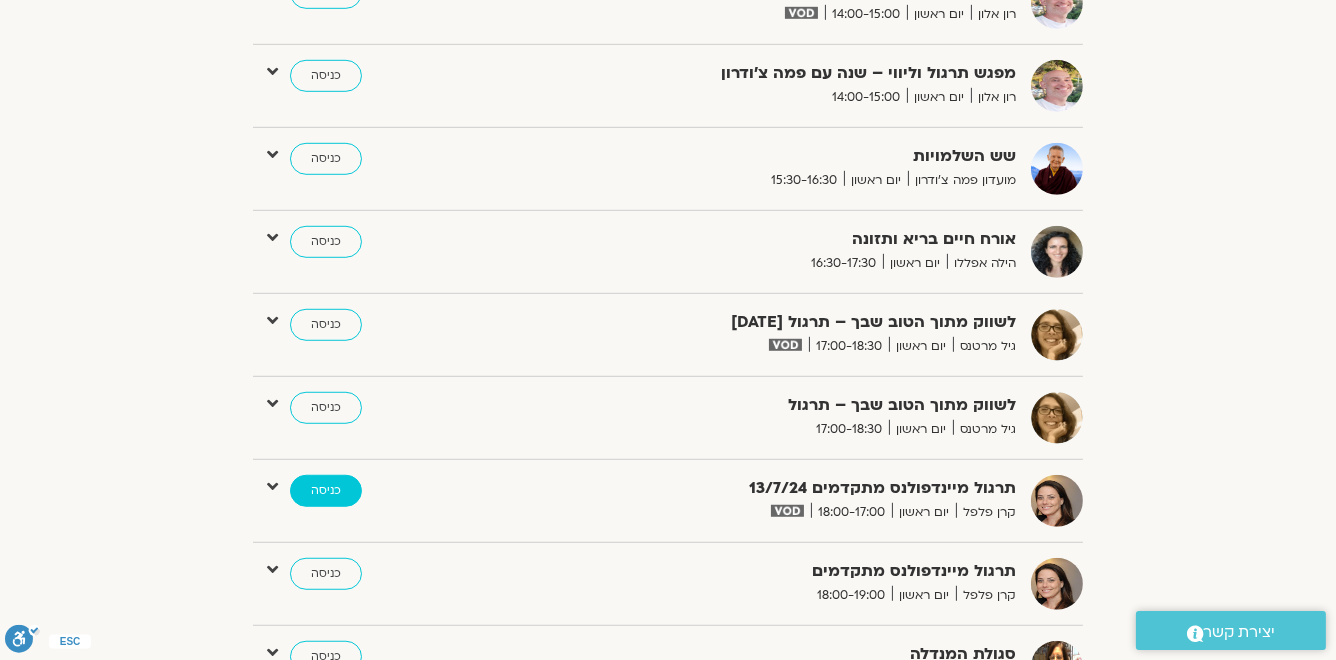 click on "כניסה" at bounding box center [326, 491] 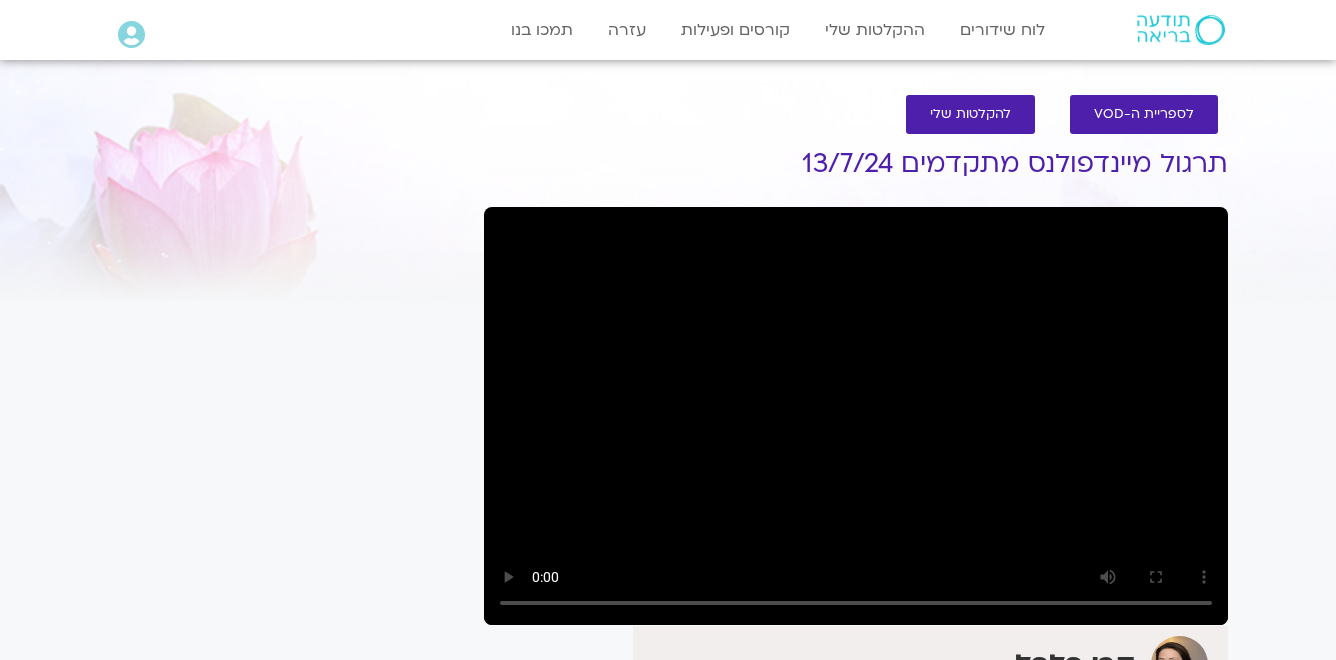 scroll, scrollTop: 0, scrollLeft: 0, axis: both 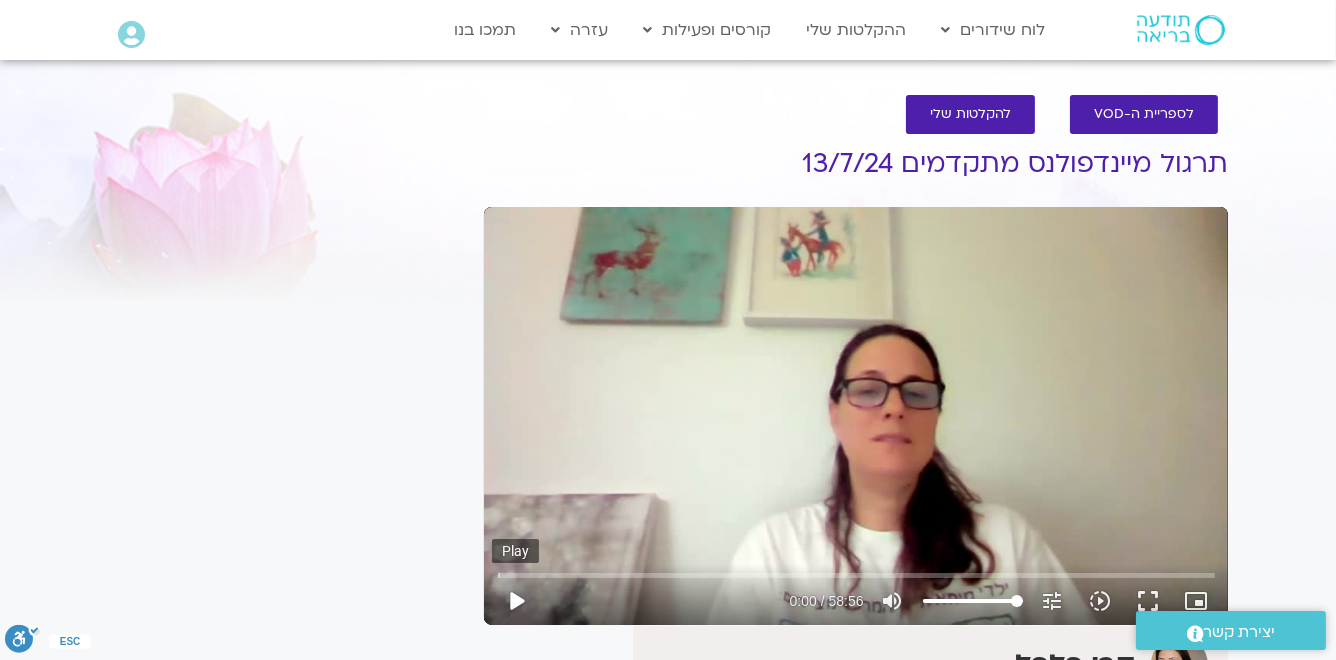 click on "play_arrow" at bounding box center [516, 601] 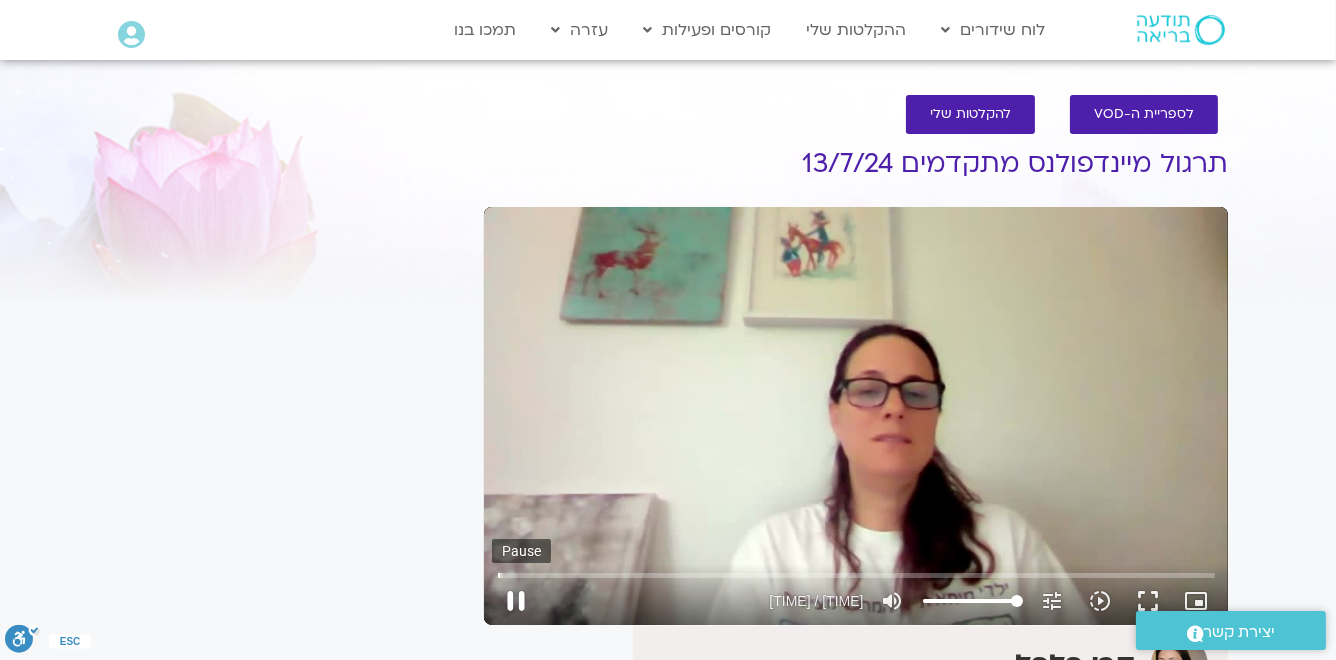 click on "pause" at bounding box center [516, 601] 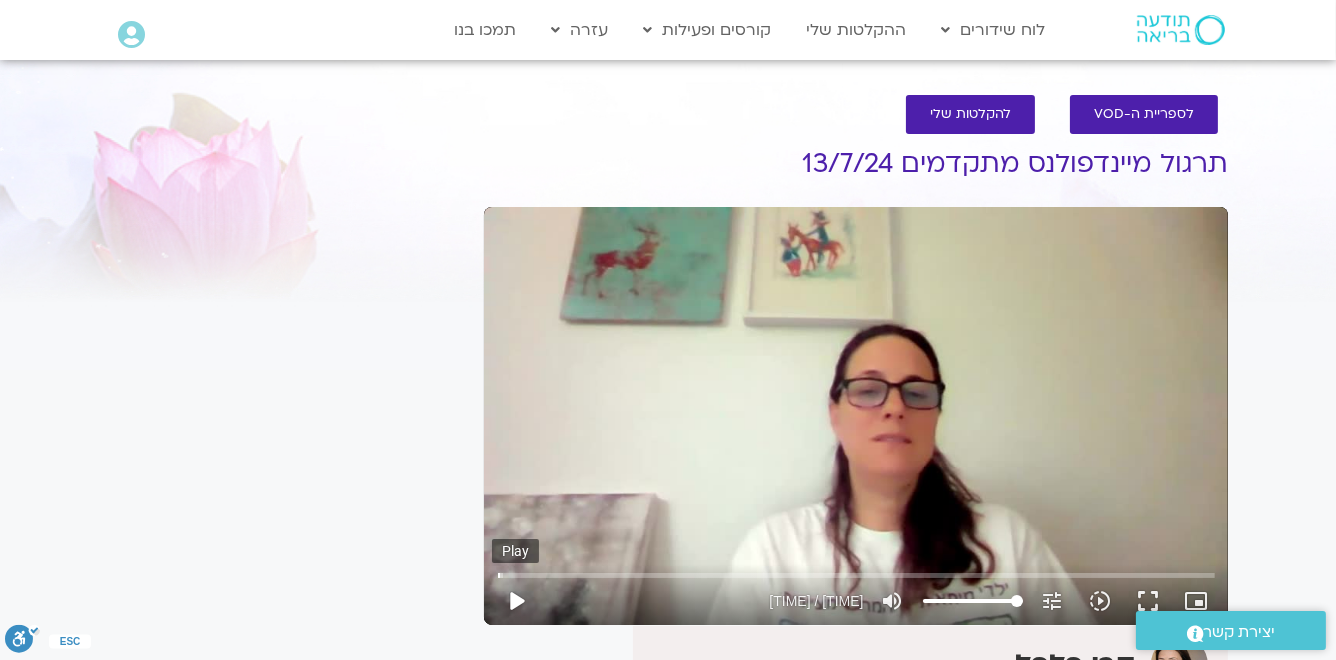 type 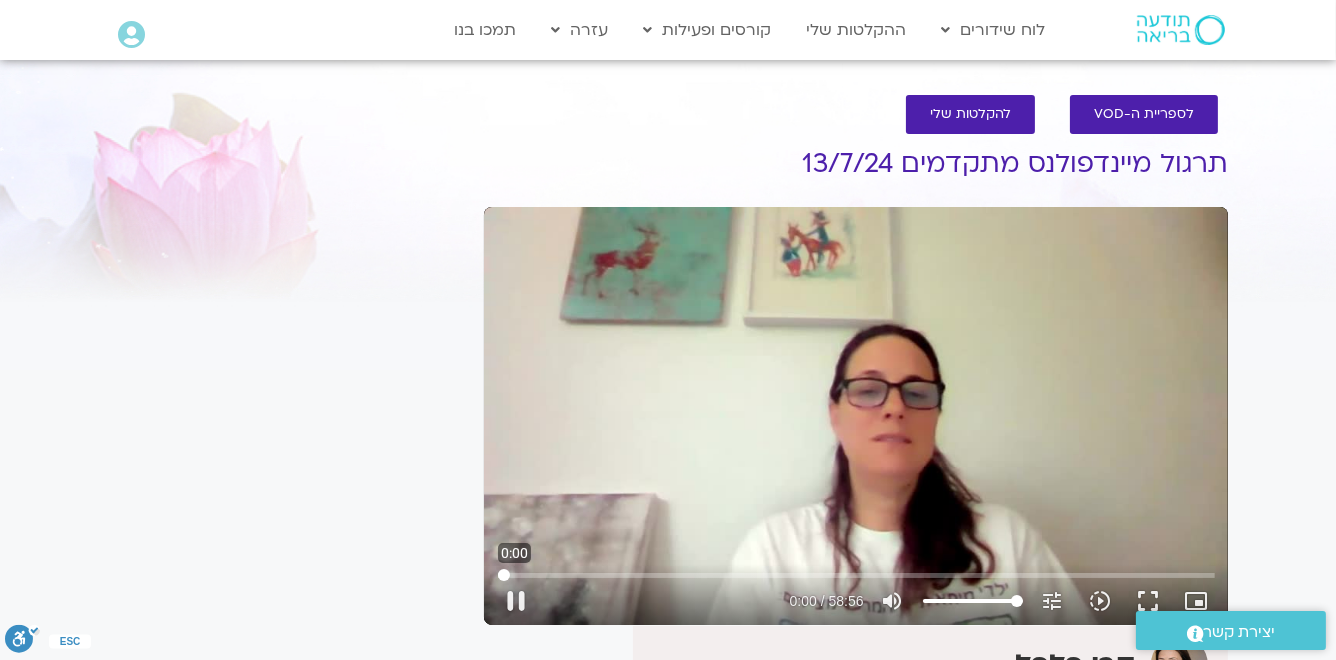 drag, startPoint x: 501, startPoint y: 579, endPoint x: 490, endPoint y: 581, distance: 11.18034 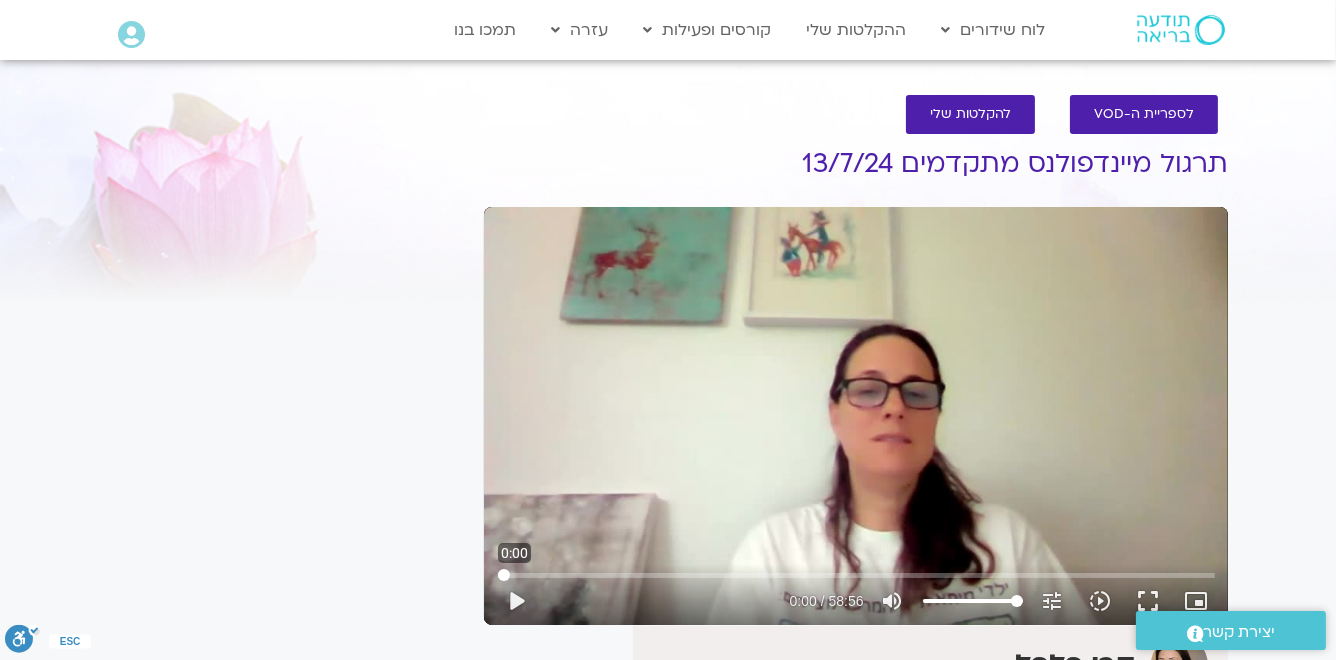 click at bounding box center (856, 575) 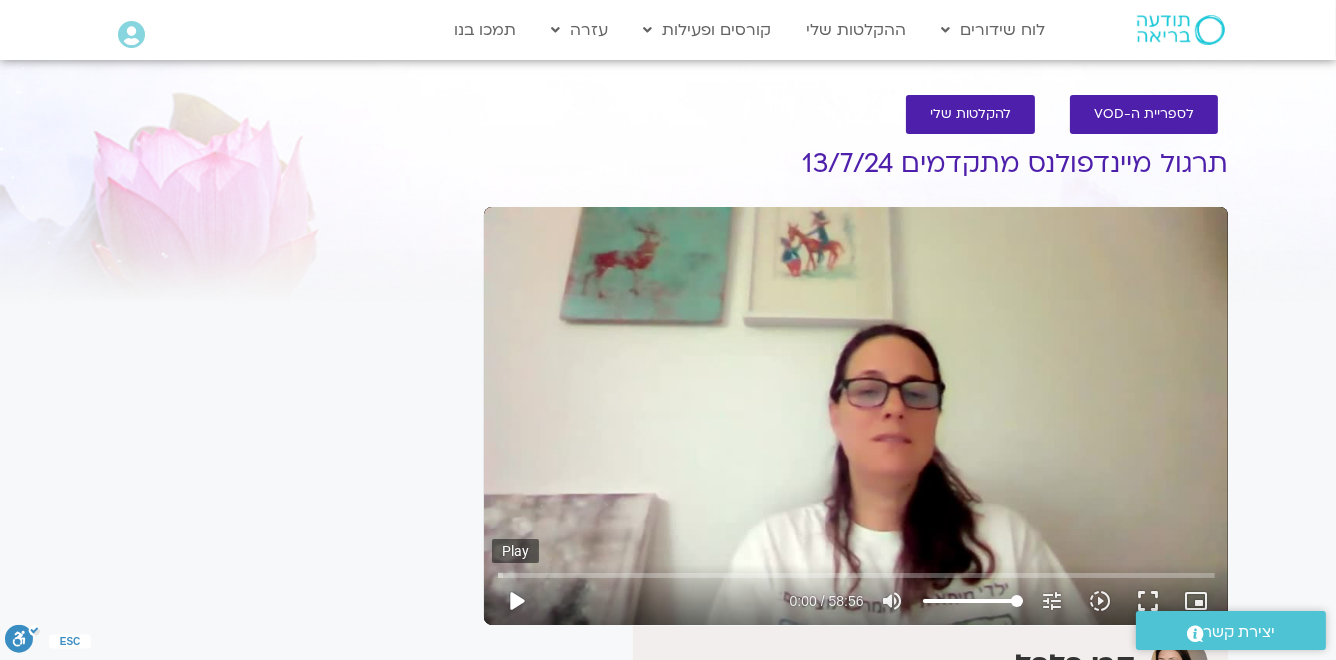 click on "play_arrow" at bounding box center [516, 601] 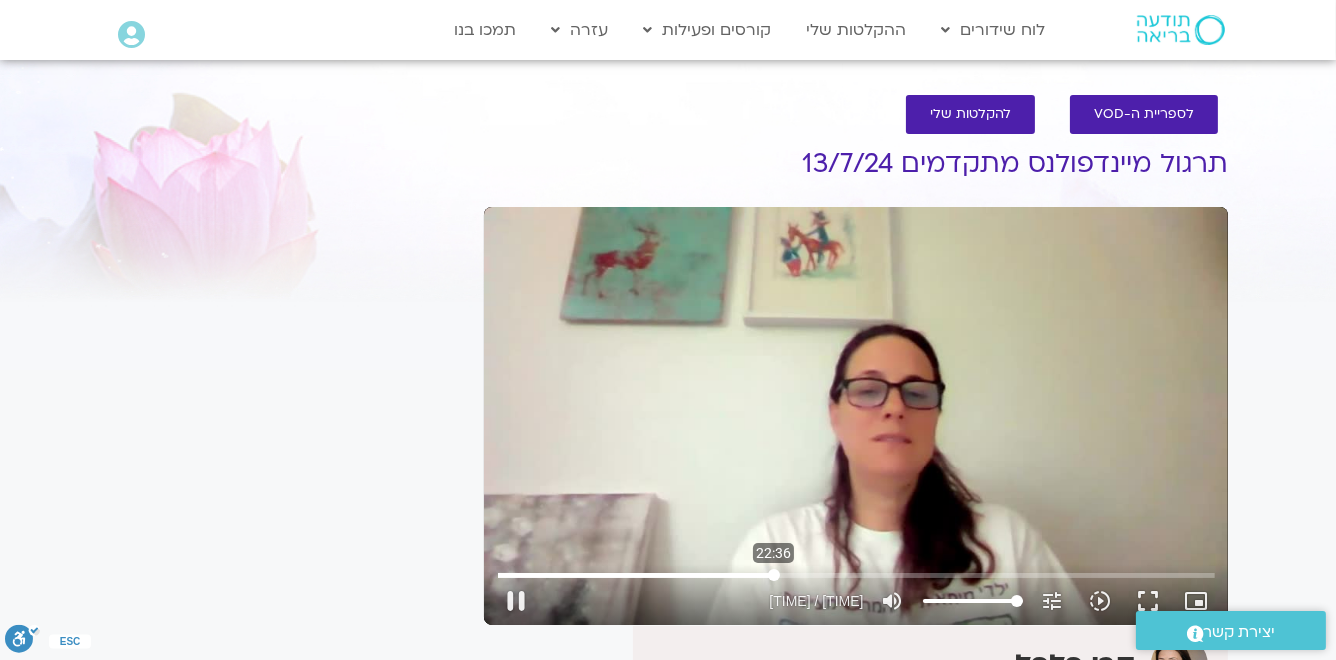 click at bounding box center (856, 575) 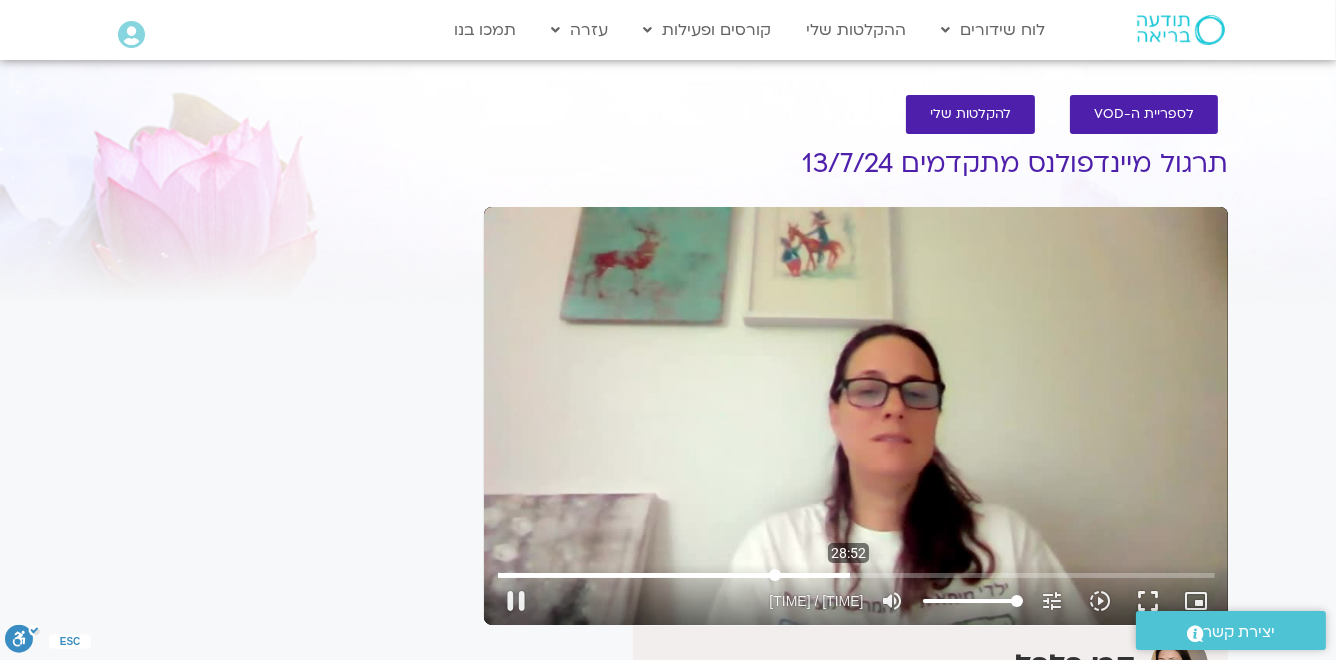 click at bounding box center (856, 575) 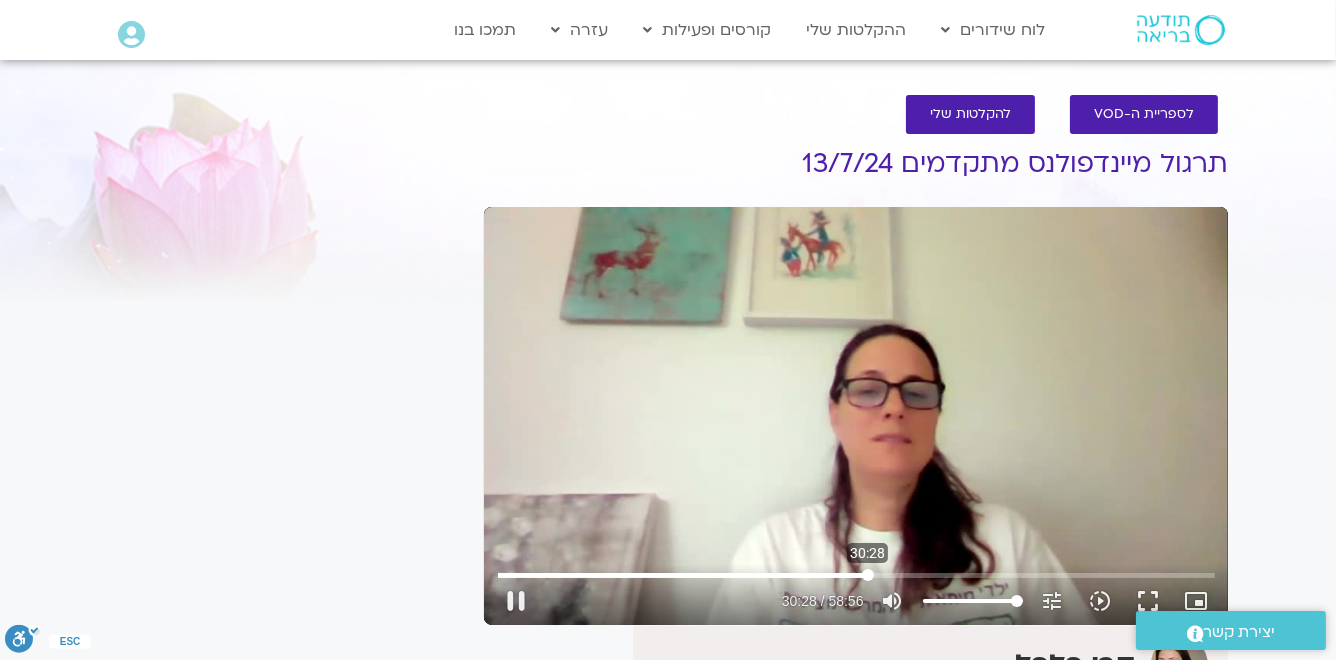 click at bounding box center [856, 575] 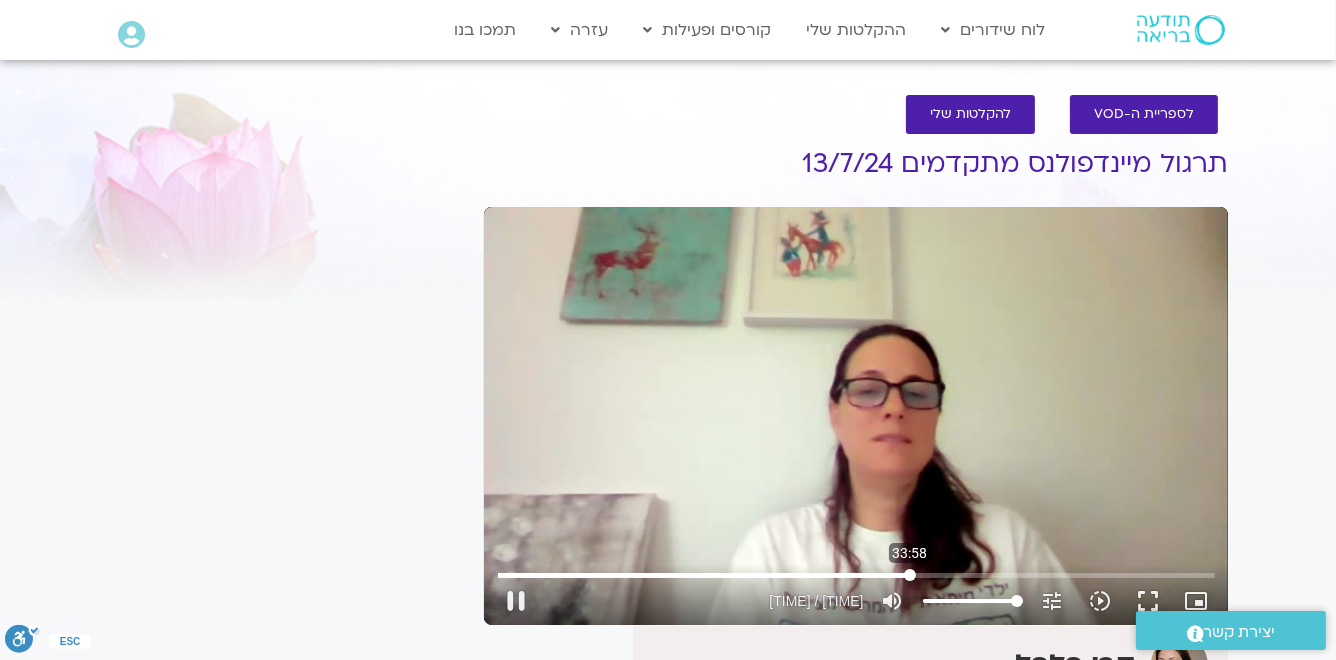 drag, startPoint x: 887, startPoint y: 578, endPoint x: 910, endPoint y: 578, distance: 23 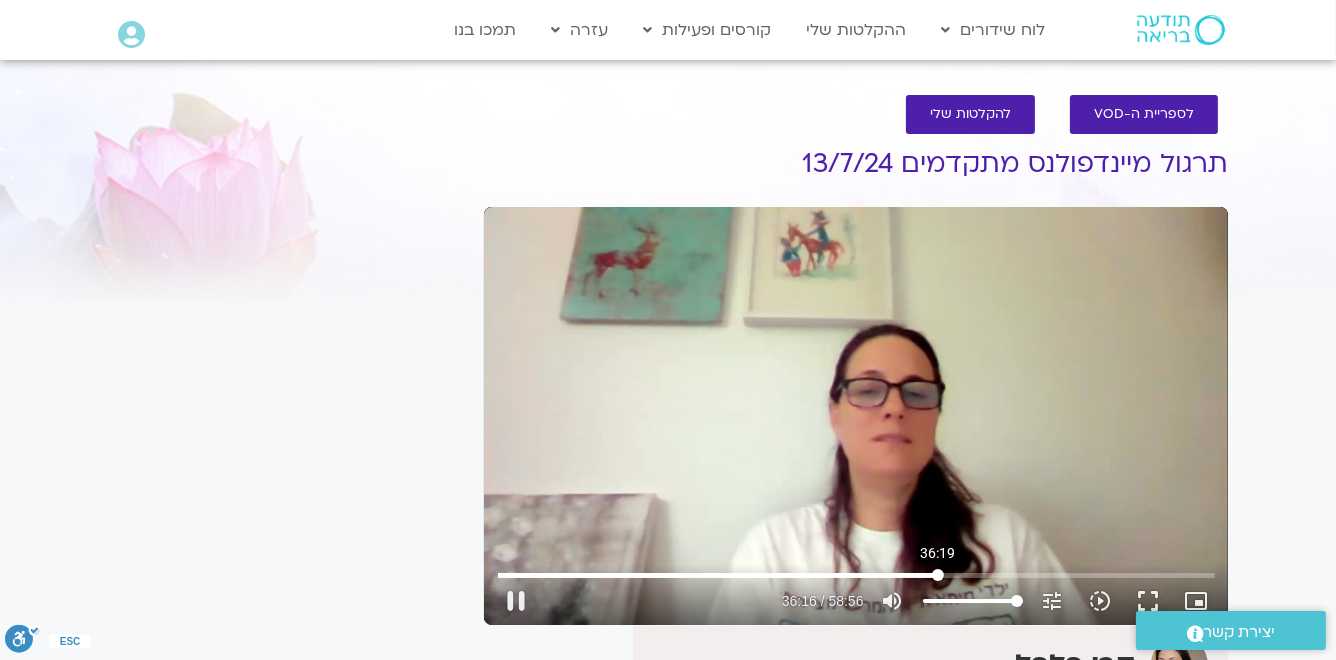 drag, startPoint x: 910, startPoint y: 578, endPoint x: 938, endPoint y: 577, distance: 28.01785 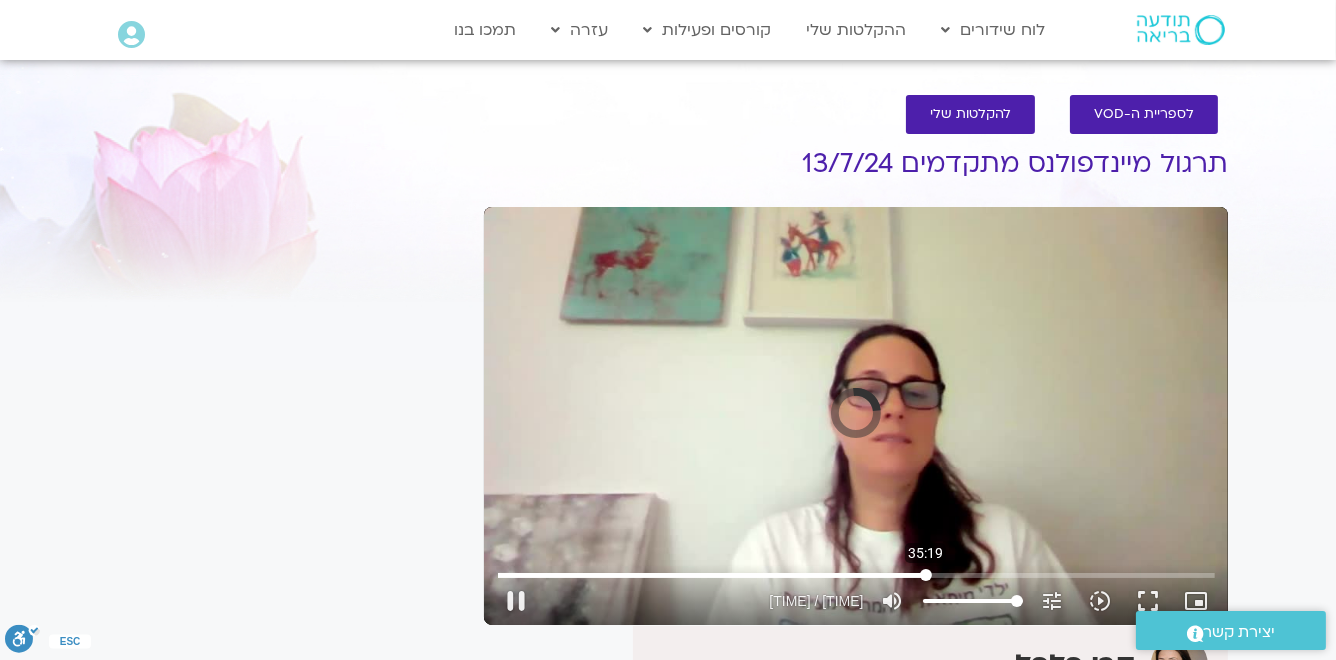 drag, startPoint x: 938, startPoint y: 576, endPoint x: 926, endPoint y: 582, distance: 13.416408 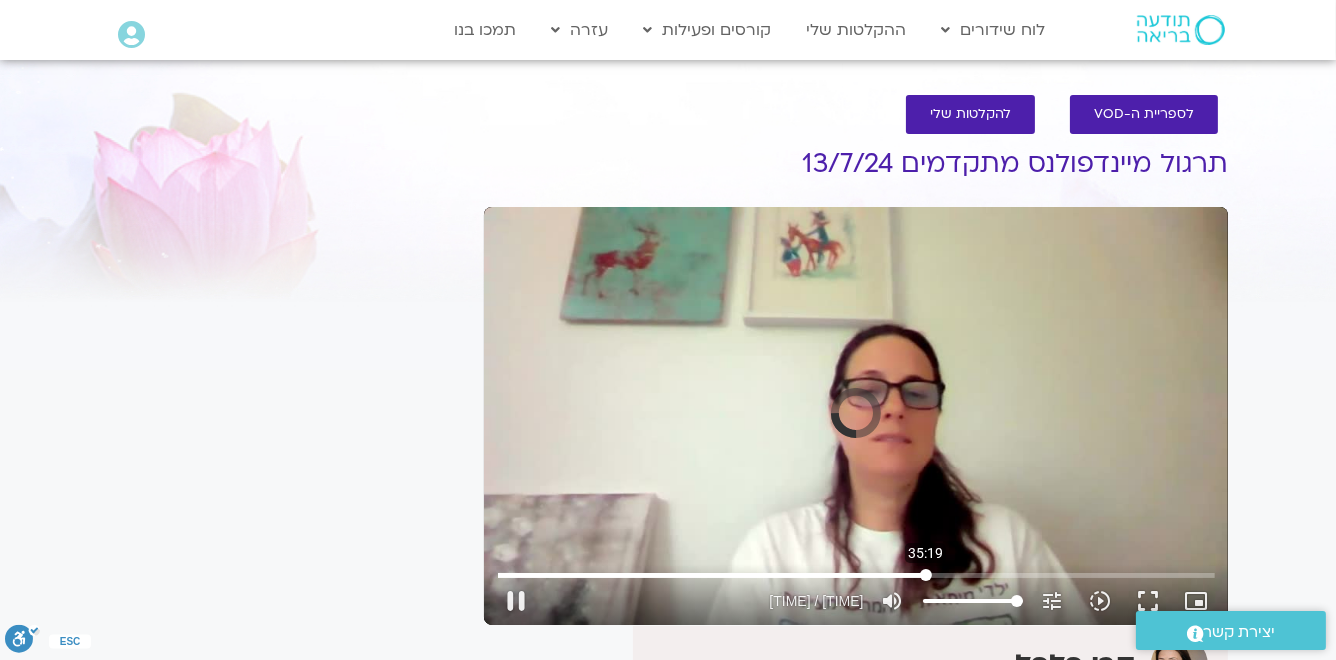click at bounding box center (856, 575) 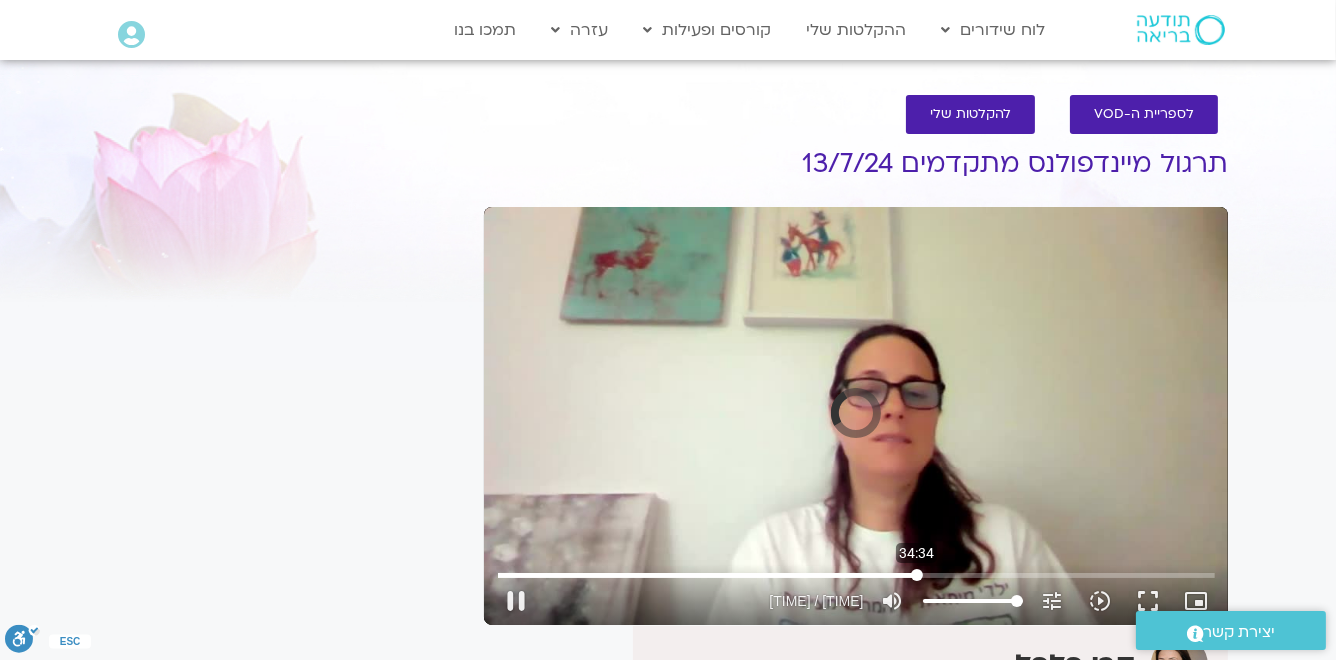 drag, startPoint x: 927, startPoint y: 576, endPoint x: 917, endPoint y: 581, distance: 11.18034 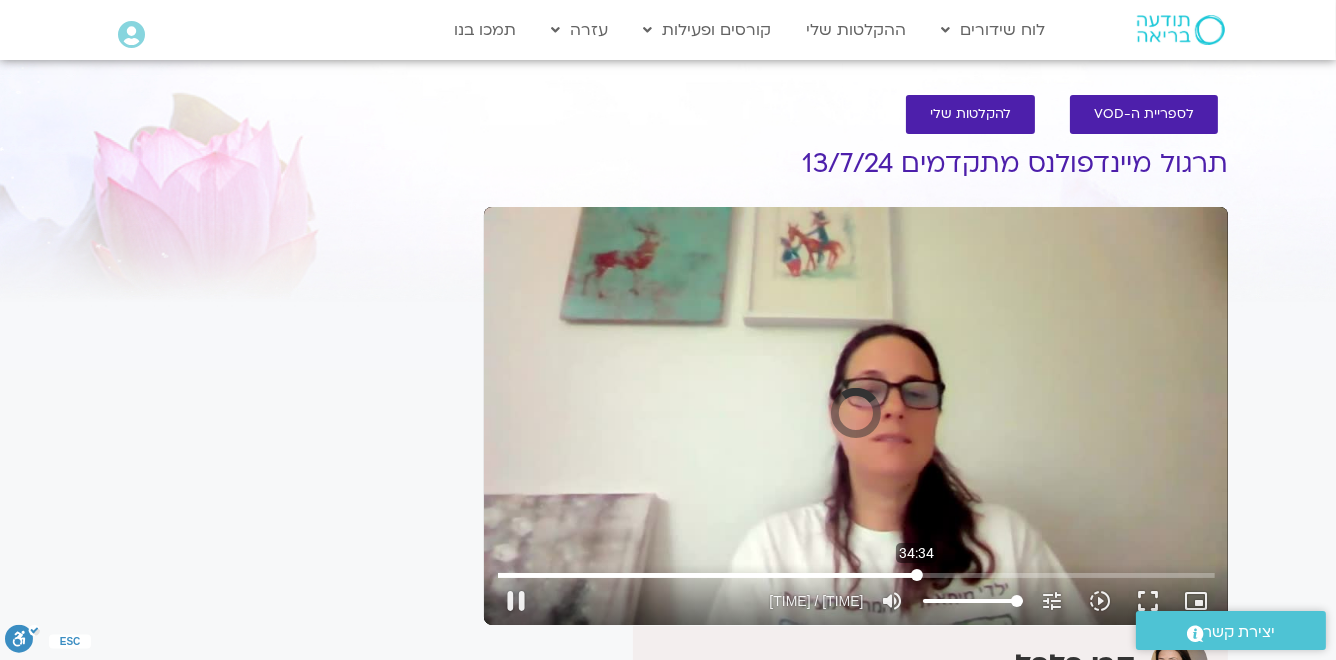 click at bounding box center (856, 575) 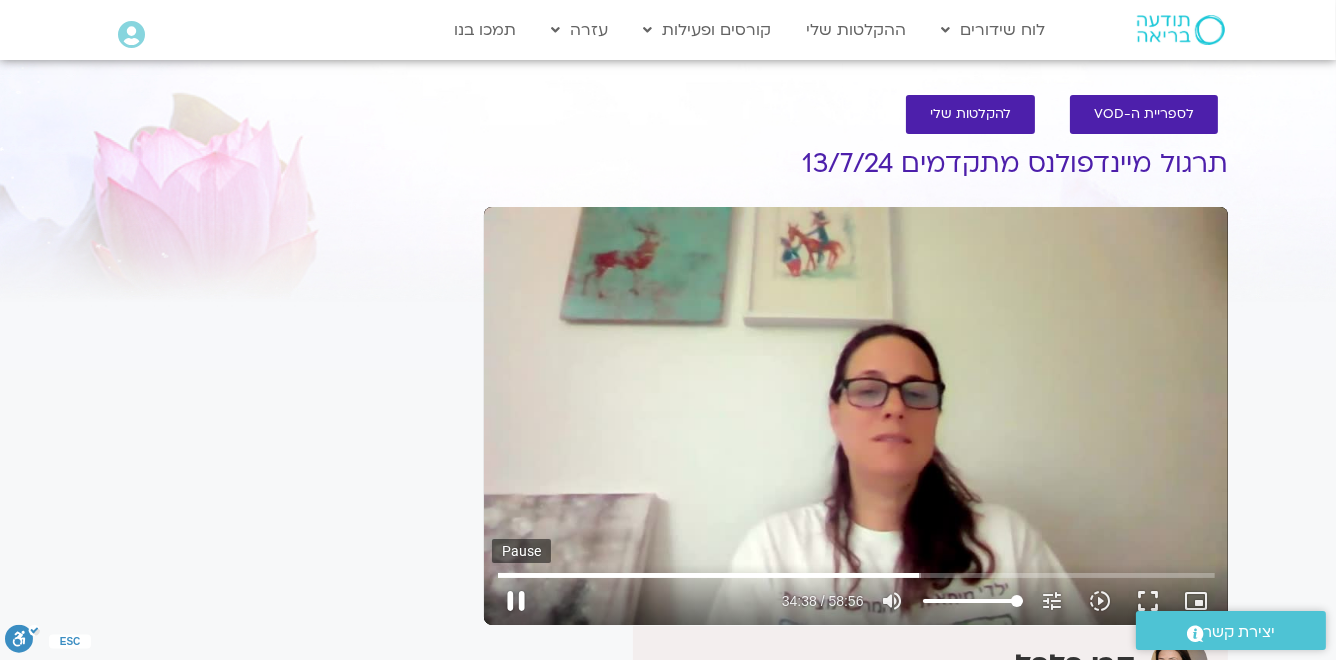 click on "pause" at bounding box center [516, 601] 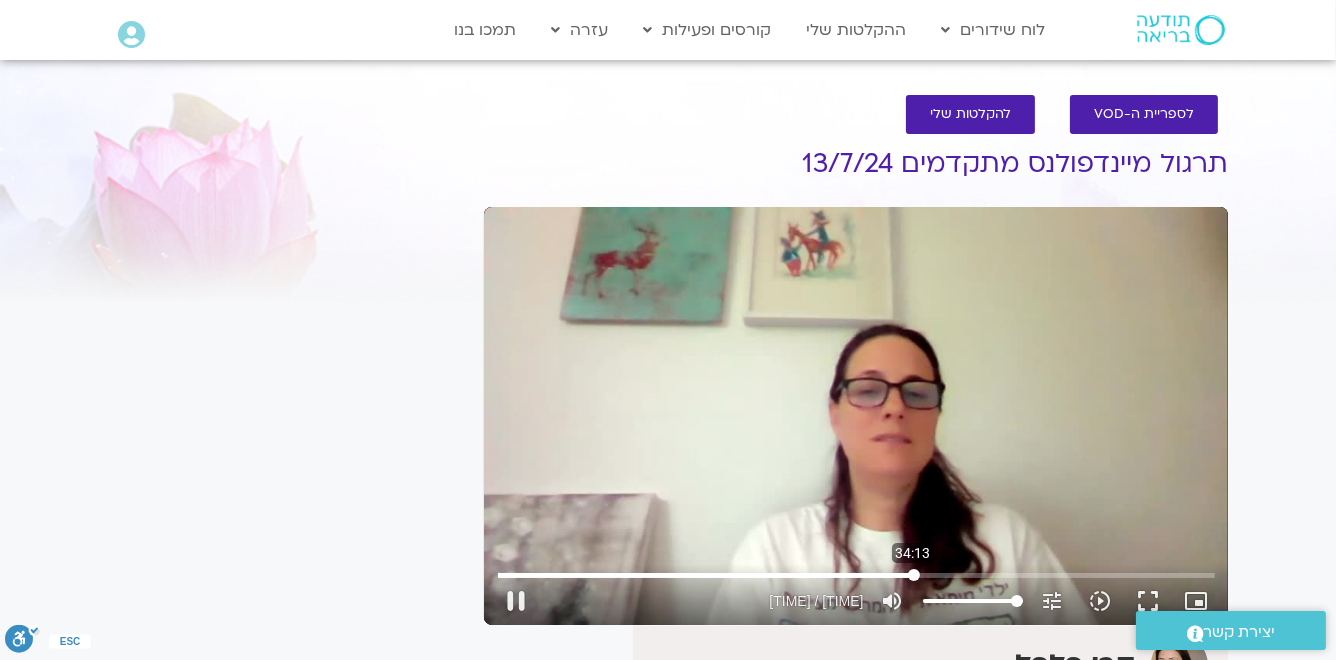 click at bounding box center [856, 575] 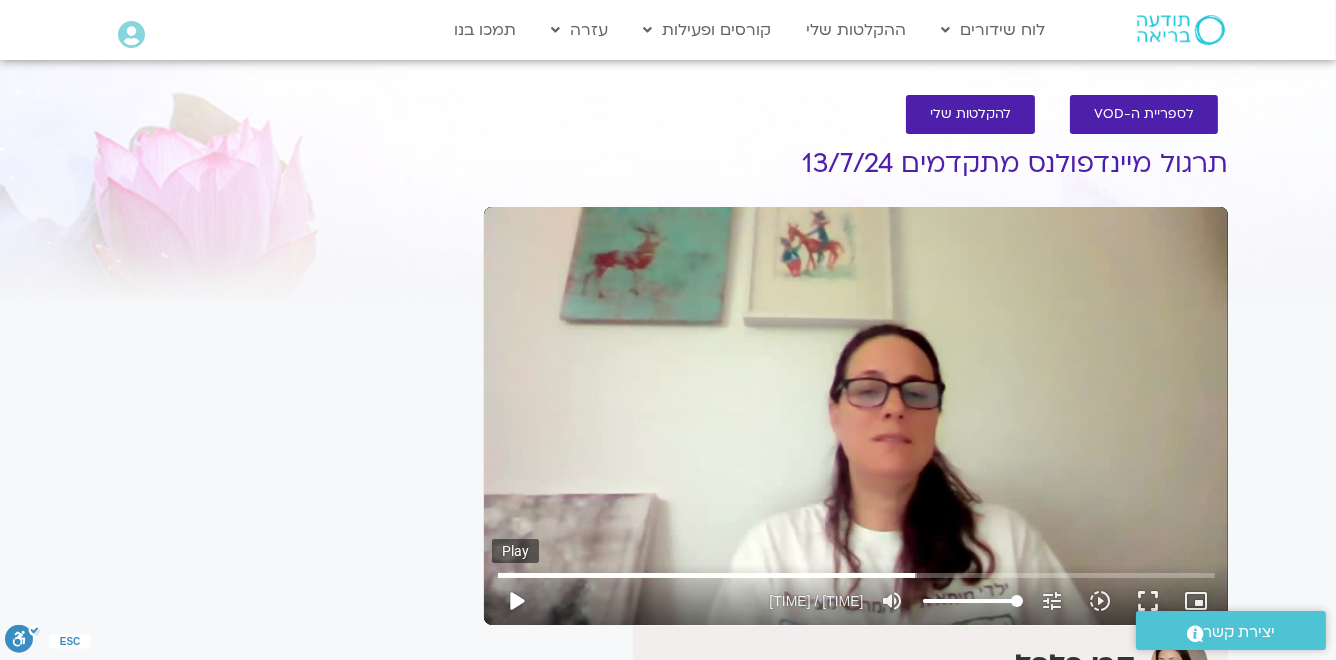 click on "play_arrow" at bounding box center [516, 601] 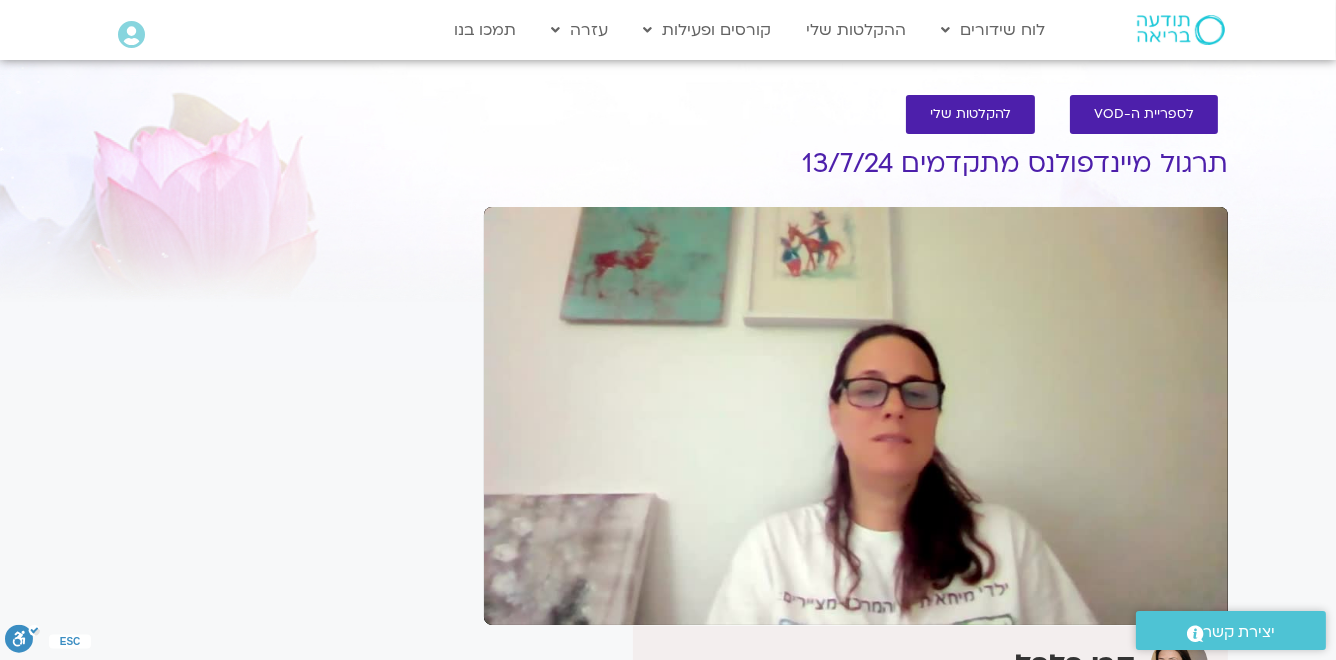 click on "pause" at bounding box center [516, 601] 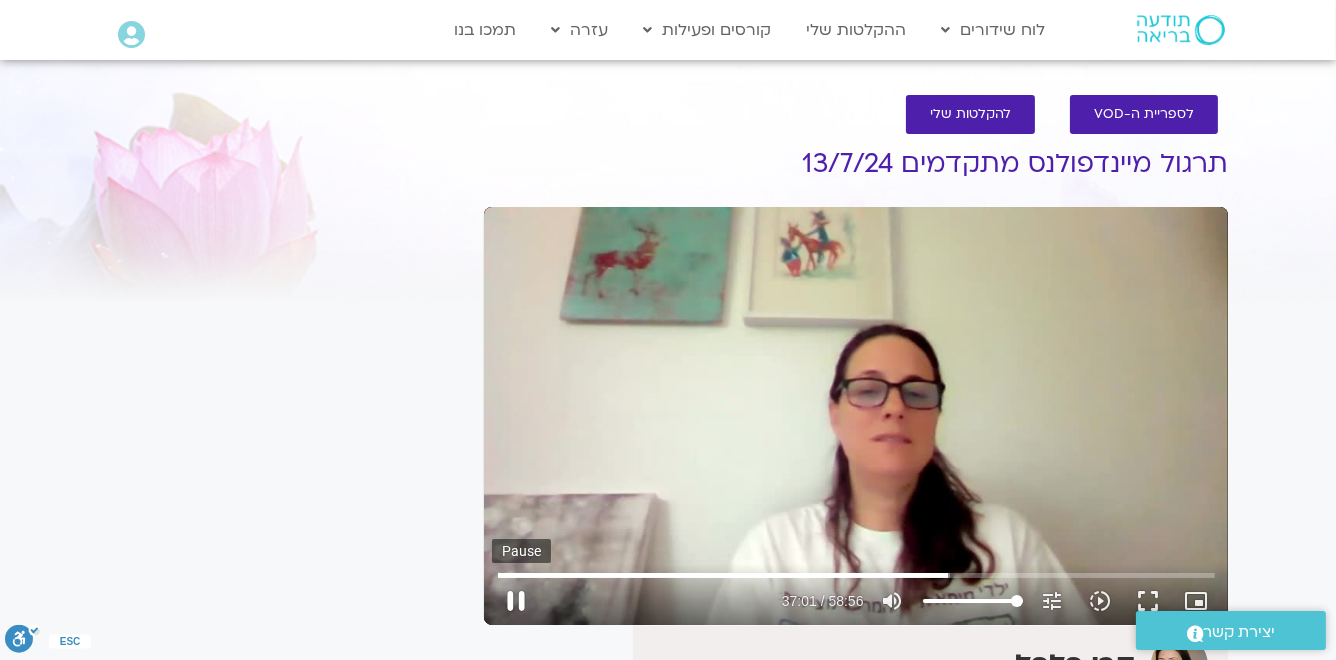 click on "pause" at bounding box center [516, 601] 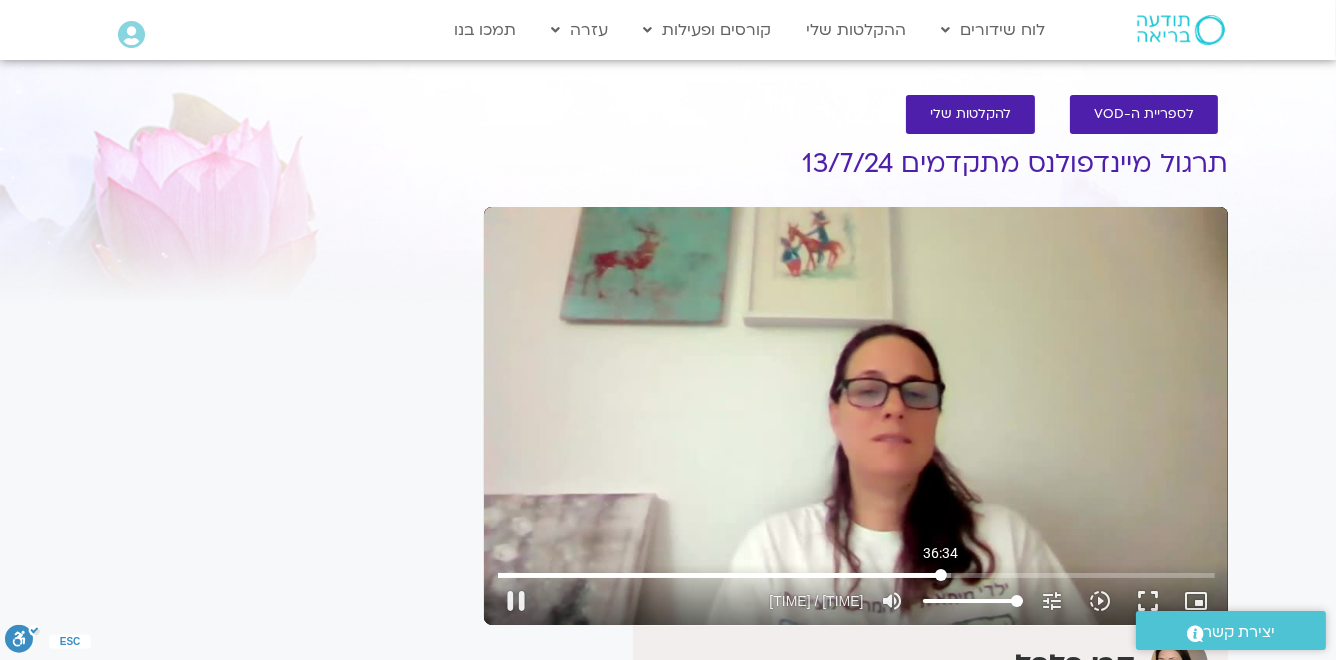 click at bounding box center (856, 575) 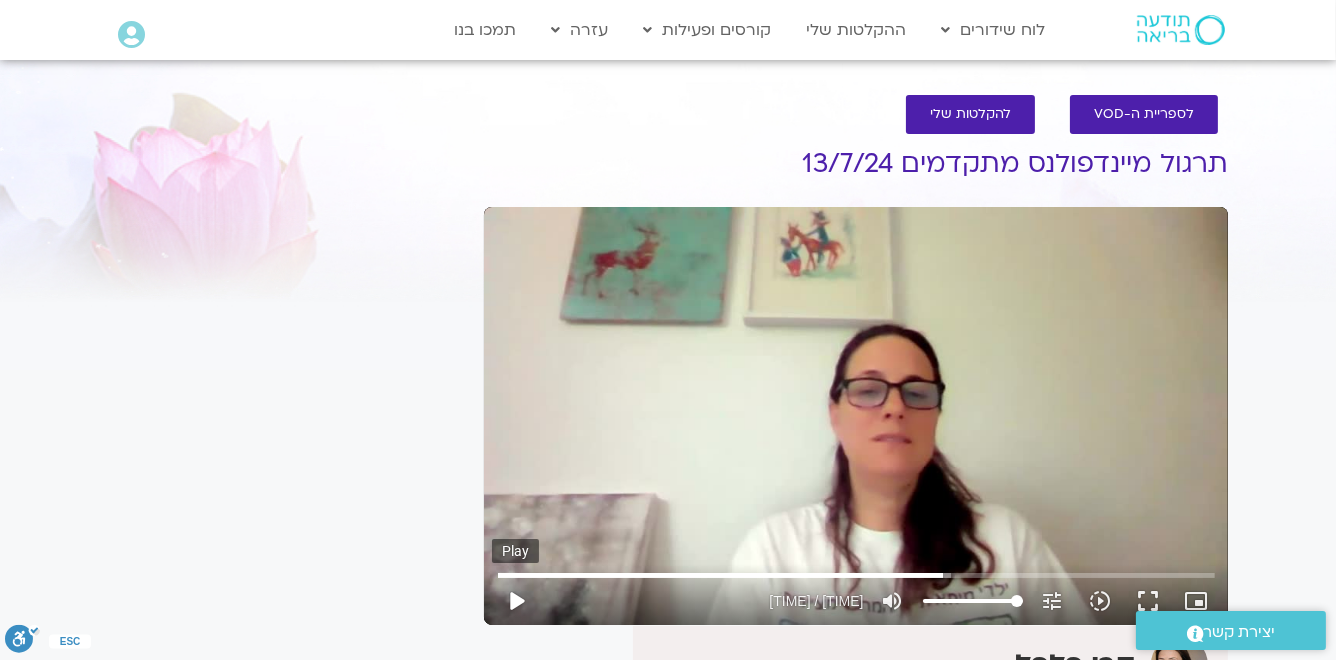 click on "play_arrow" at bounding box center (516, 601) 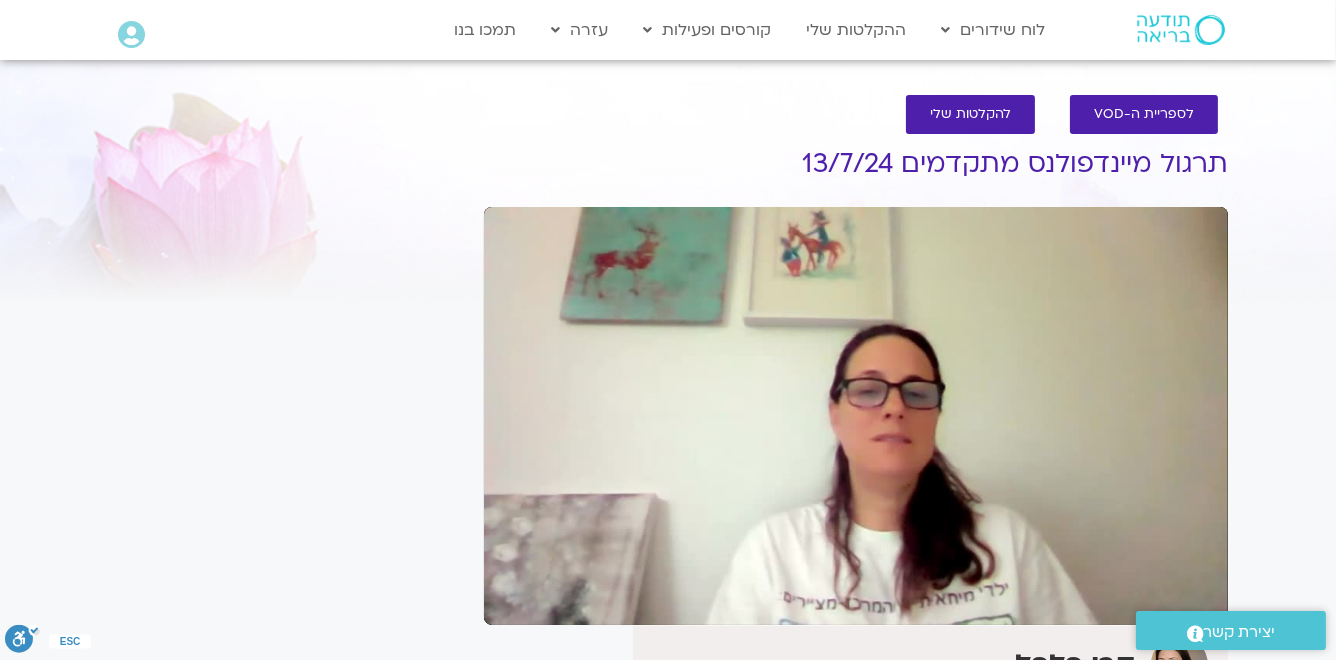click on "pause" at bounding box center (516, 601) 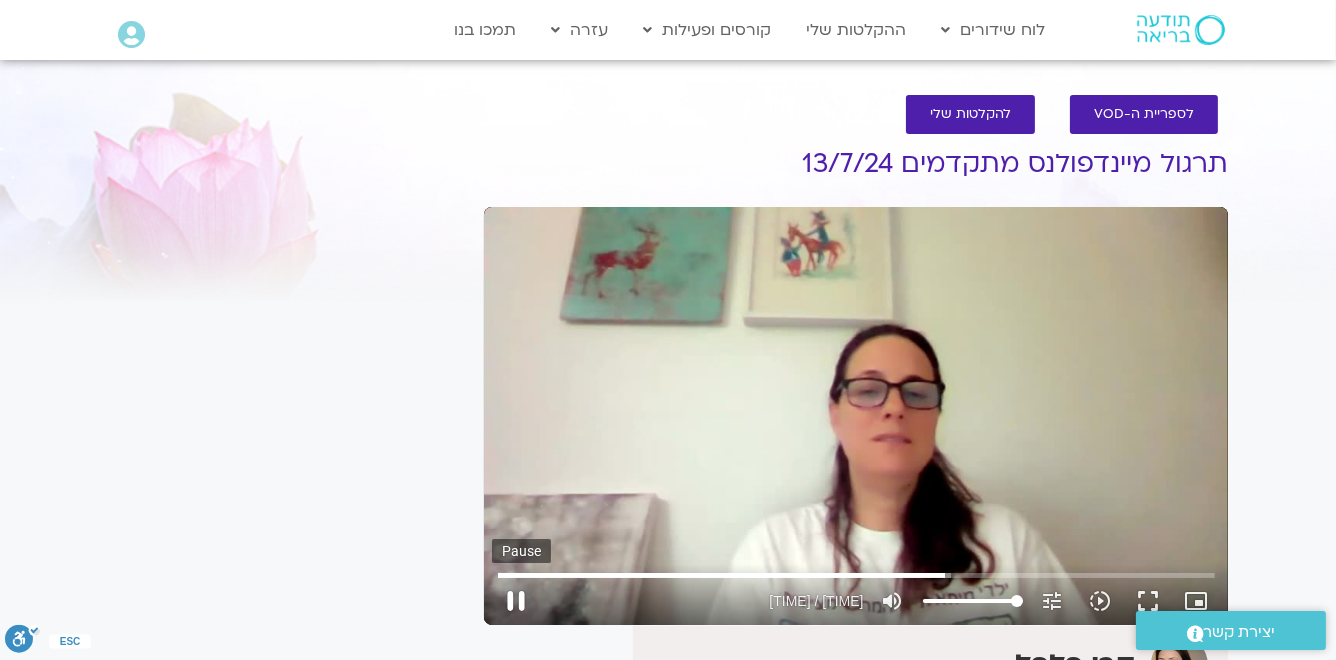 click on "pause" at bounding box center [516, 601] 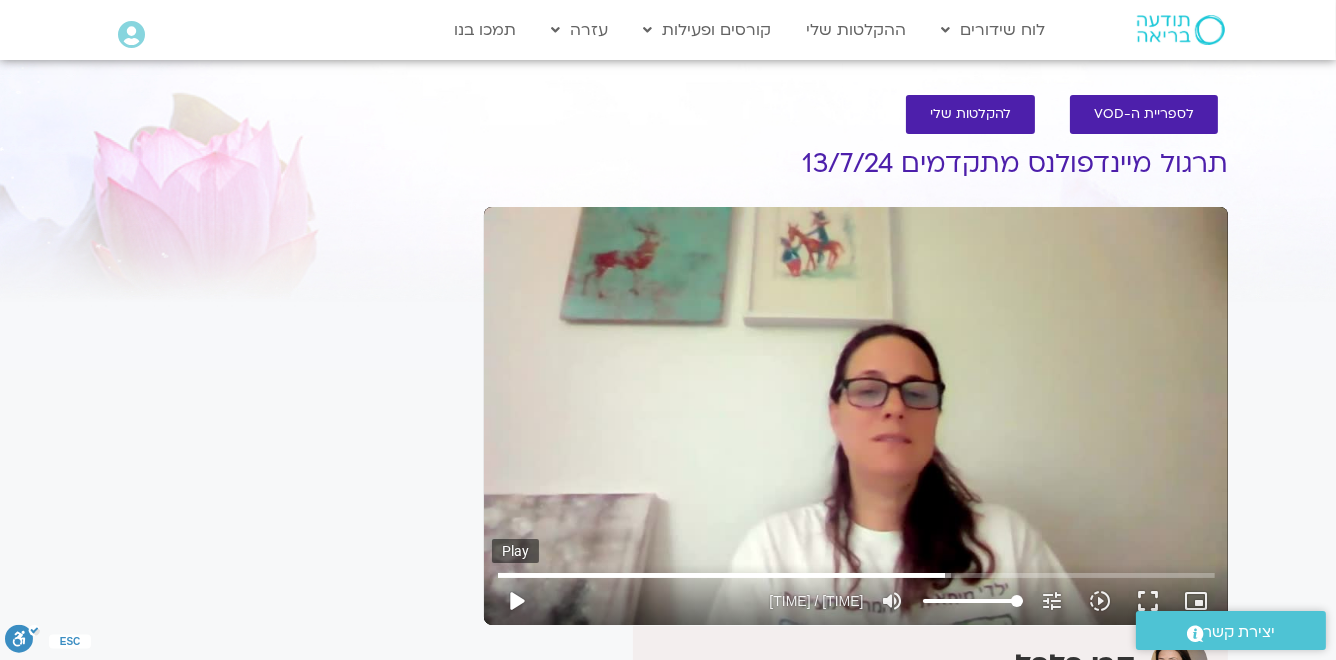 click on "play_arrow" at bounding box center [516, 601] 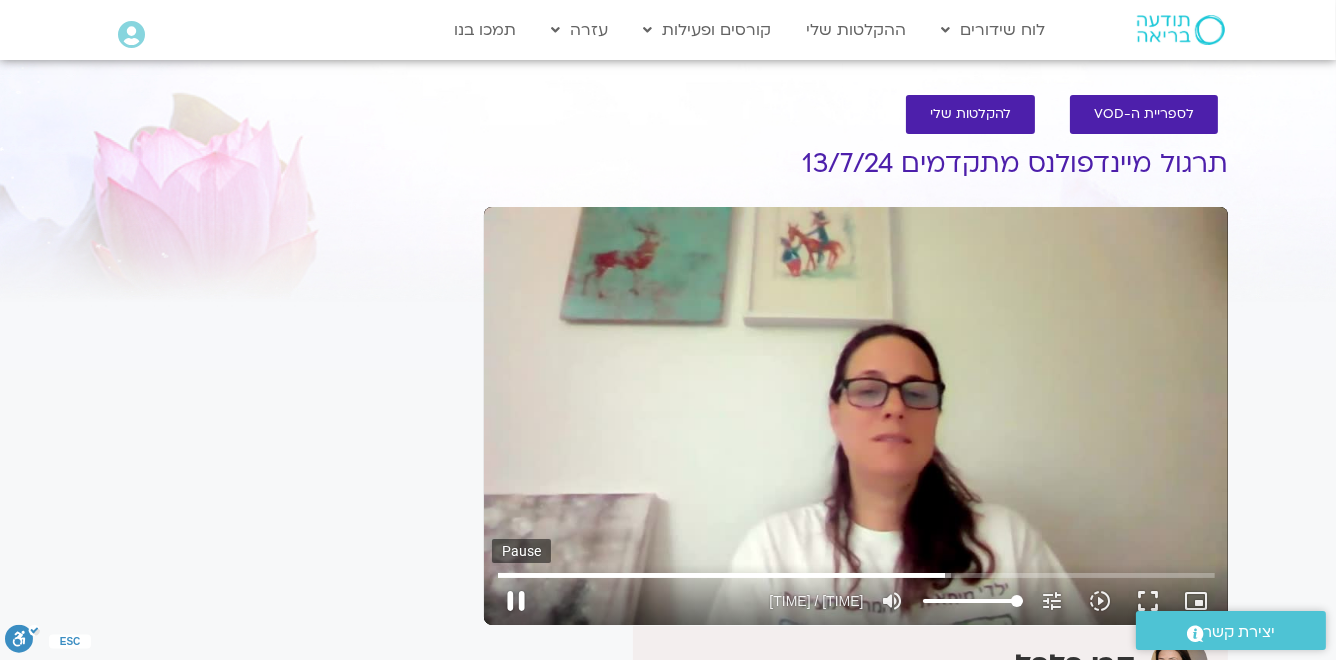 click on "pause" at bounding box center (516, 601) 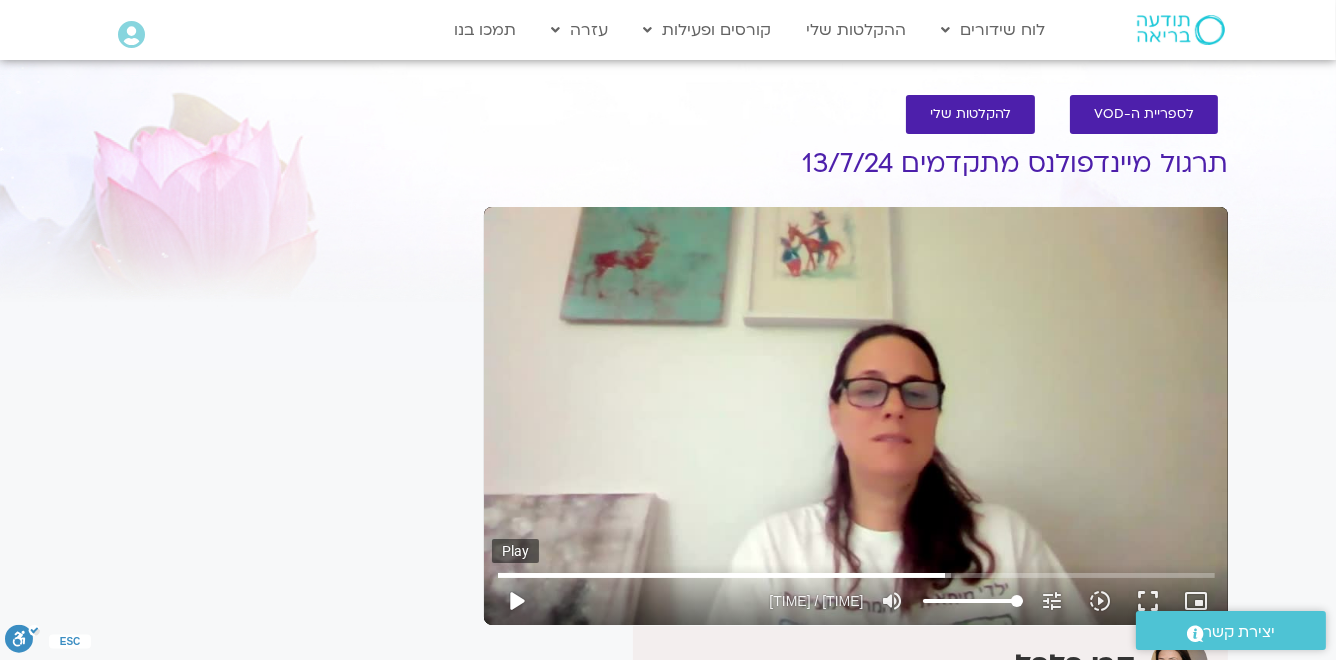 click on "play_arrow" at bounding box center (516, 601) 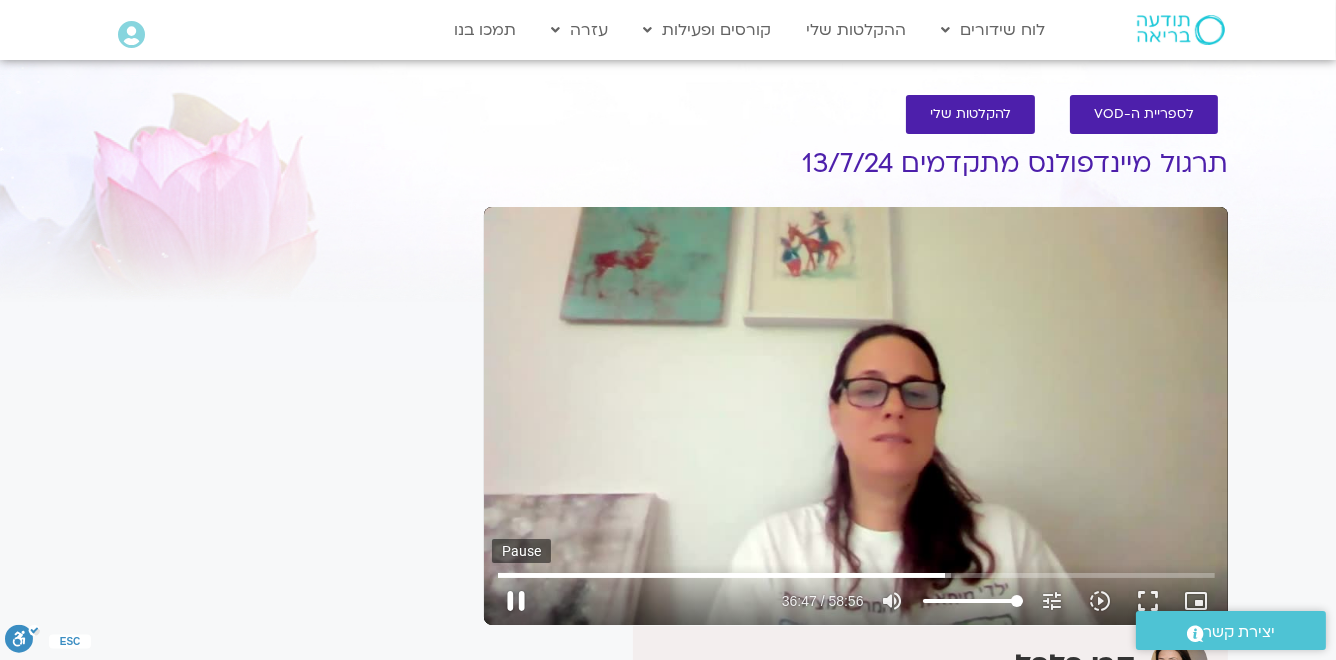 click on "pause" at bounding box center (516, 601) 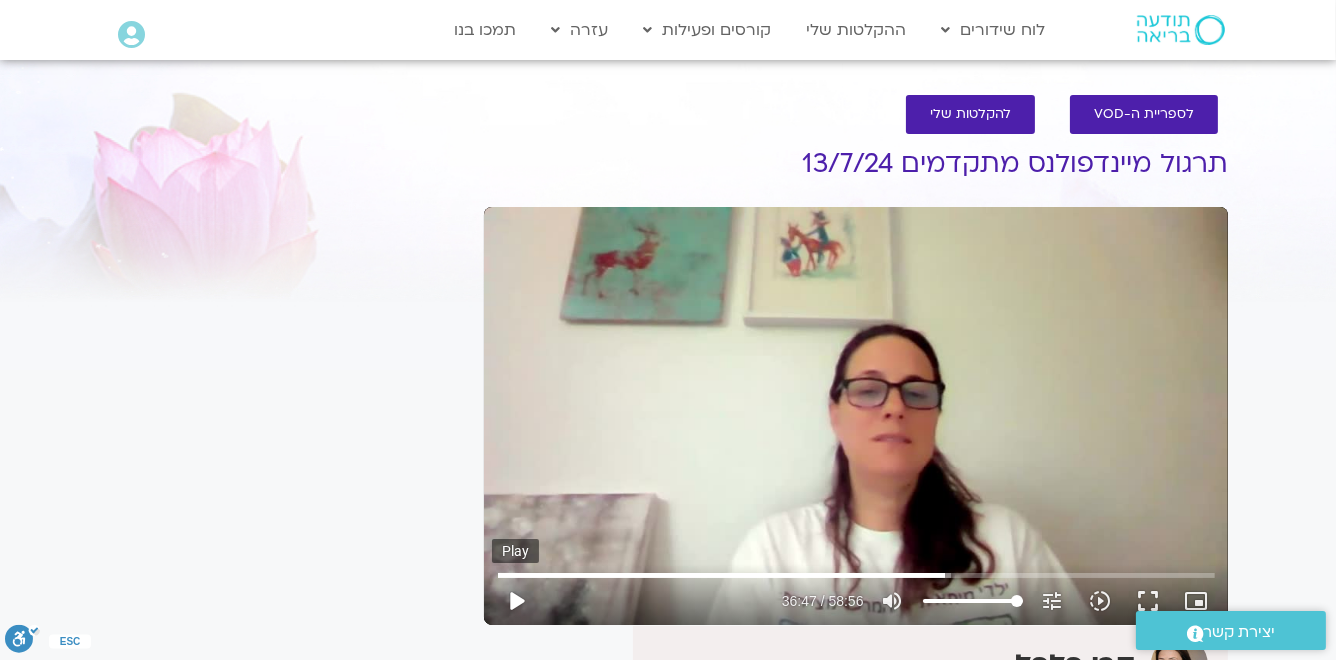 click on "play_arrow" at bounding box center (516, 601) 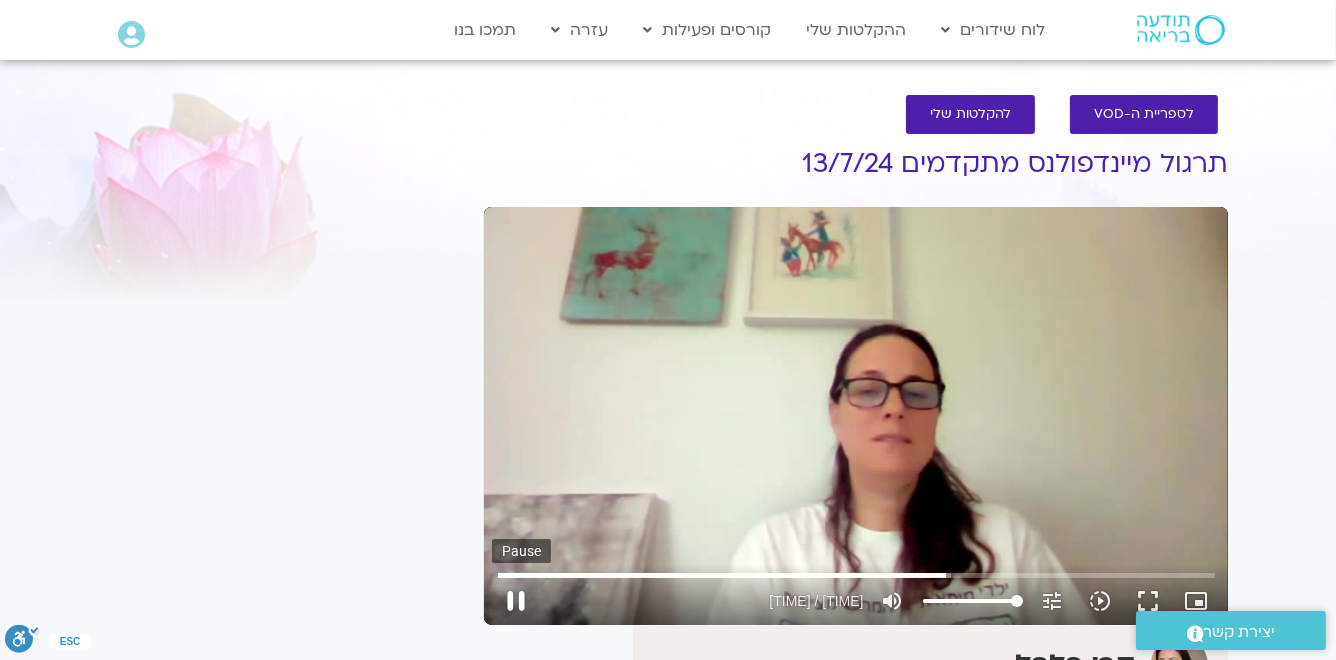 click on "pause" at bounding box center (516, 601) 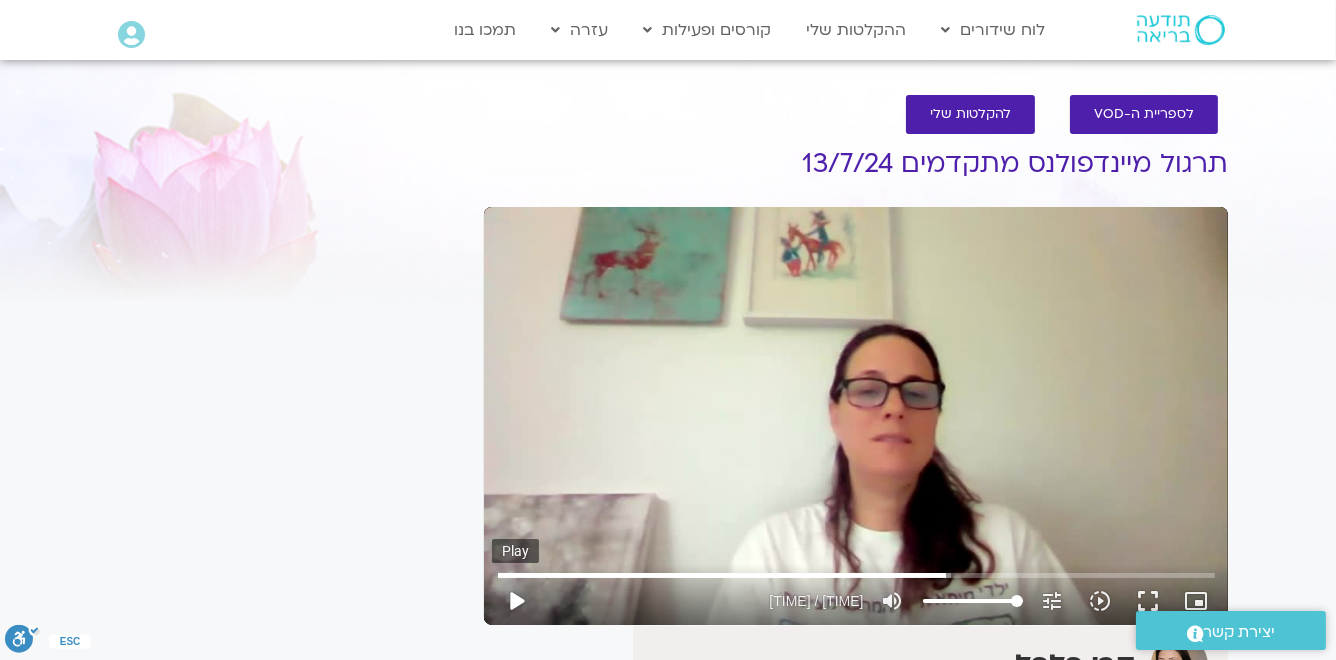 click on "play_arrow" at bounding box center (516, 601) 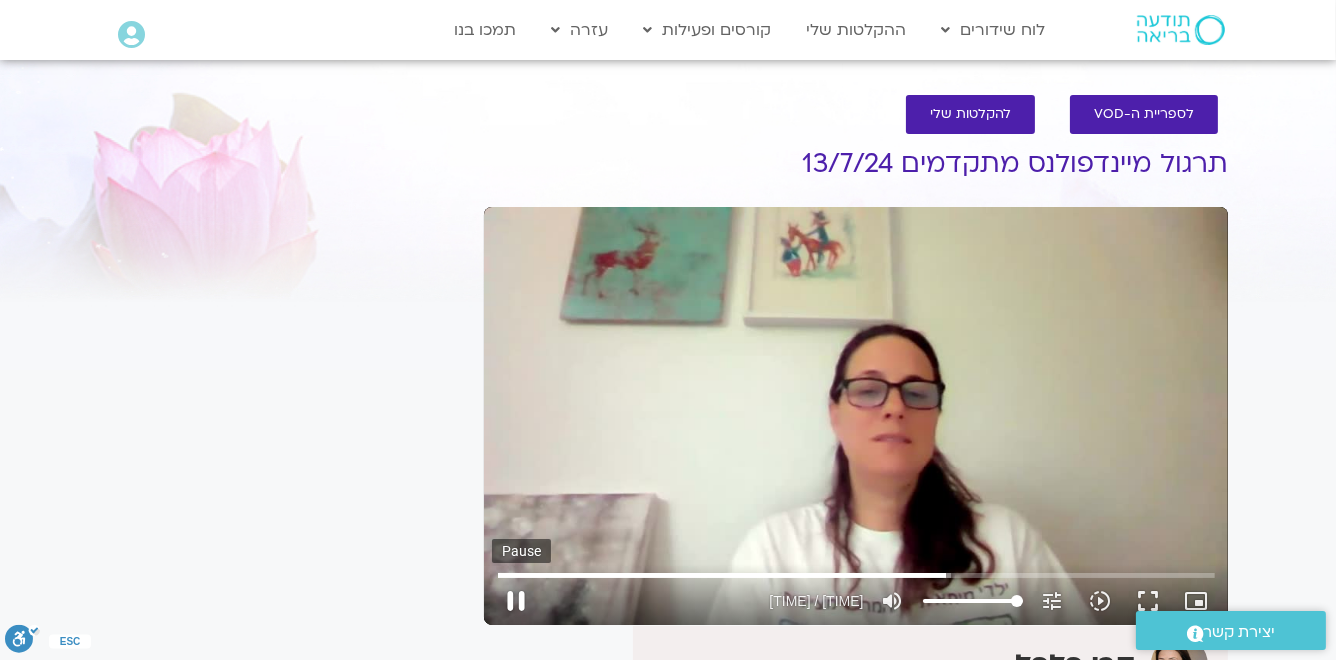 click on "pause" at bounding box center [516, 601] 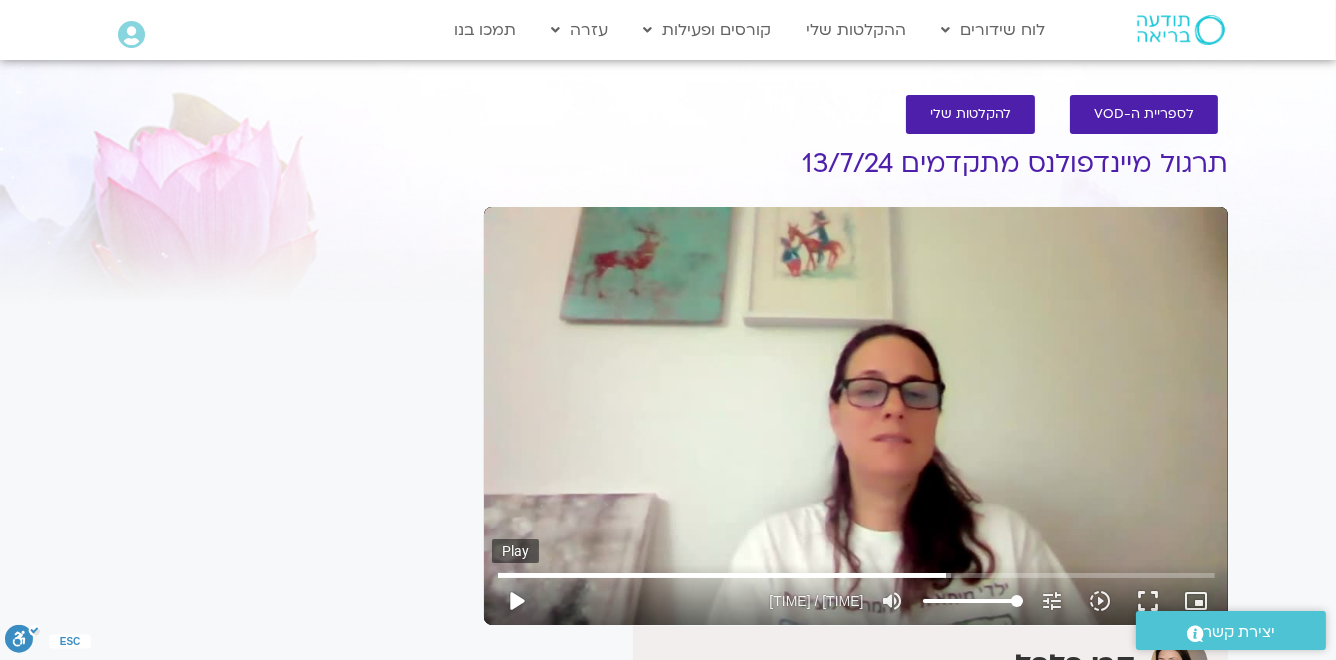 click on "play_arrow" at bounding box center (516, 601) 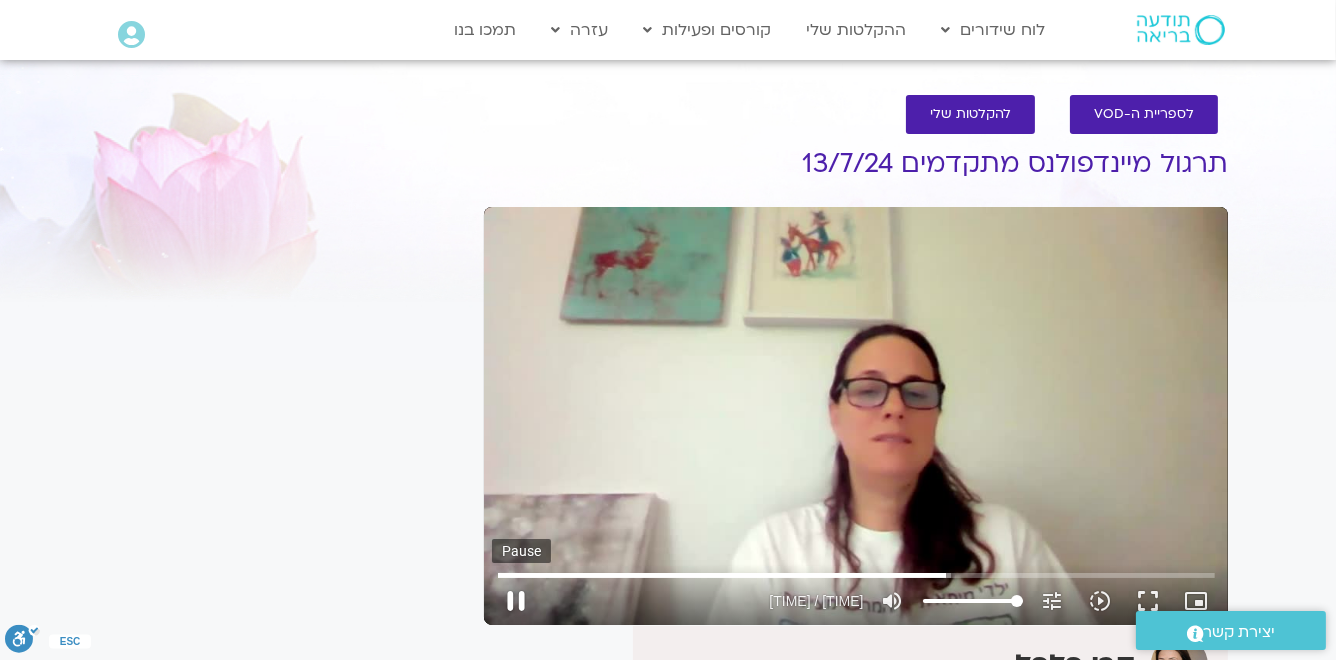 click on "pause" at bounding box center [516, 601] 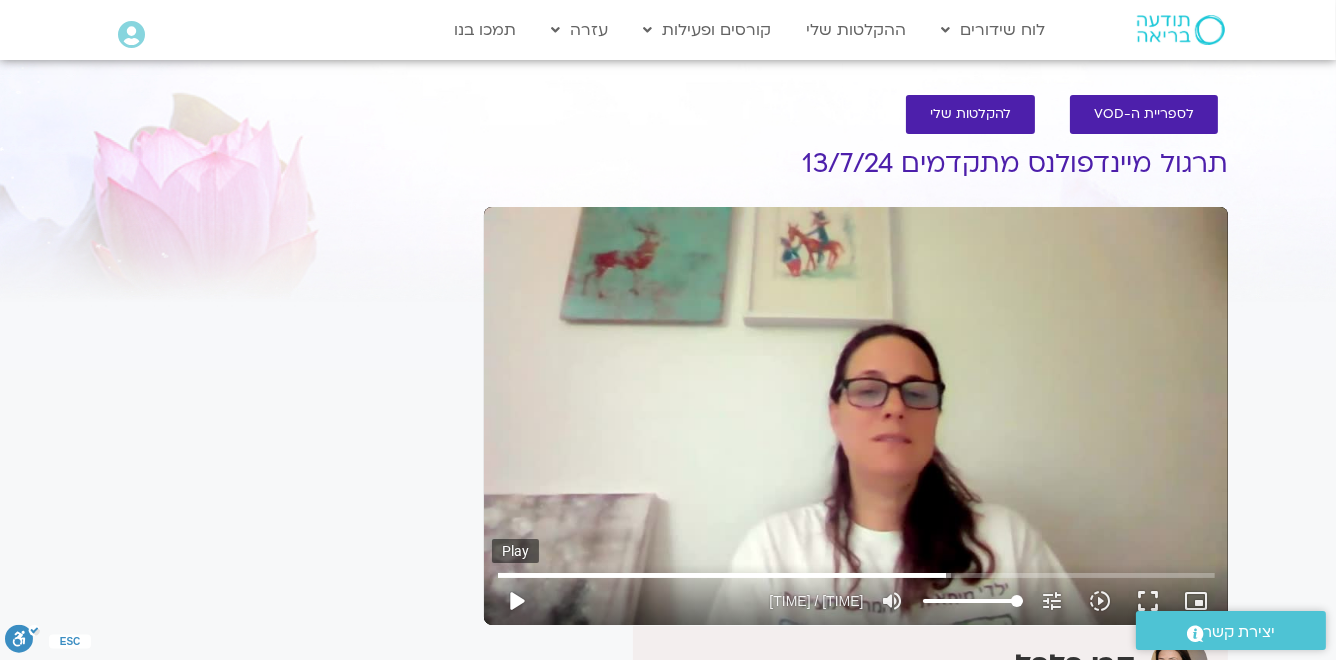 click on "play_arrow" at bounding box center [516, 601] 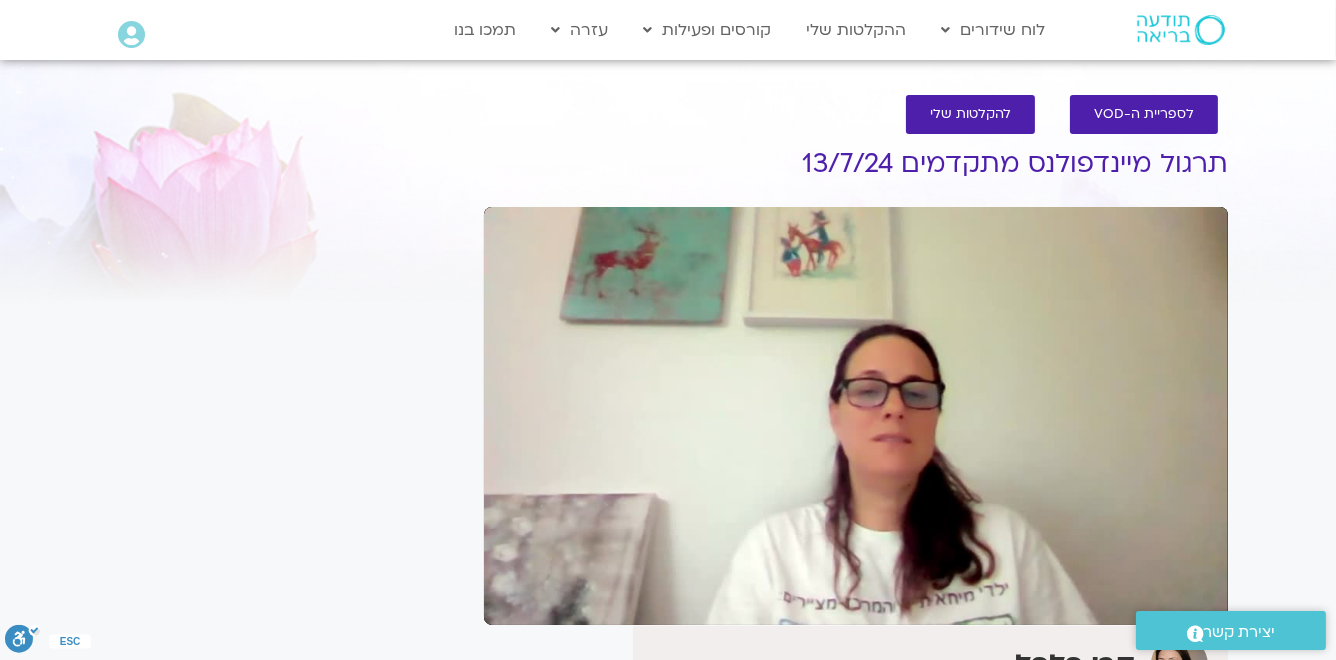 click on "pause" at bounding box center [516, 601] 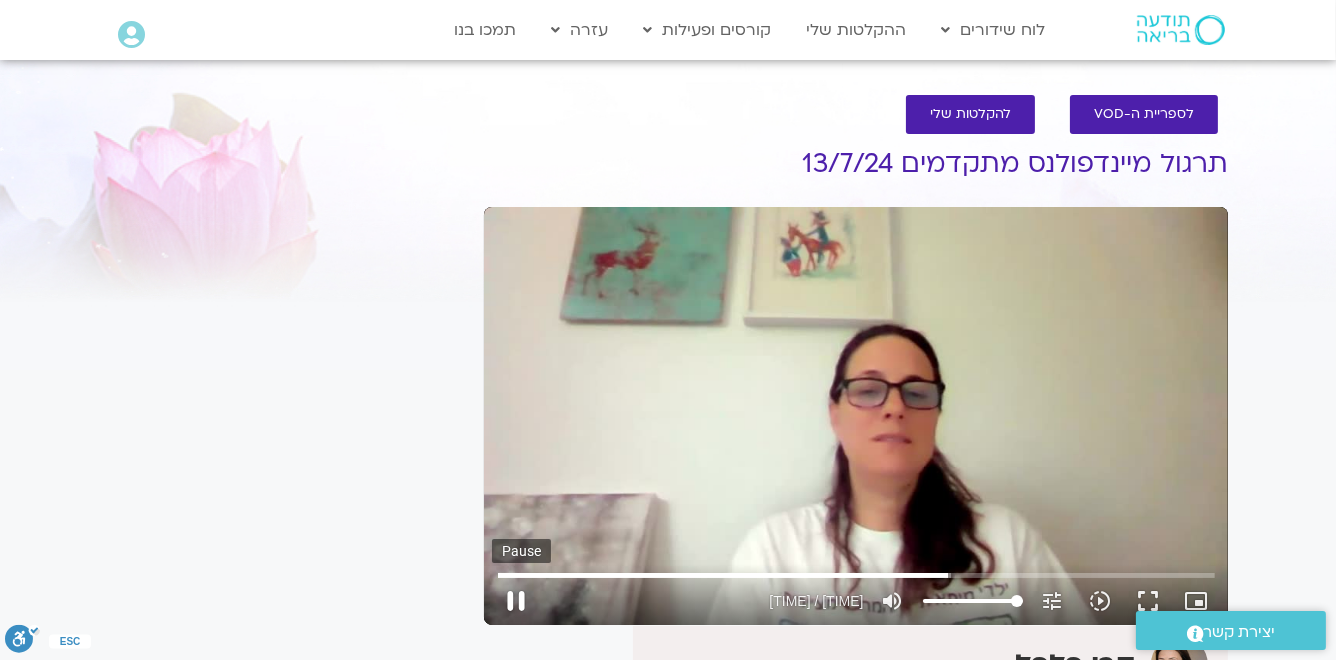 click on "pause" at bounding box center (516, 601) 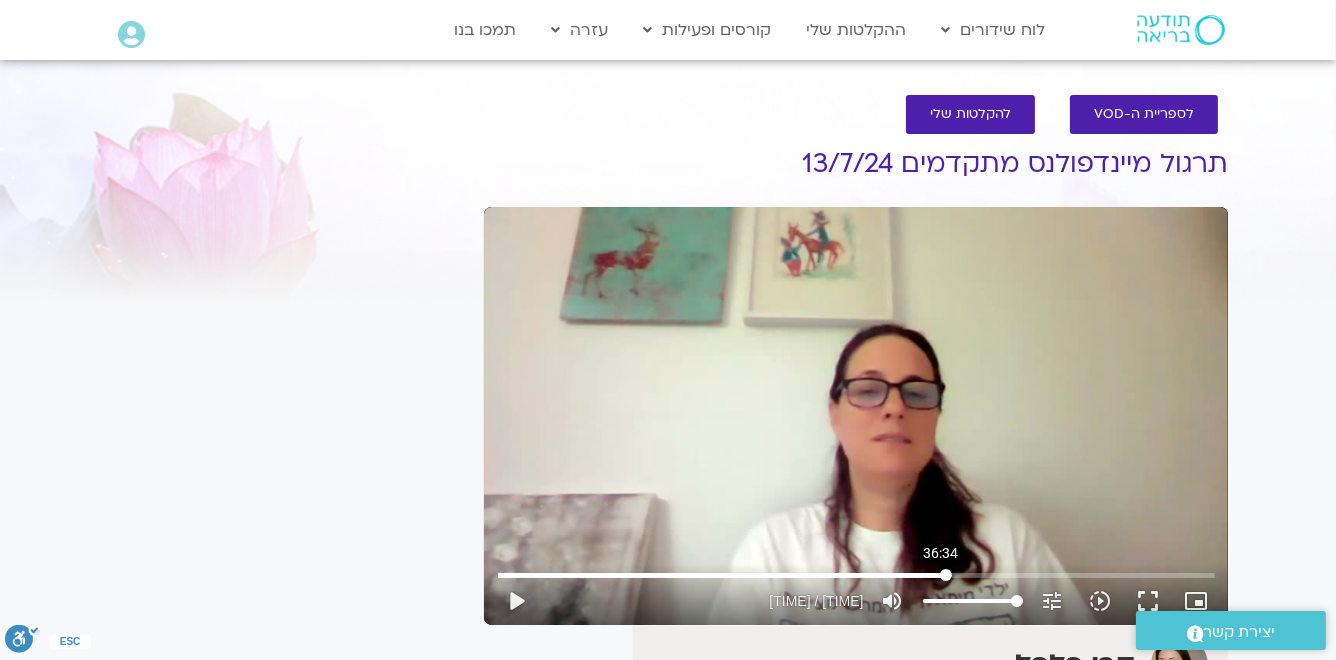 click at bounding box center (856, 575) 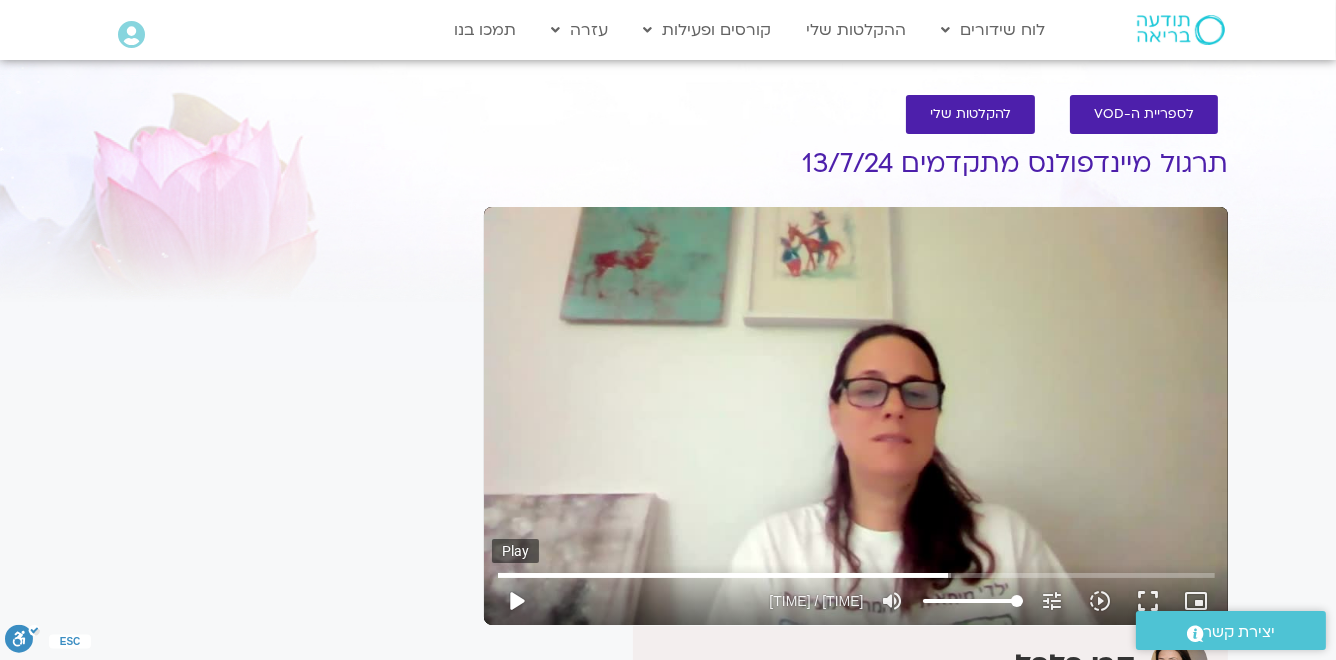 click on "play_arrow" at bounding box center [516, 601] 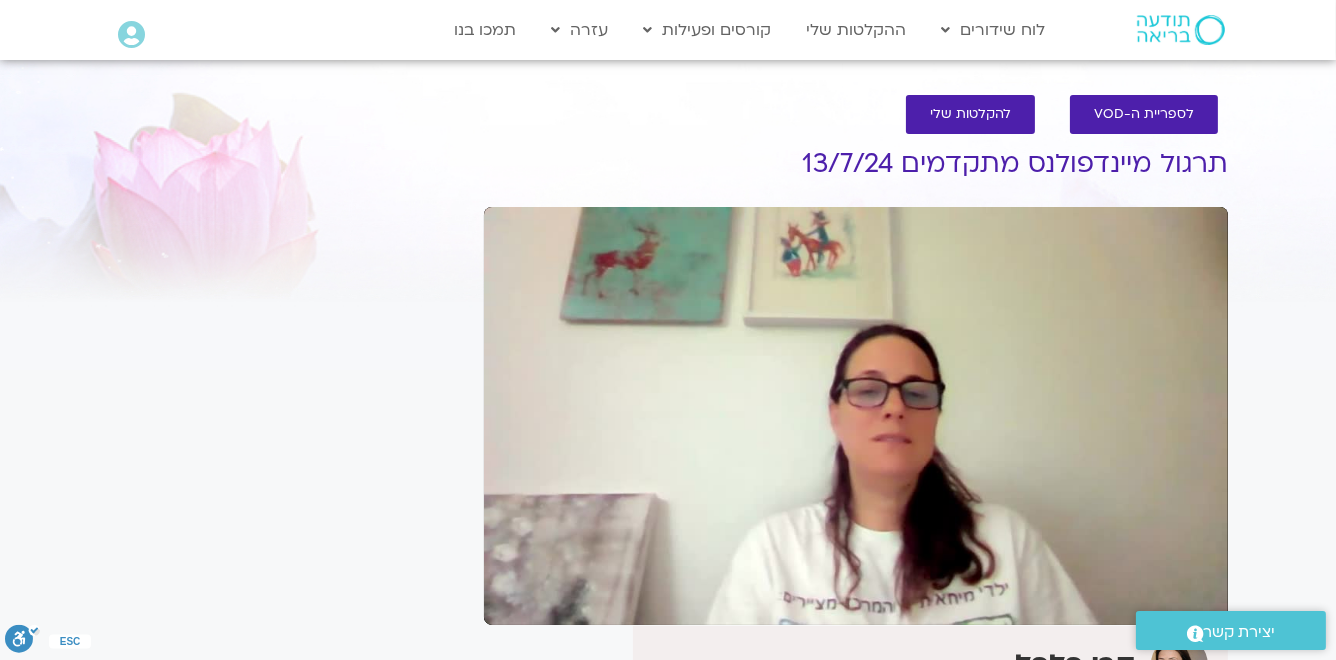 click on "pause" at bounding box center [516, 601] 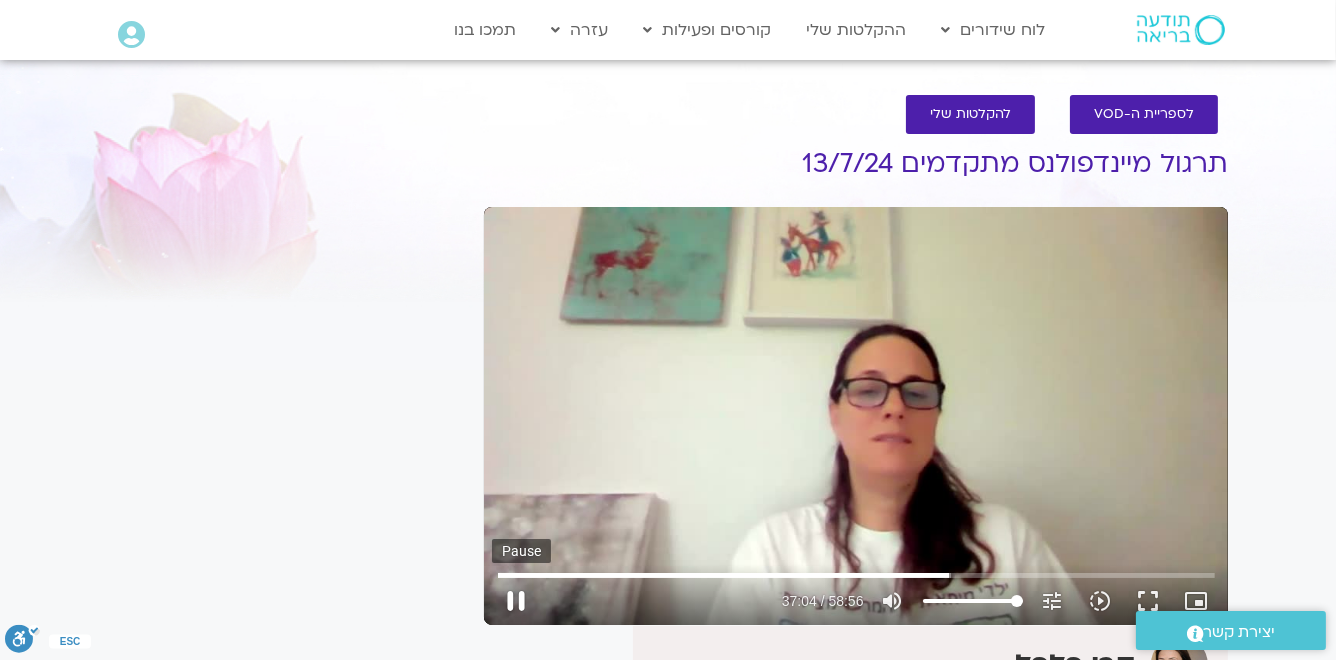 click on "pause" at bounding box center [516, 601] 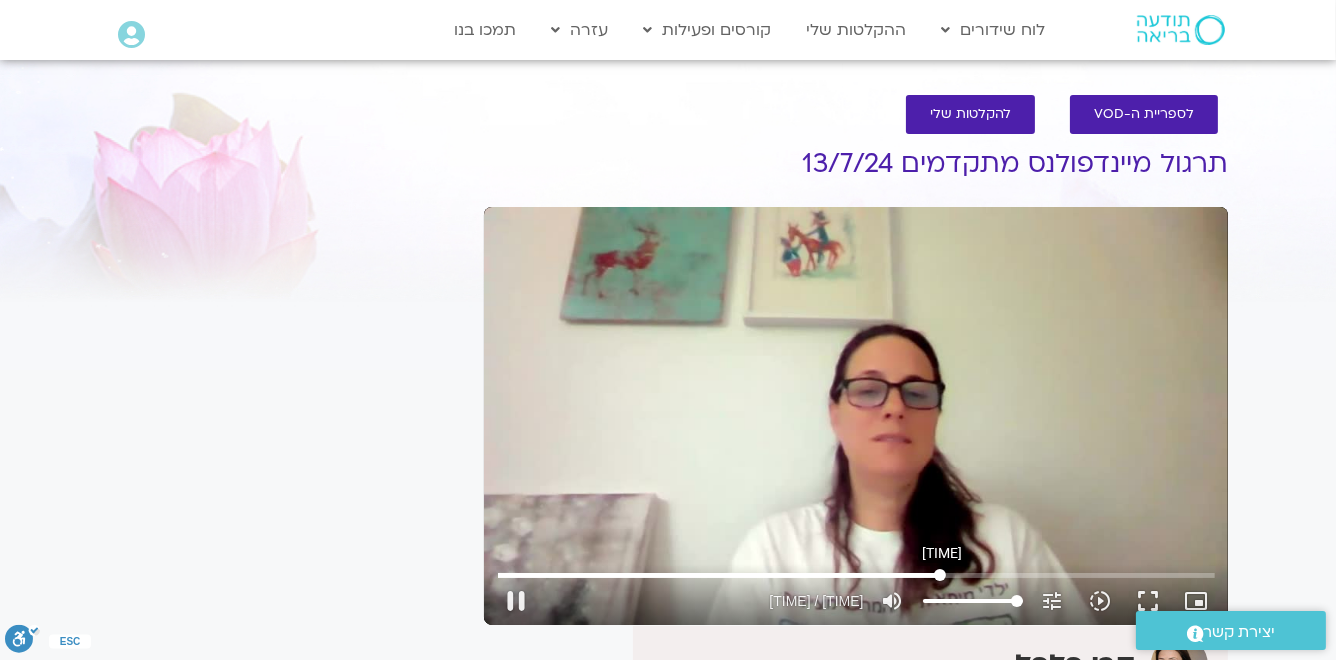 click at bounding box center (856, 575) 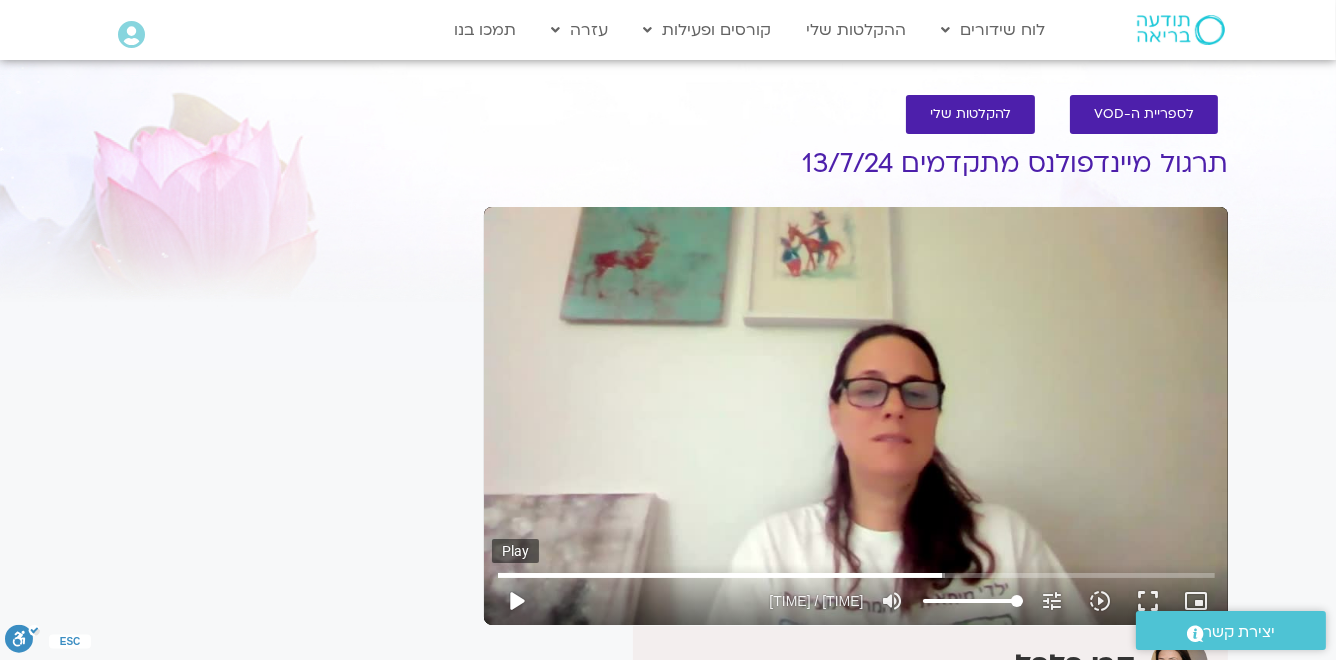 click on "play_arrow" at bounding box center [516, 601] 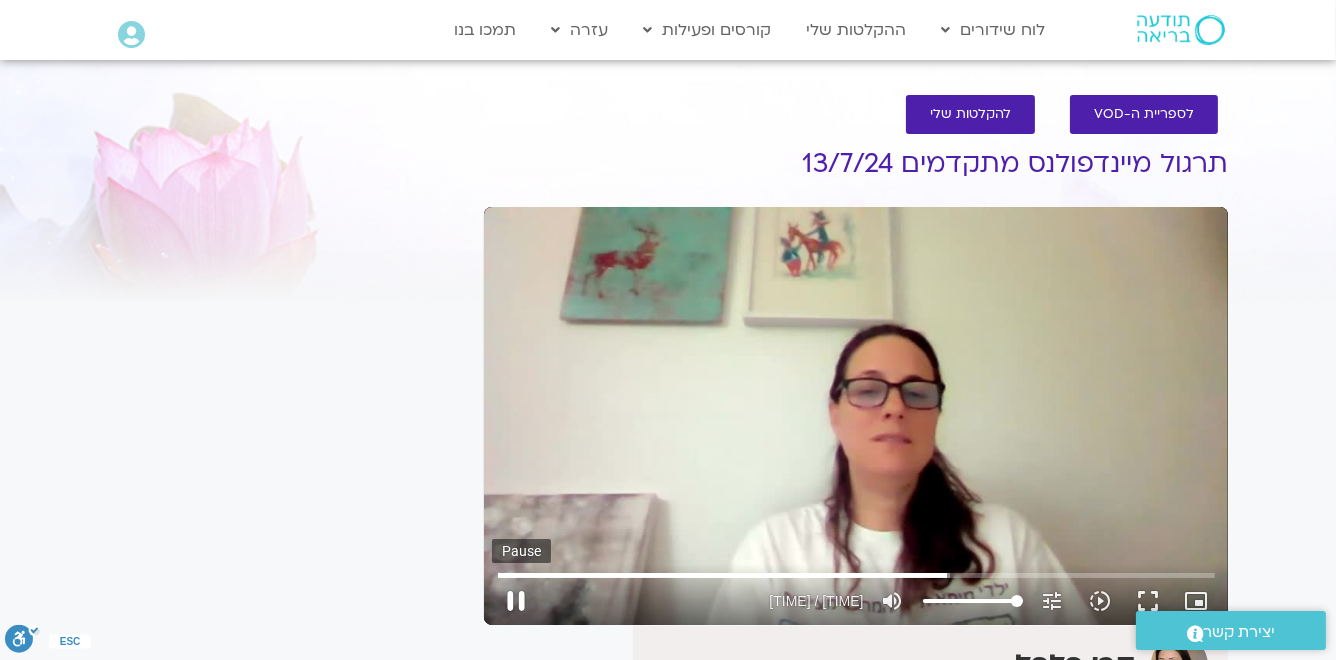 click on "pause" at bounding box center (516, 601) 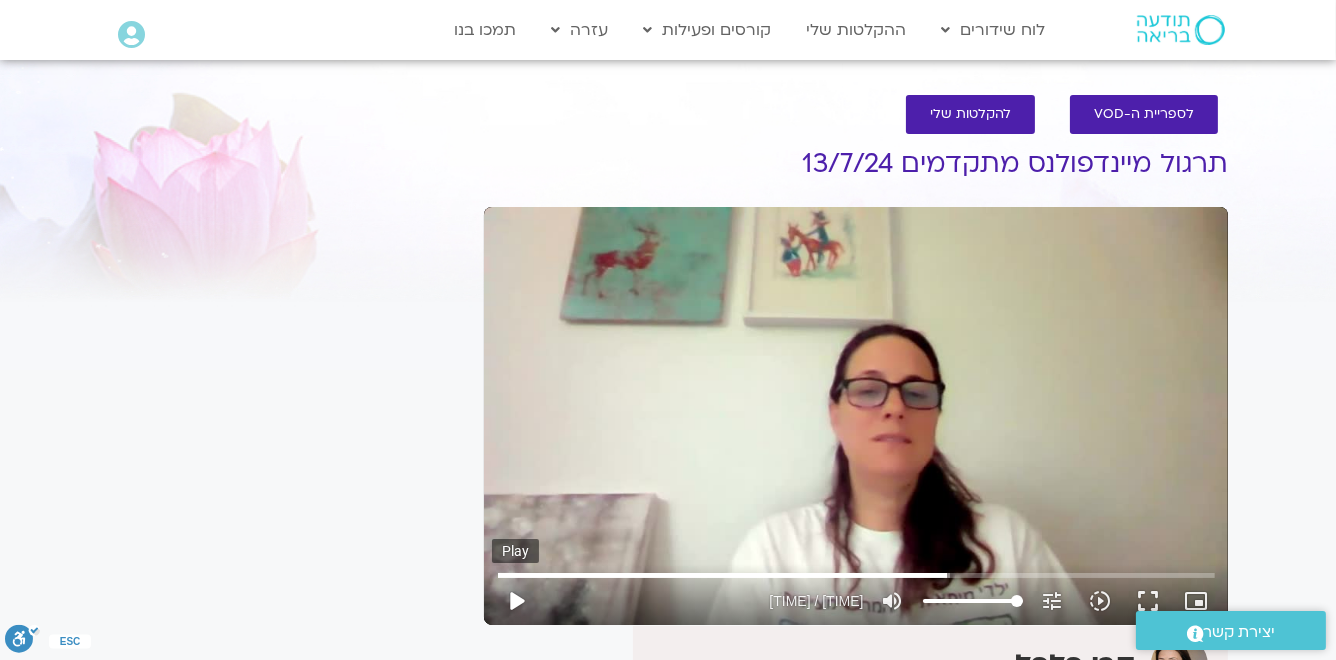 click on "play_arrow" at bounding box center [516, 601] 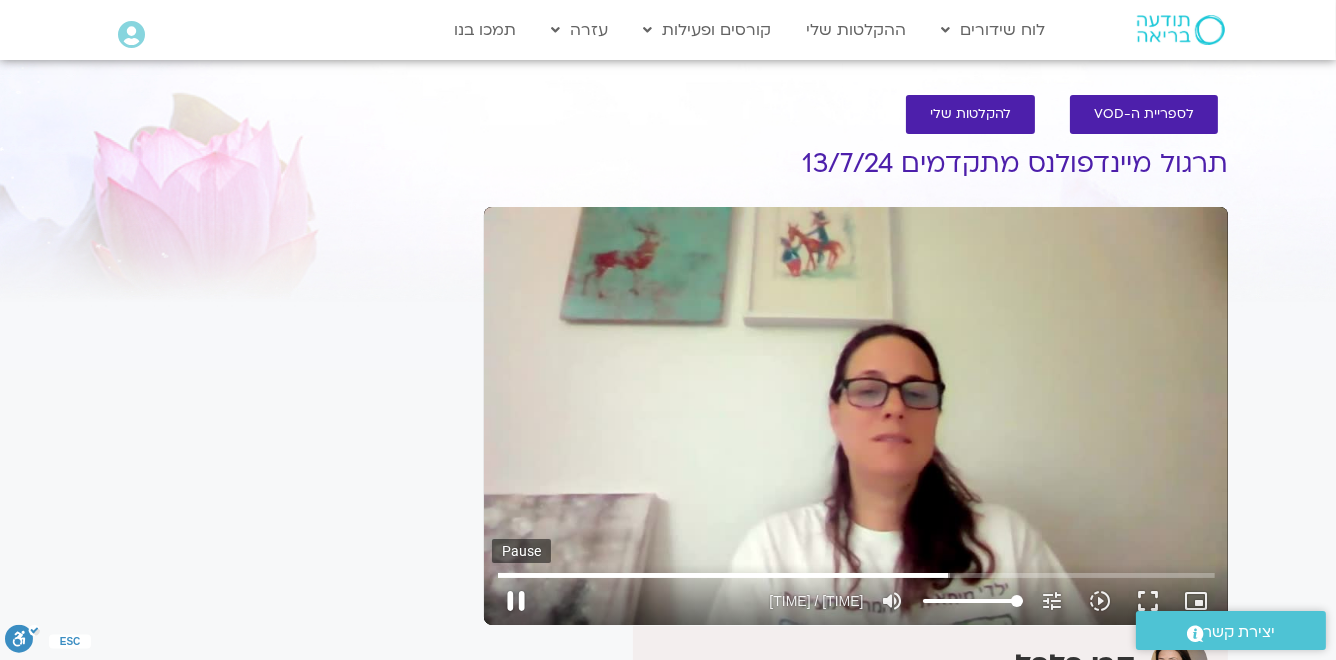 click on "pause" at bounding box center [516, 601] 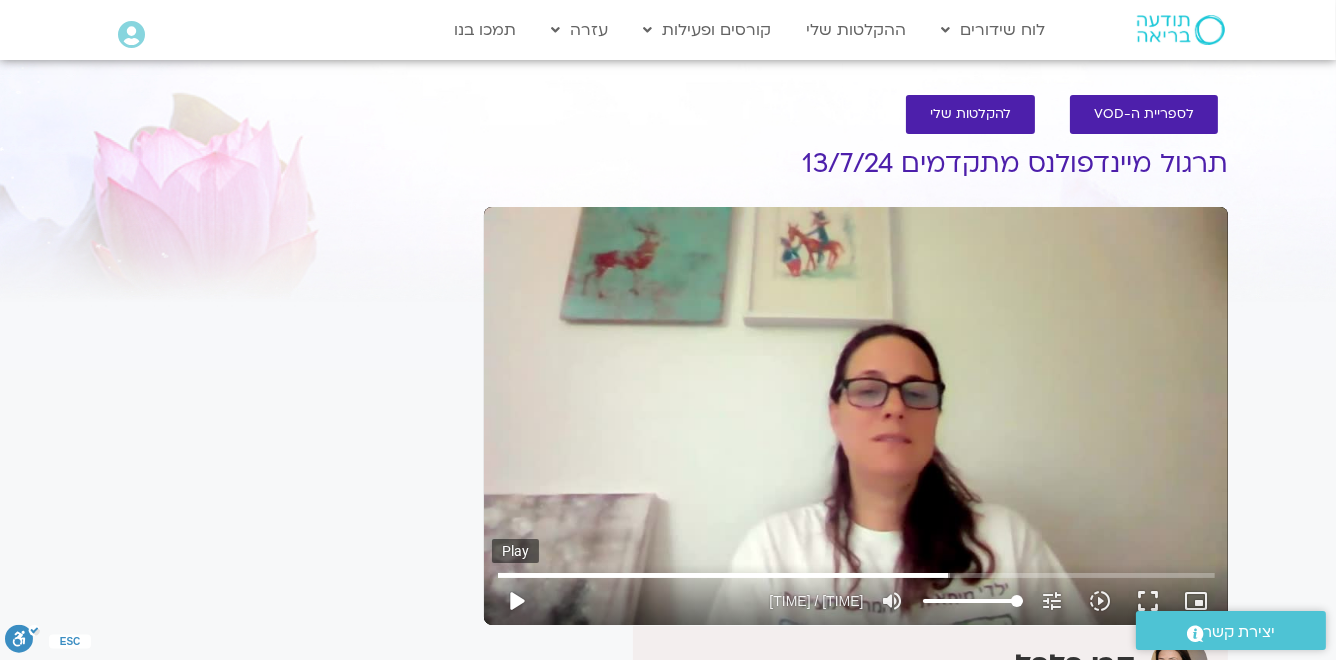 click on "play_arrow" at bounding box center [516, 601] 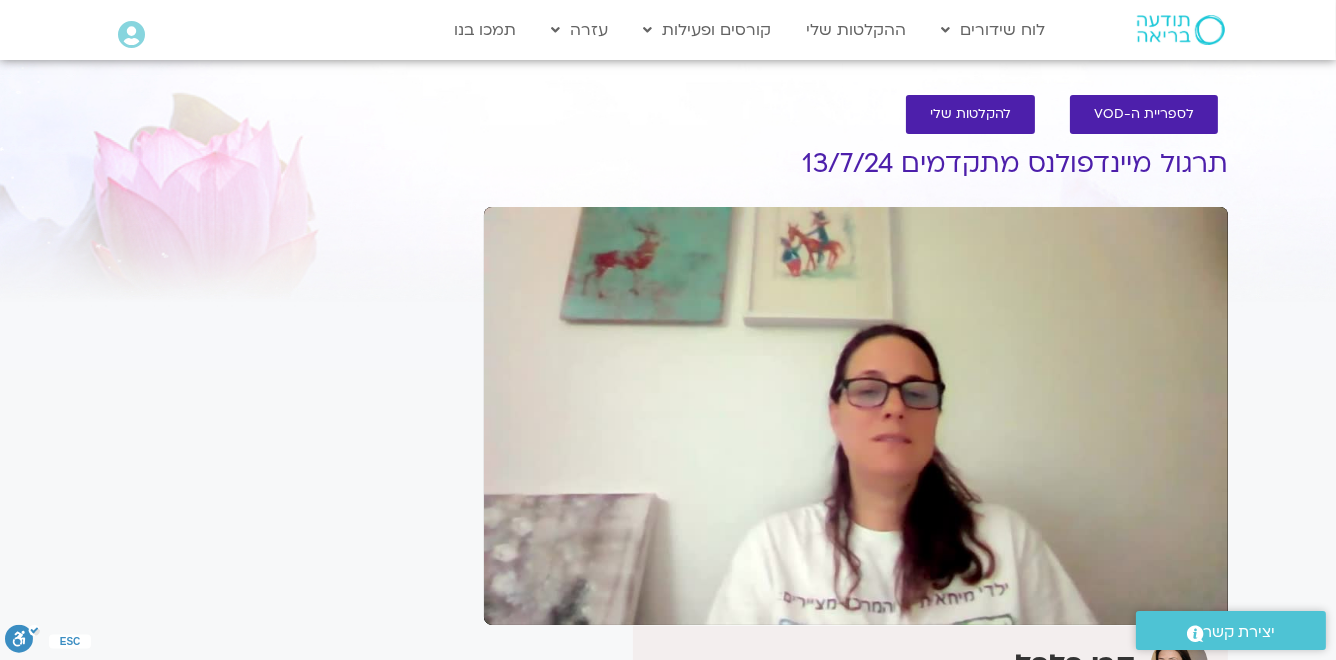click on "pause" at bounding box center [516, 601] 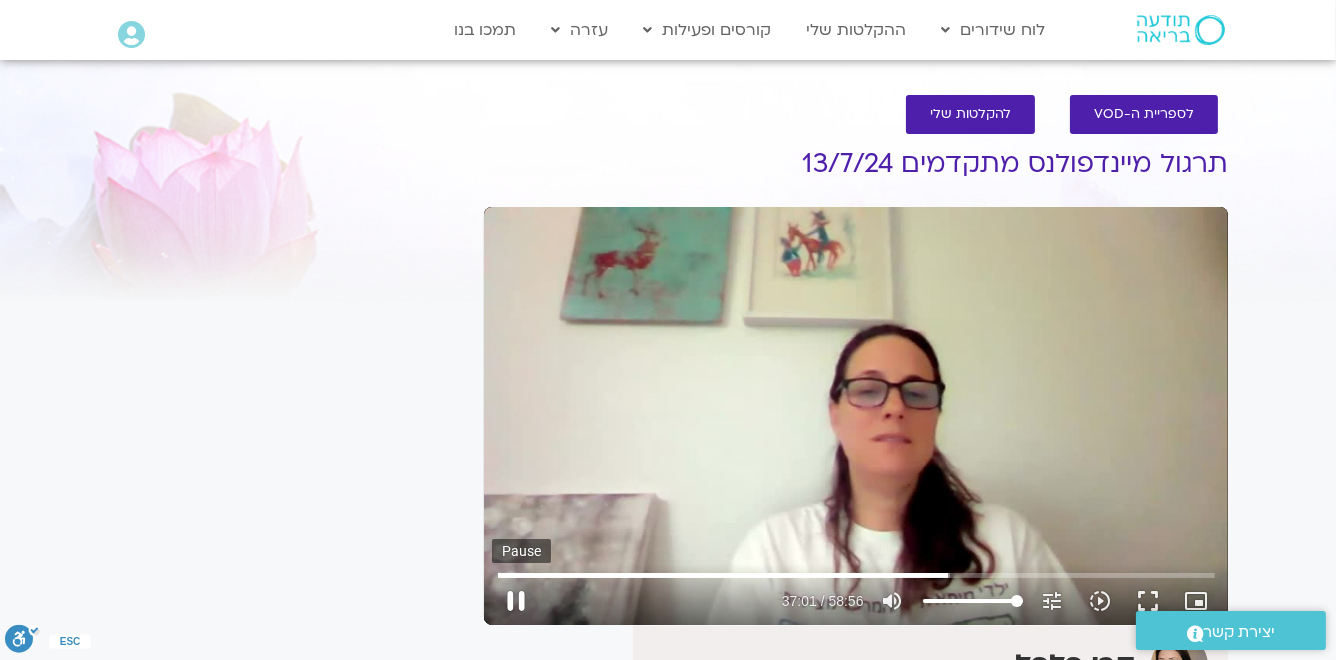 click on "pause" at bounding box center [516, 601] 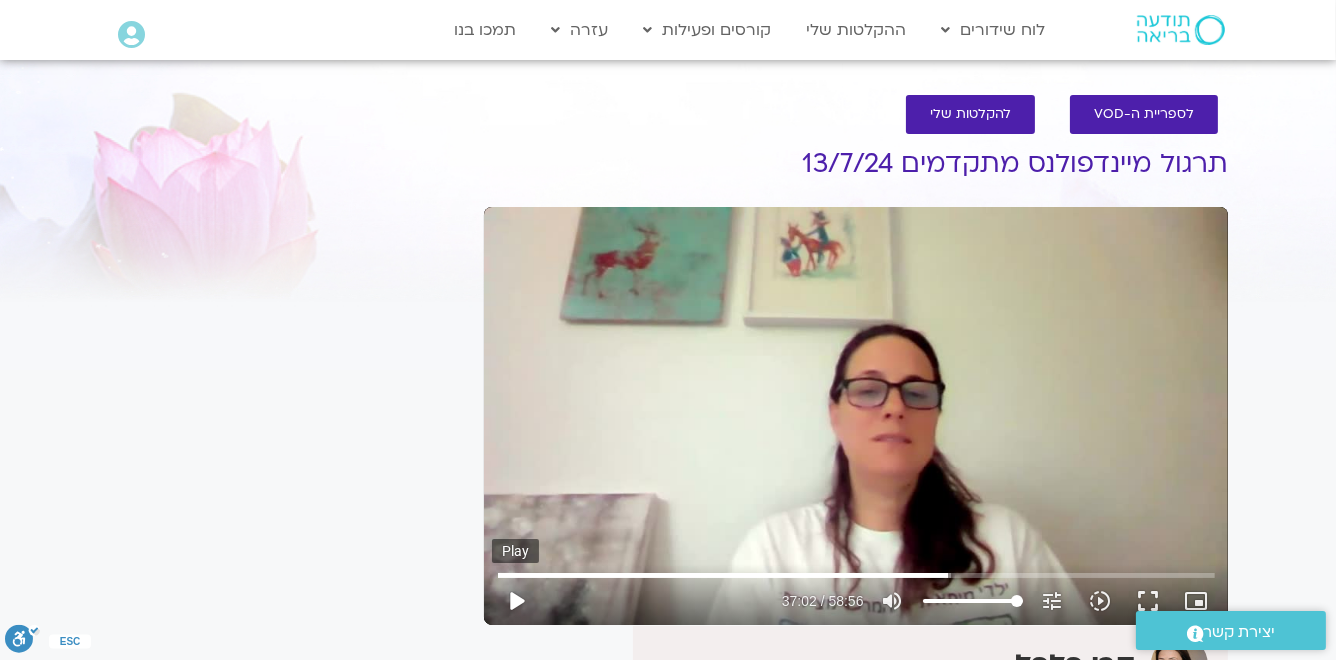 click on "play_arrow" at bounding box center [516, 601] 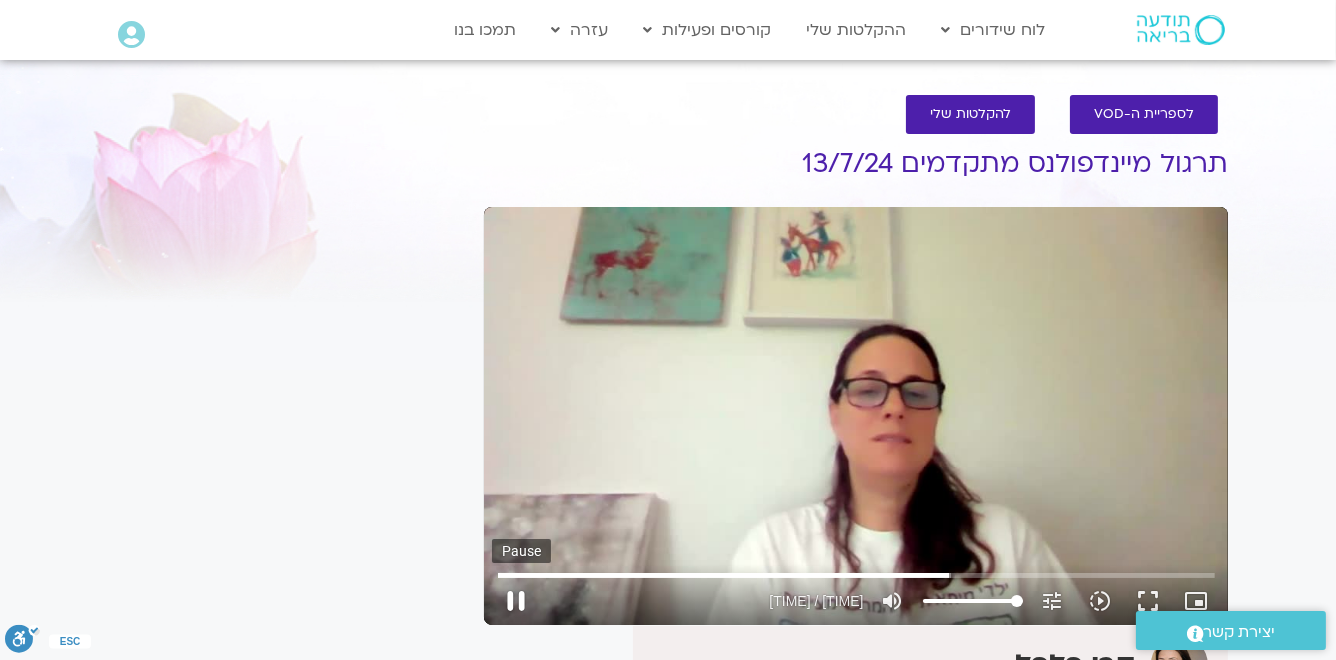 click on "pause" at bounding box center (516, 601) 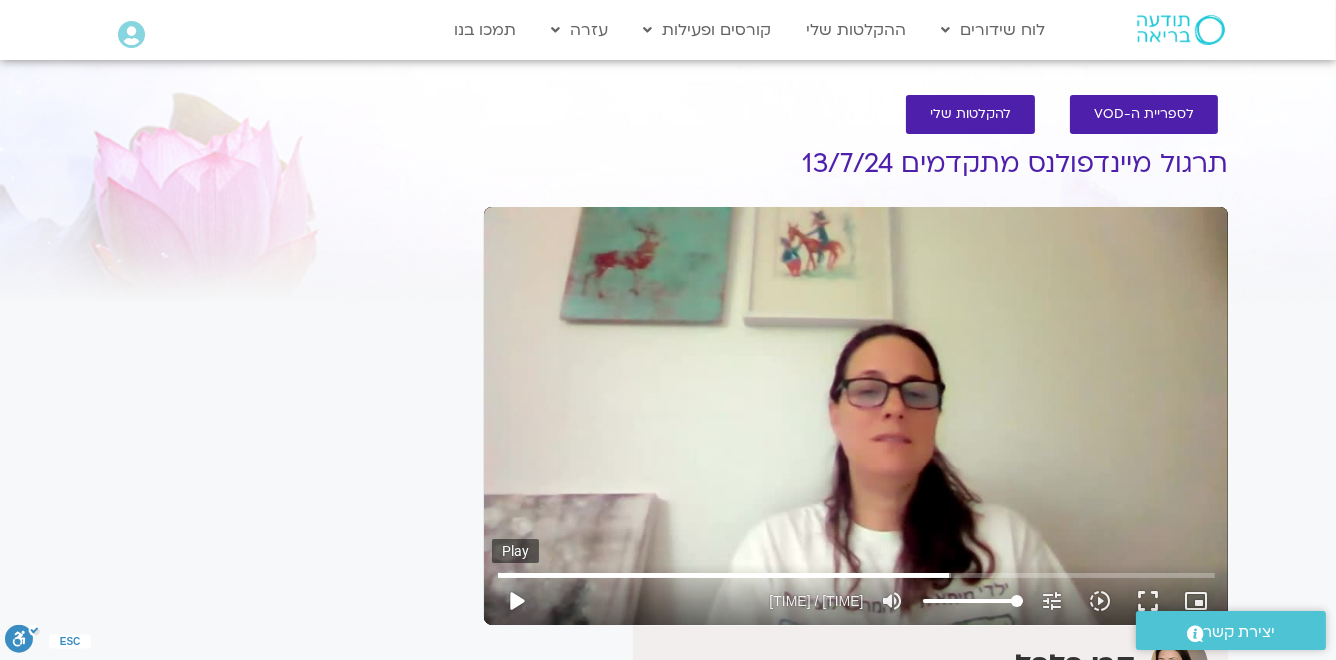click on "play_arrow" at bounding box center [516, 601] 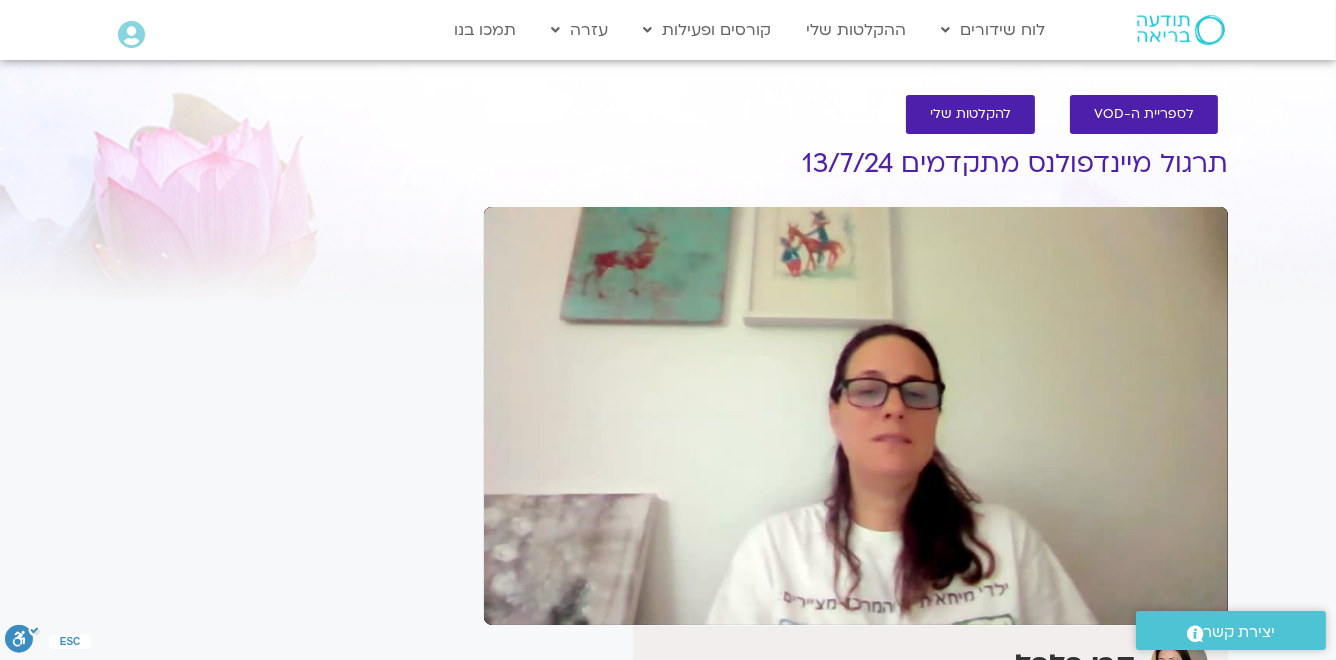 click on "pause" at bounding box center (516, 601) 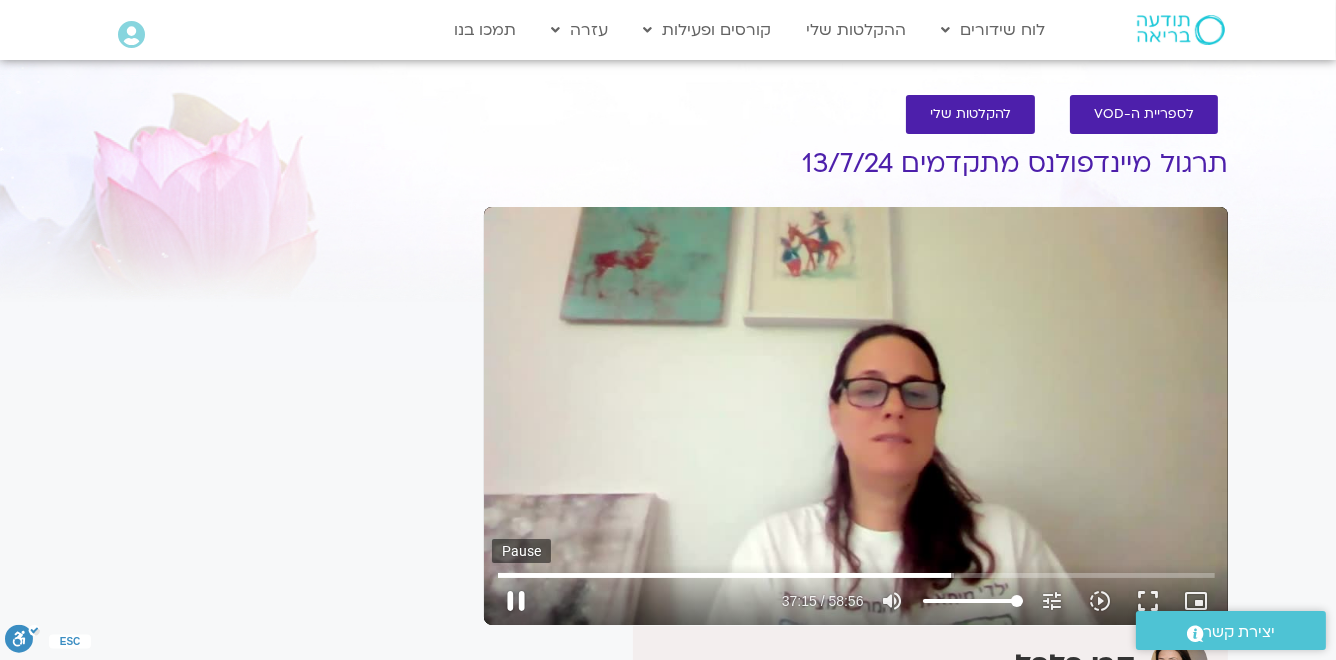 click on "pause" at bounding box center (516, 601) 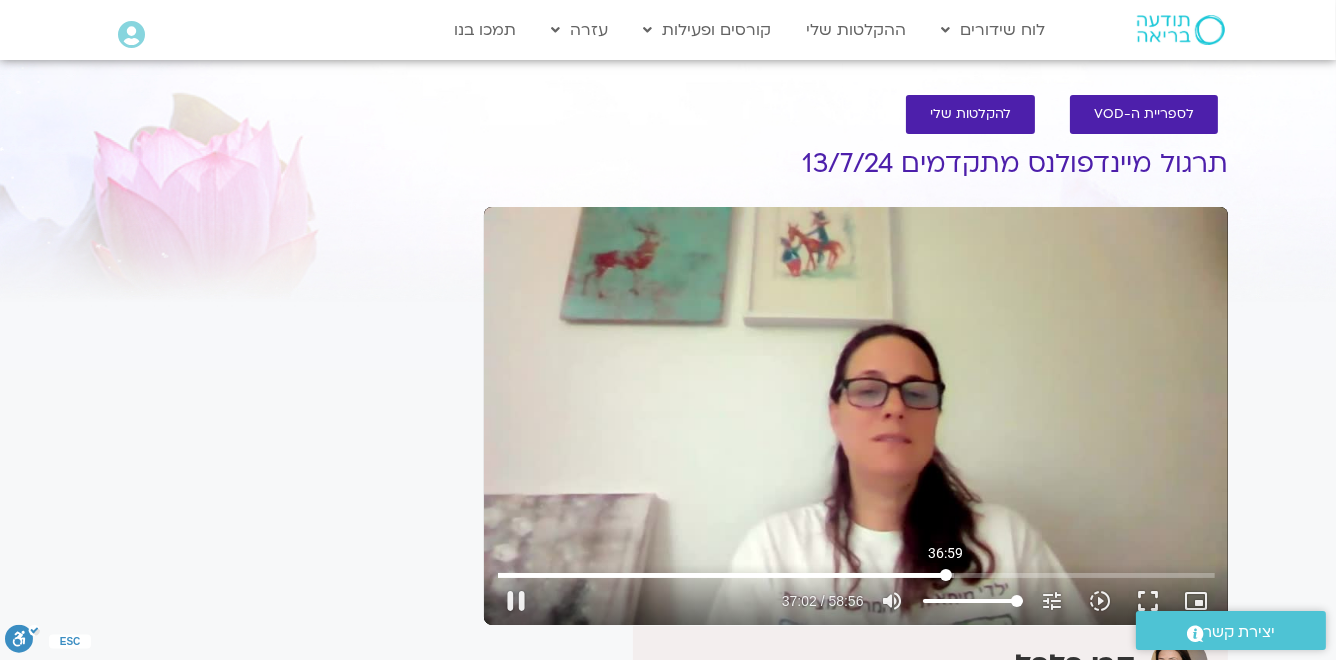 click at bounding box center [856, 575] 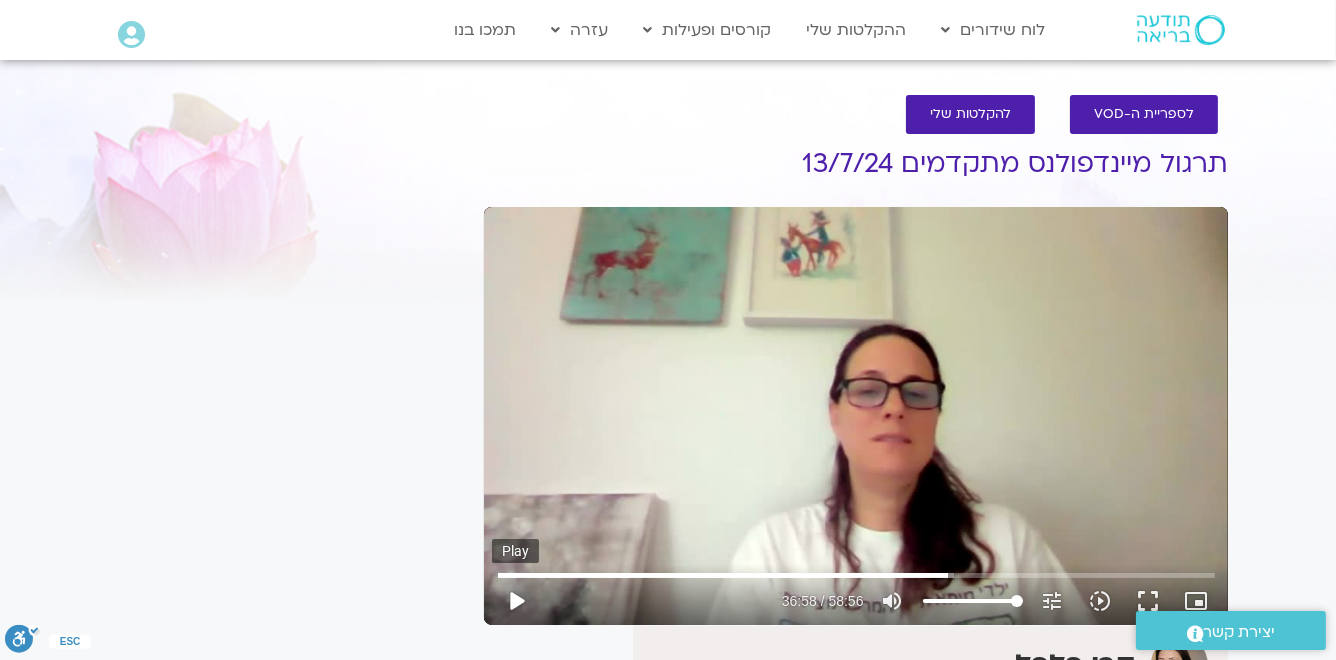 click on "play_arrow" at bounding box center (516, 601) 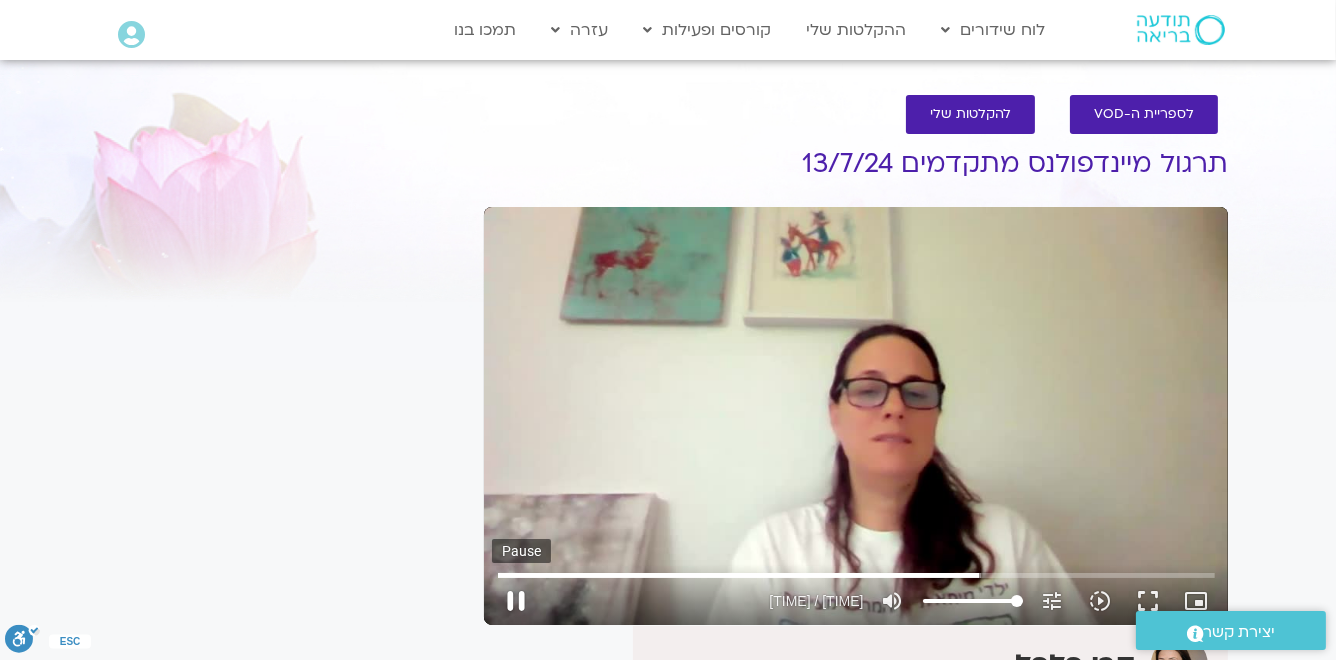 click on "pause" at bounding box center [516, 601] 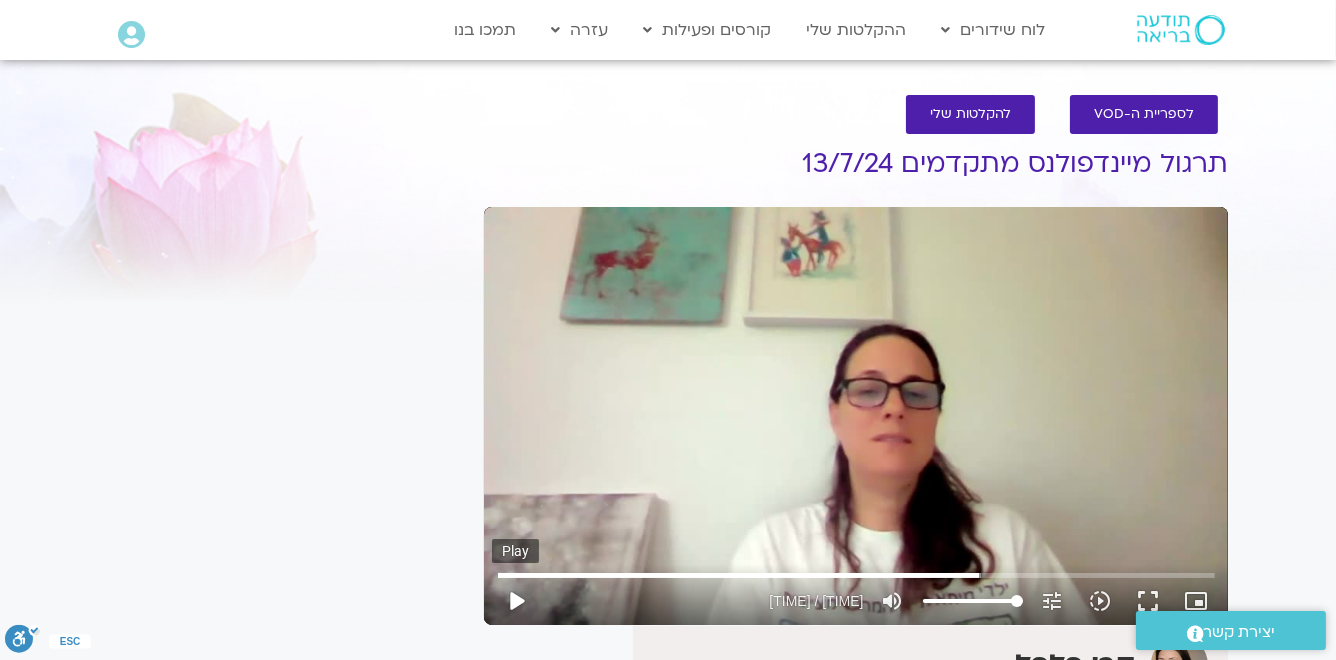 click on "play_arrow" at bounding box center (516, 601) 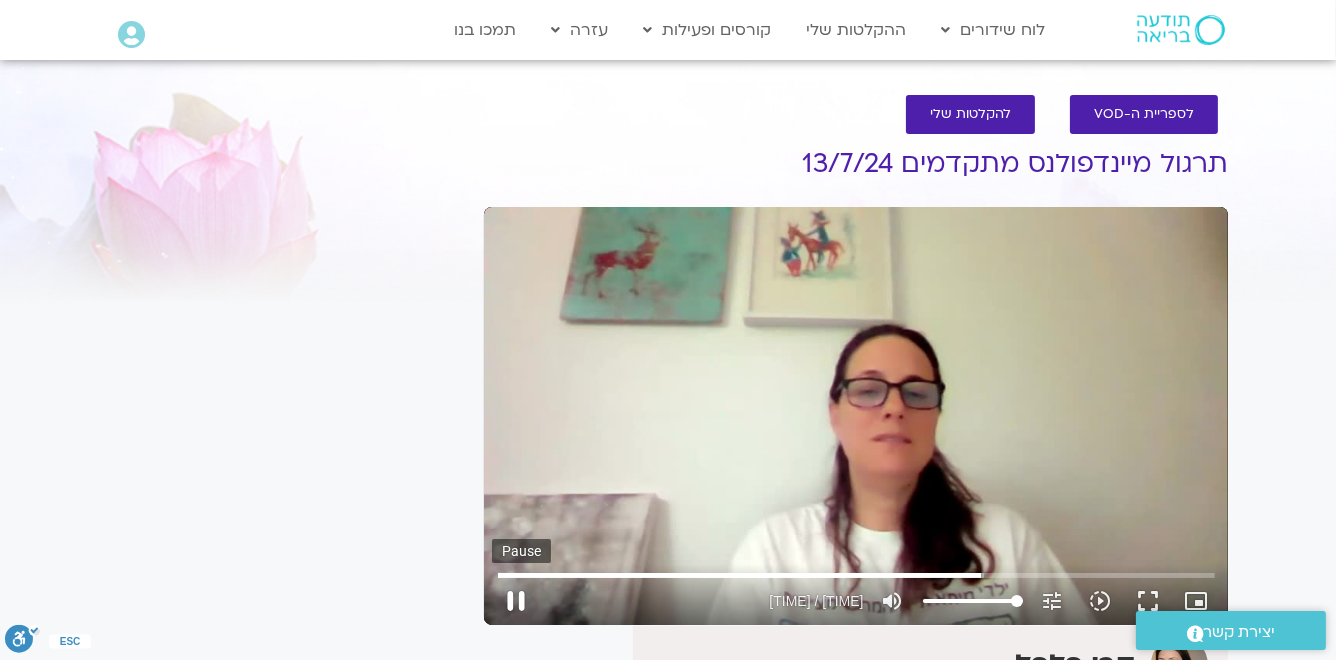click on "pause" at bounding box center (516, 601) 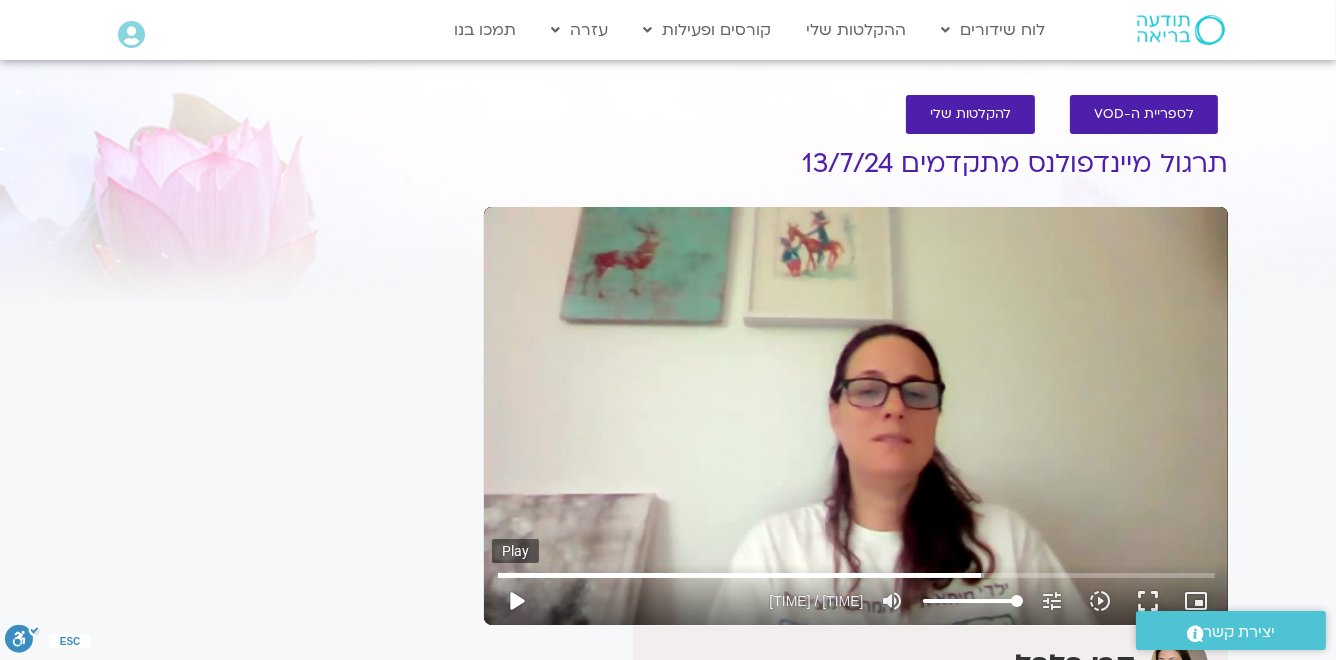 click on "play_arrow" at bounding box center [516, 601] 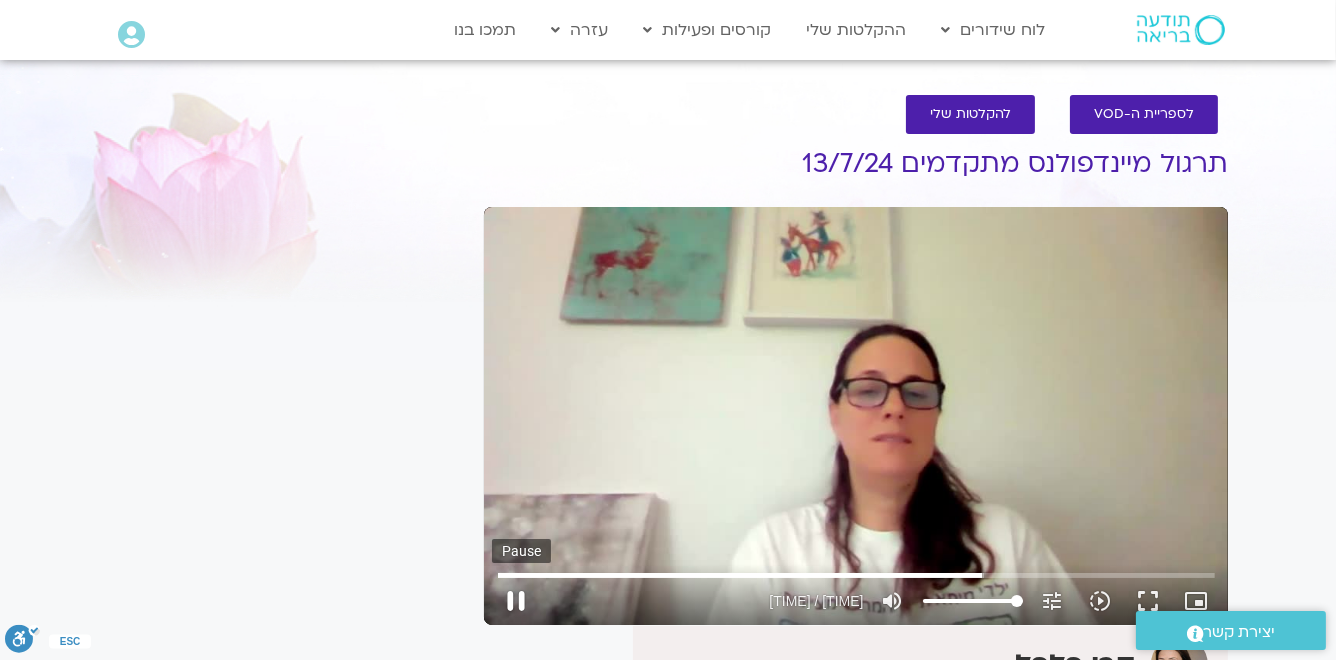click on "pause" at bounding box center [516, 601] 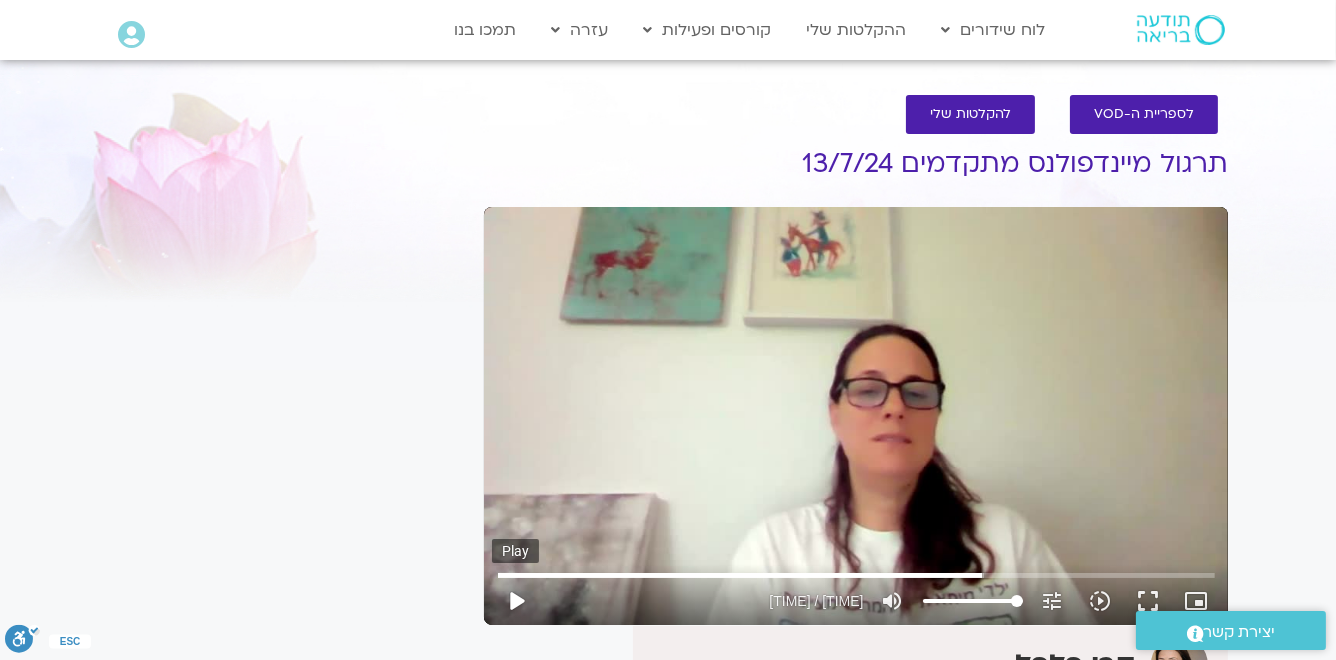 click on "play_arrow" at bounding box center (516, 601) 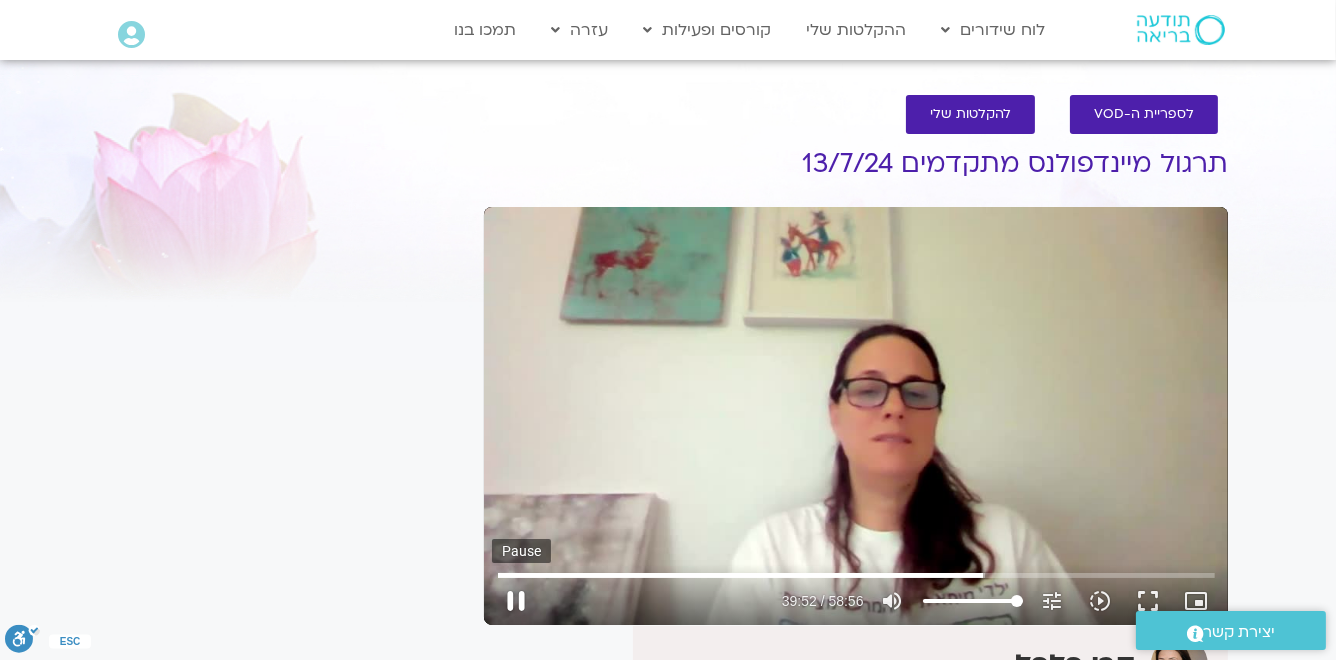 click on "pause" at bounding box center (516, 601) 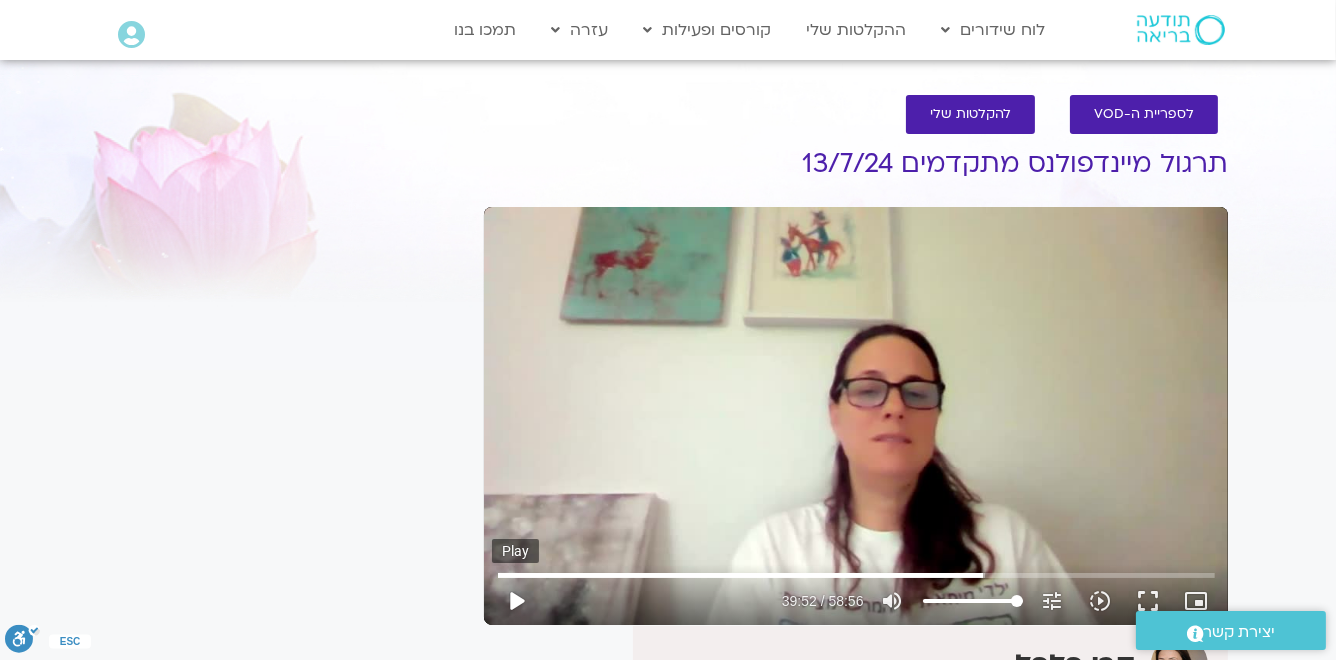 click on "play_arrow" at bounding box center (516, 601) 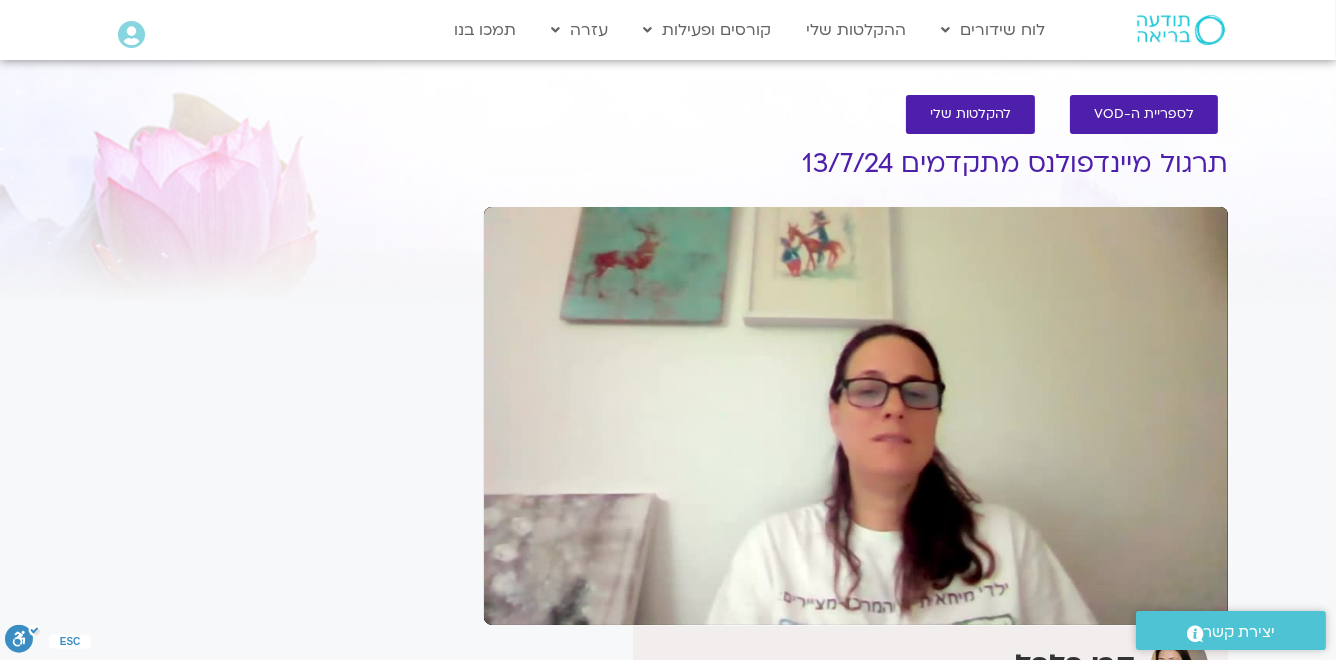 click on "pause" at bounding box center (516, 601) 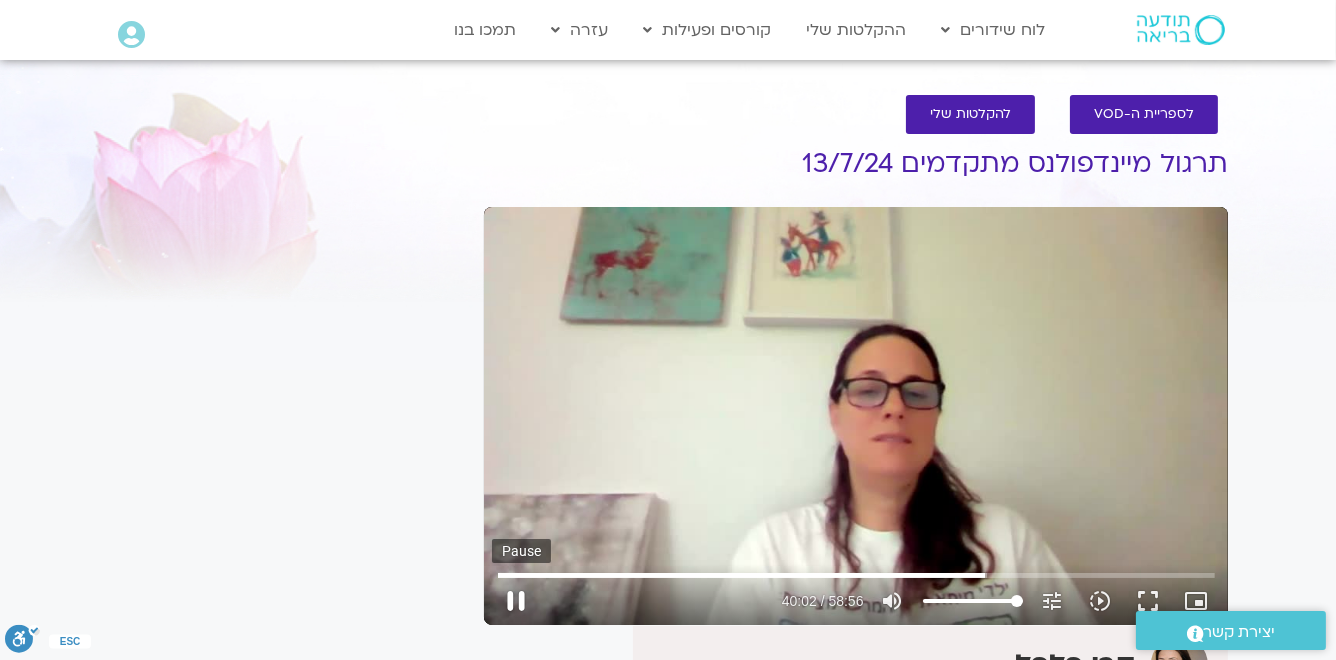 click on "pause" at bounding box center [516, 601] 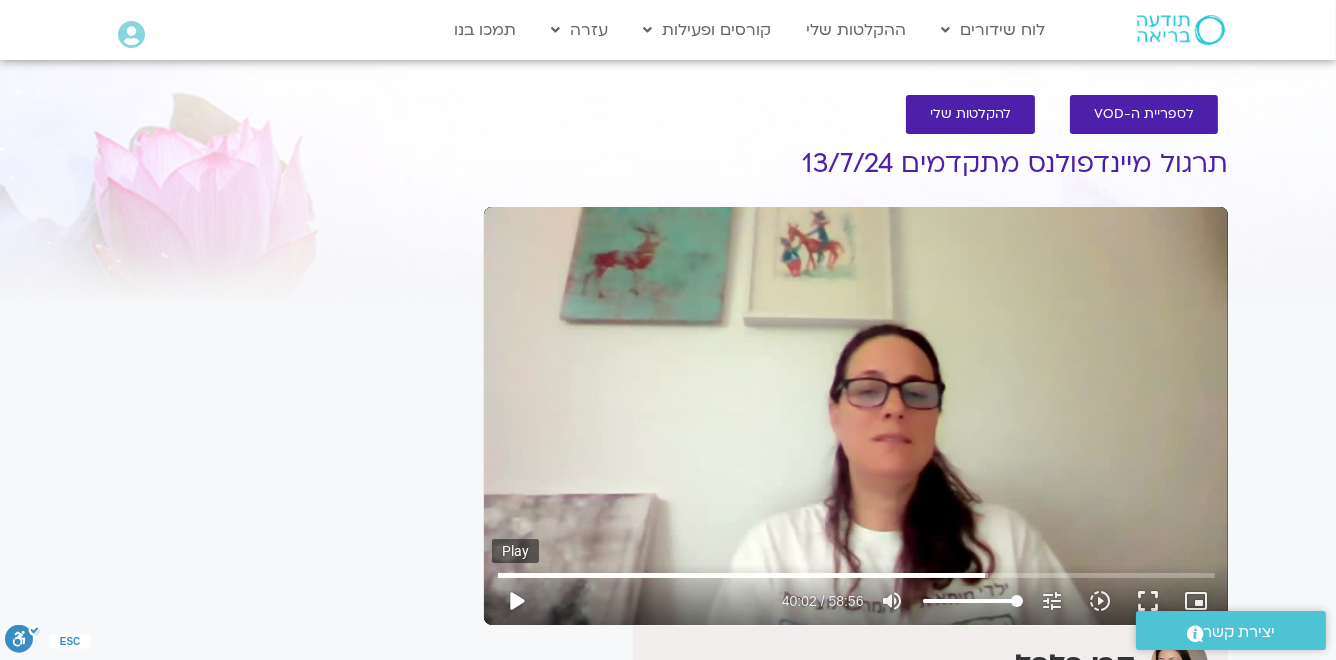 click on "play_arrow" at bounding box center [516, 601] 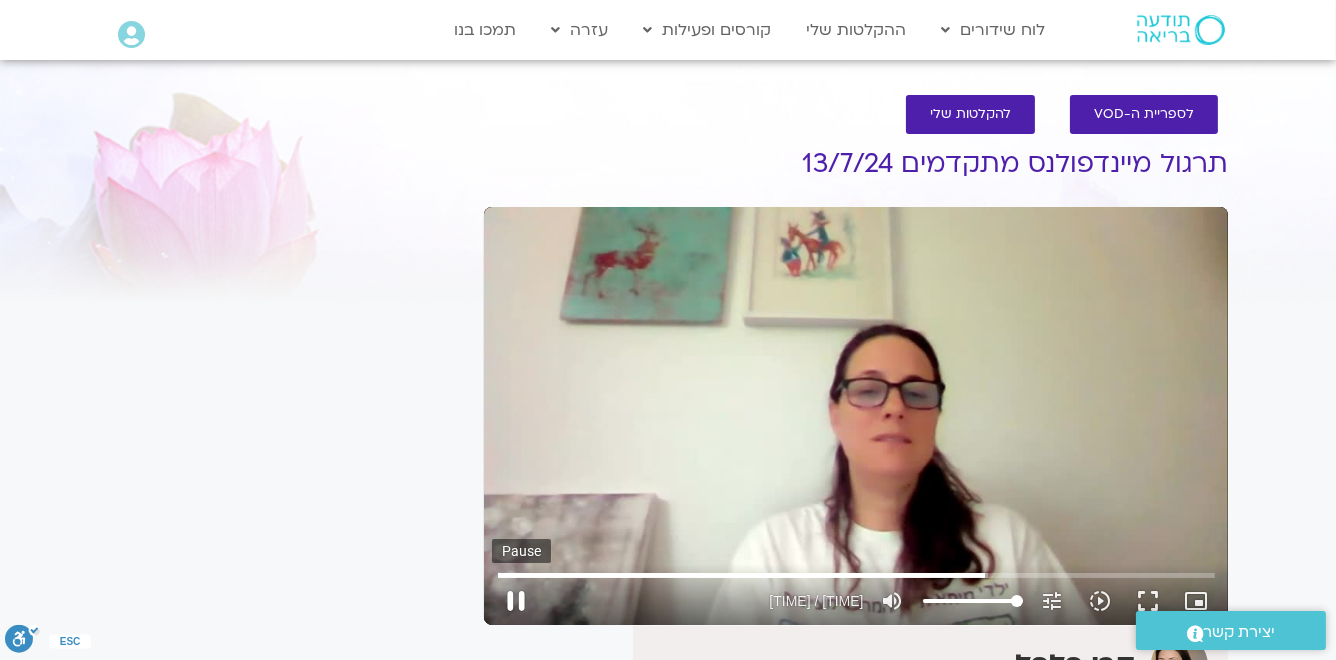 click on "pause" at bounding box center [516, 601] 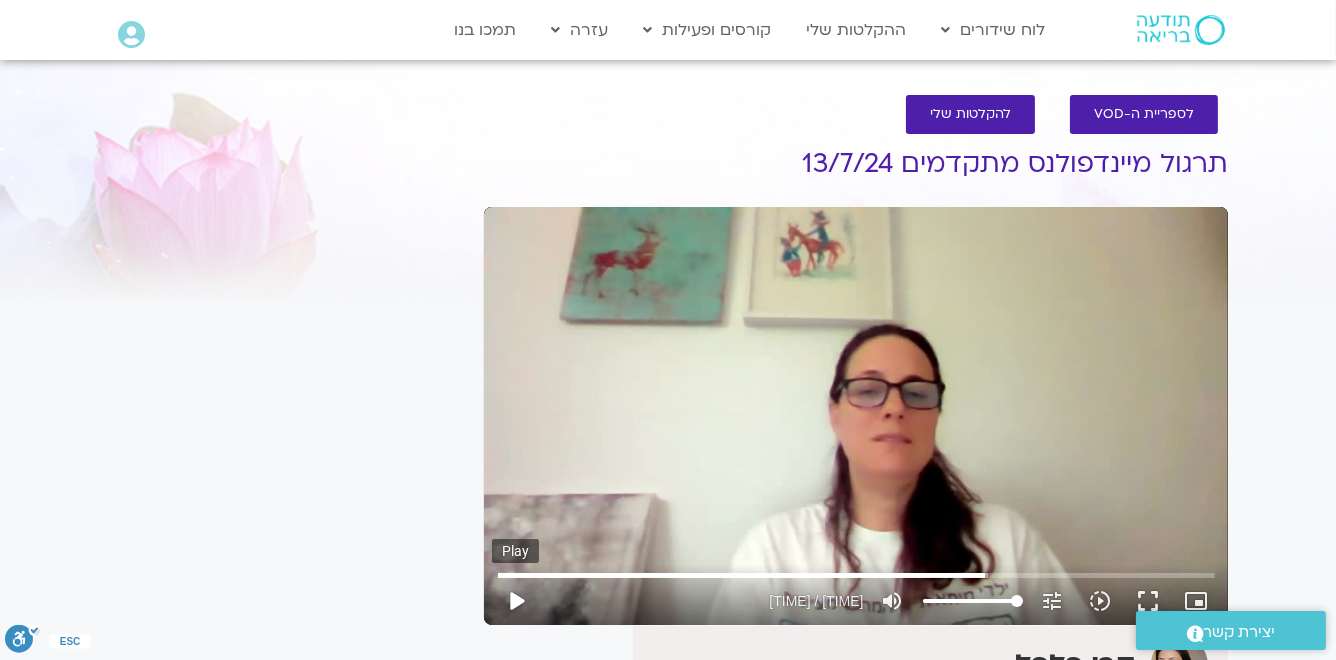 click on "play_arrow" at bounding box center (516, 601) 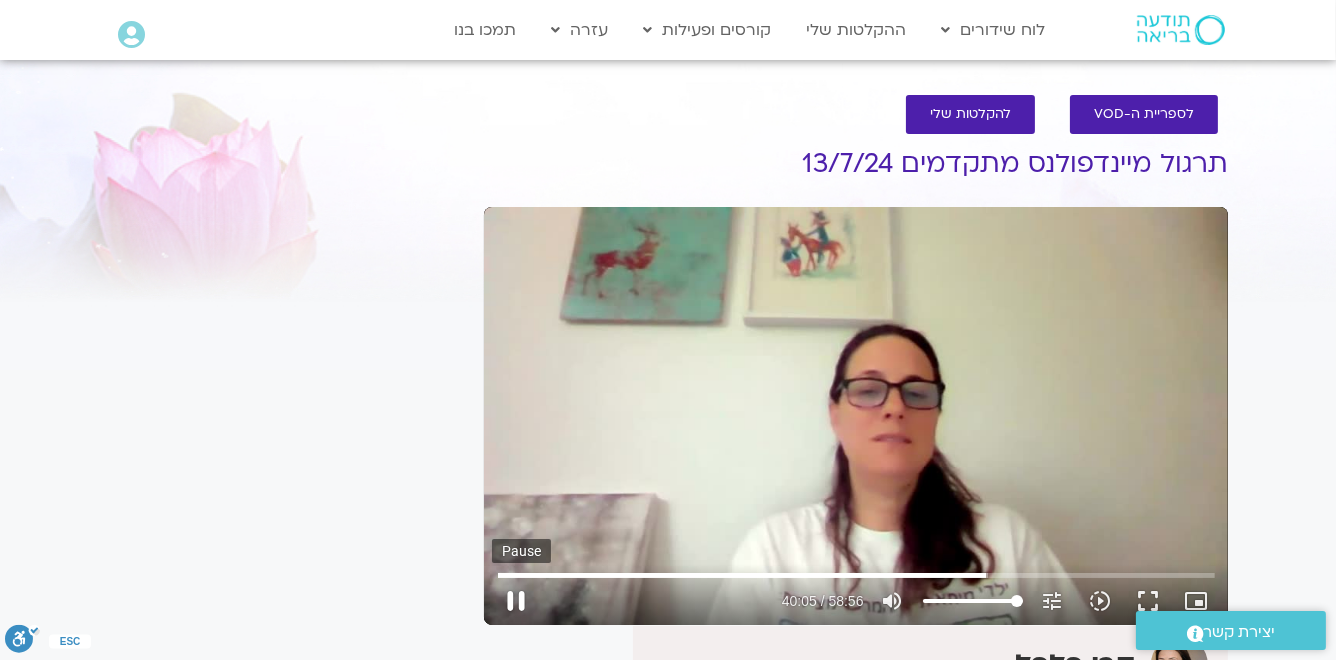 click on "pause" at bounding box center [516, 601] 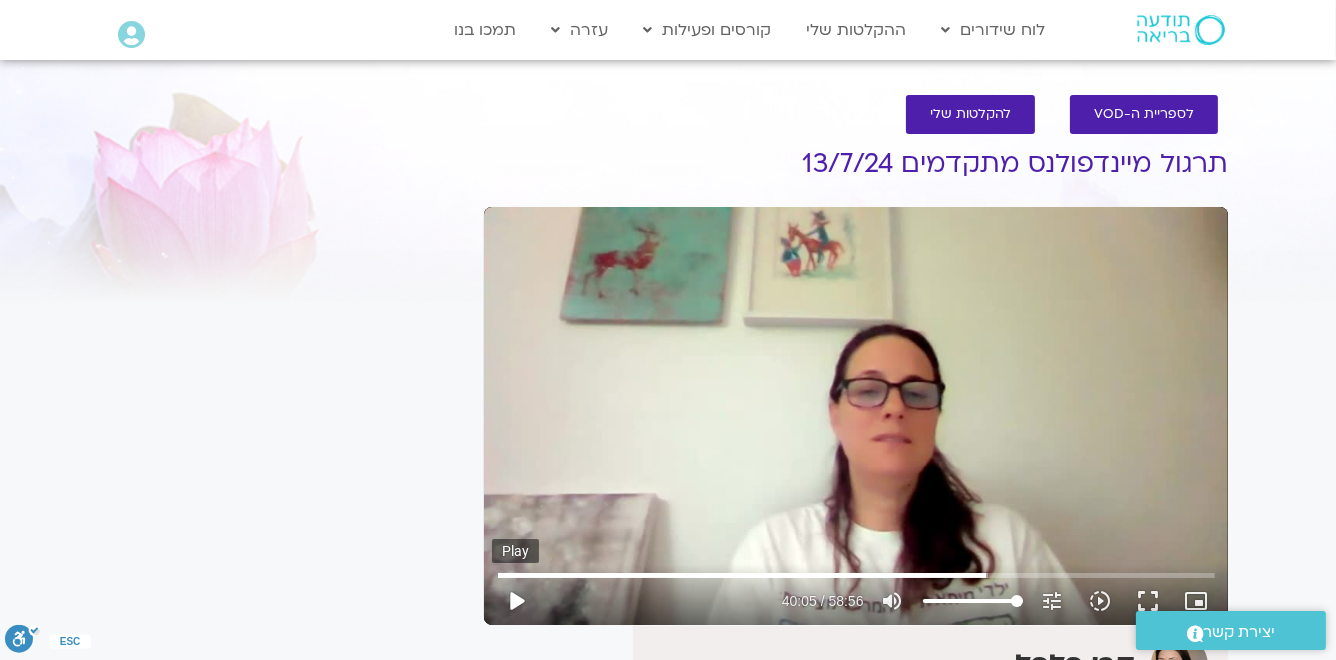 click on "play_arrow" at bounding box center (516, 601) 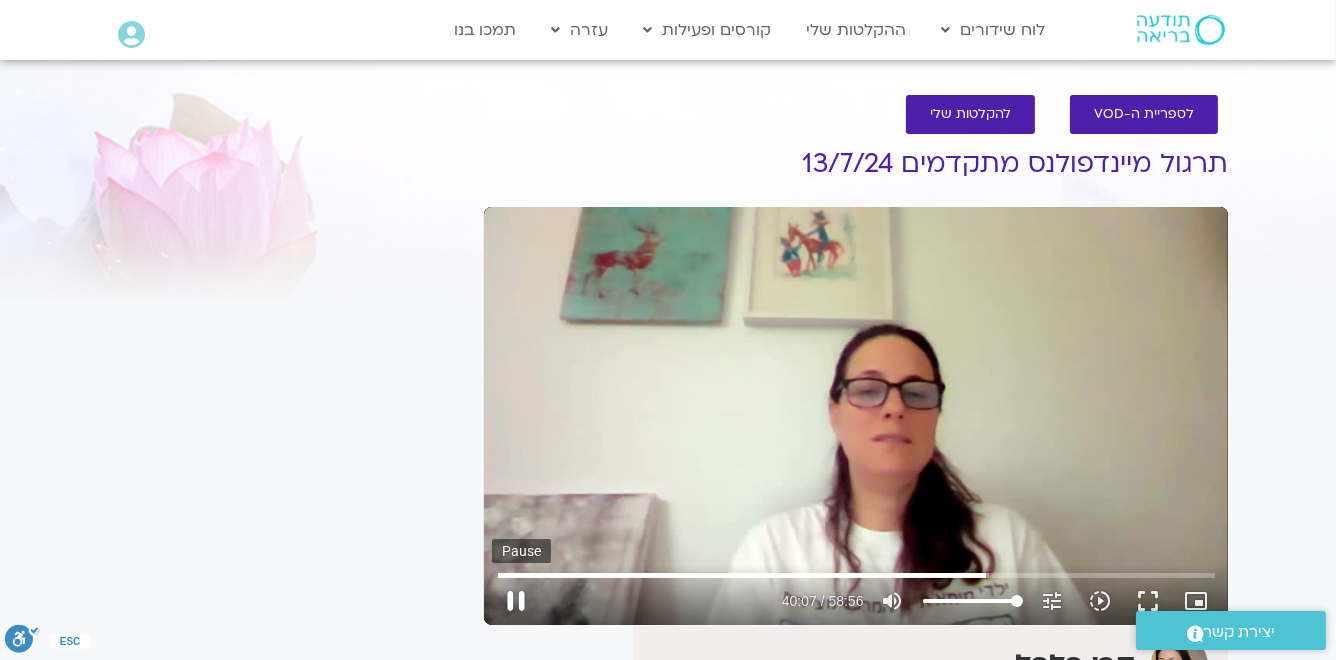 click on "pause" at bounding box center [516, 601] 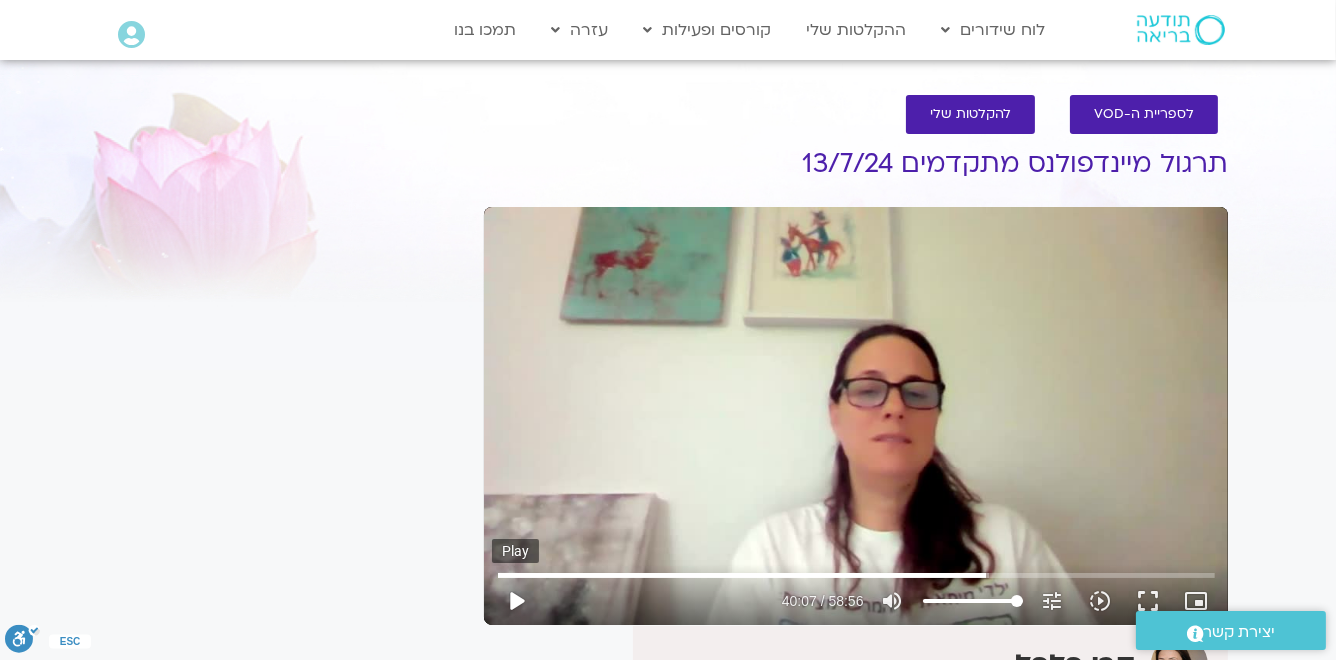 click on "play_arrow" at bounding box center [516, 601] 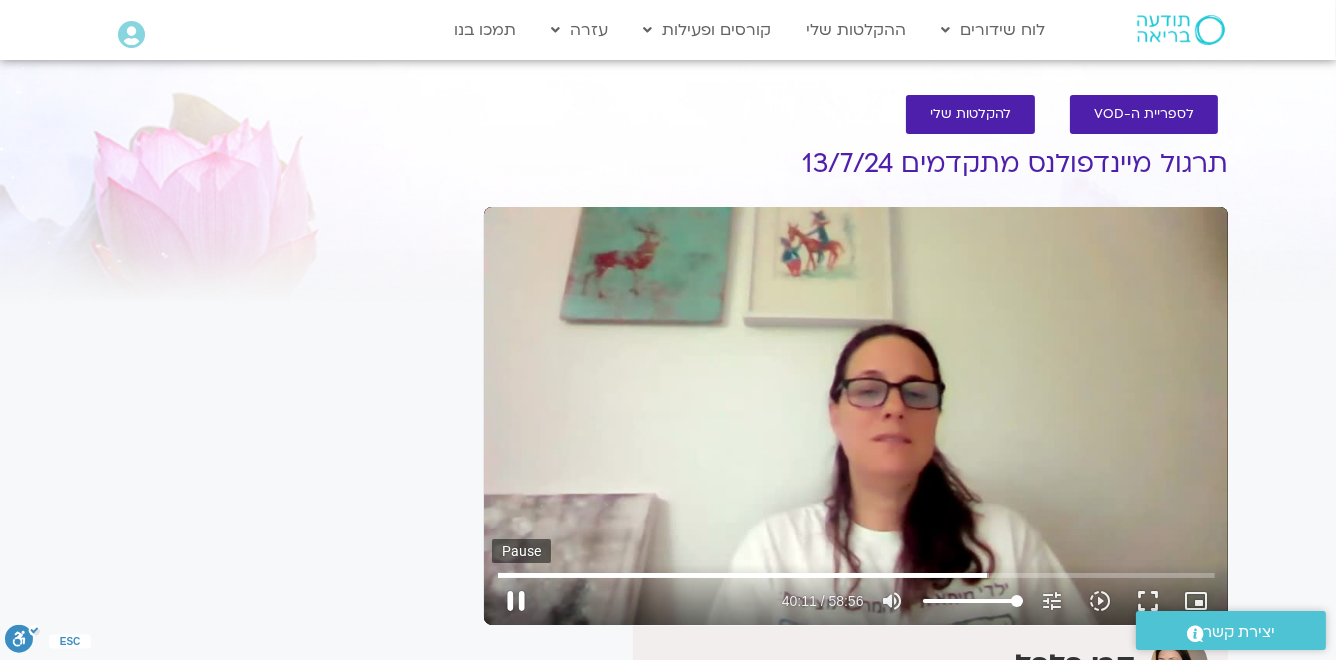 click on "pause" at bounding box center (516, 601) 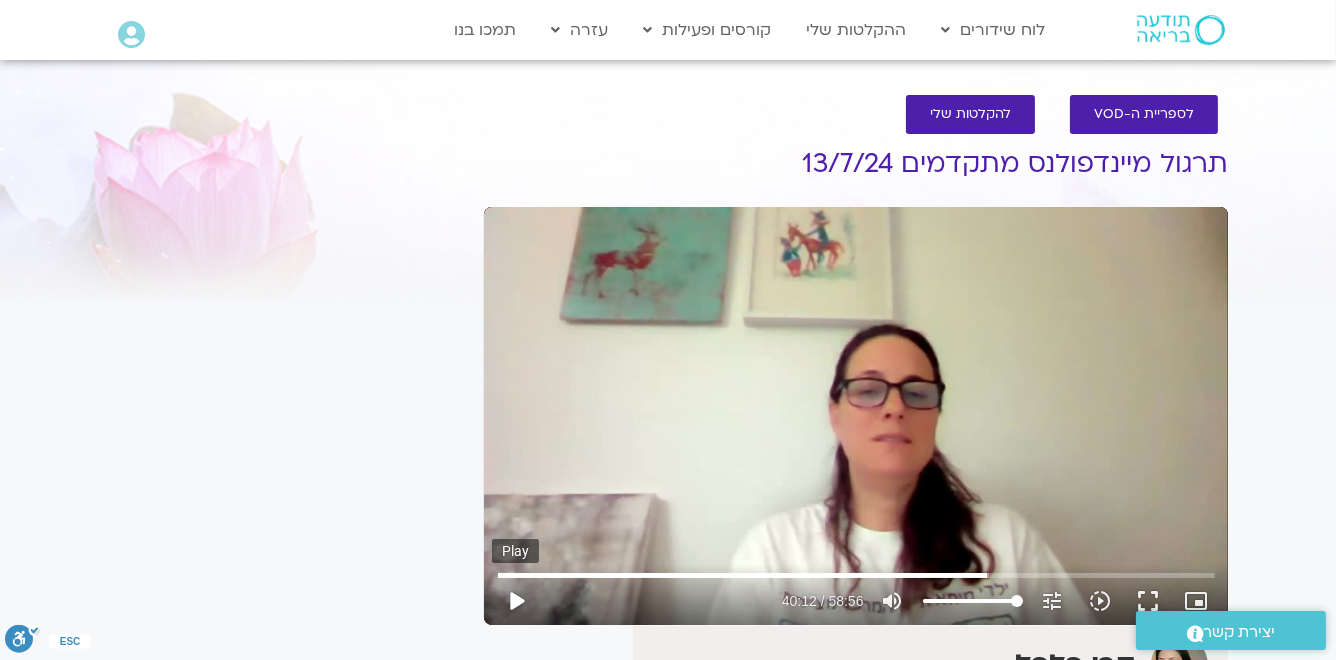 click on "play_arrow" at bounding box center (516, 601) 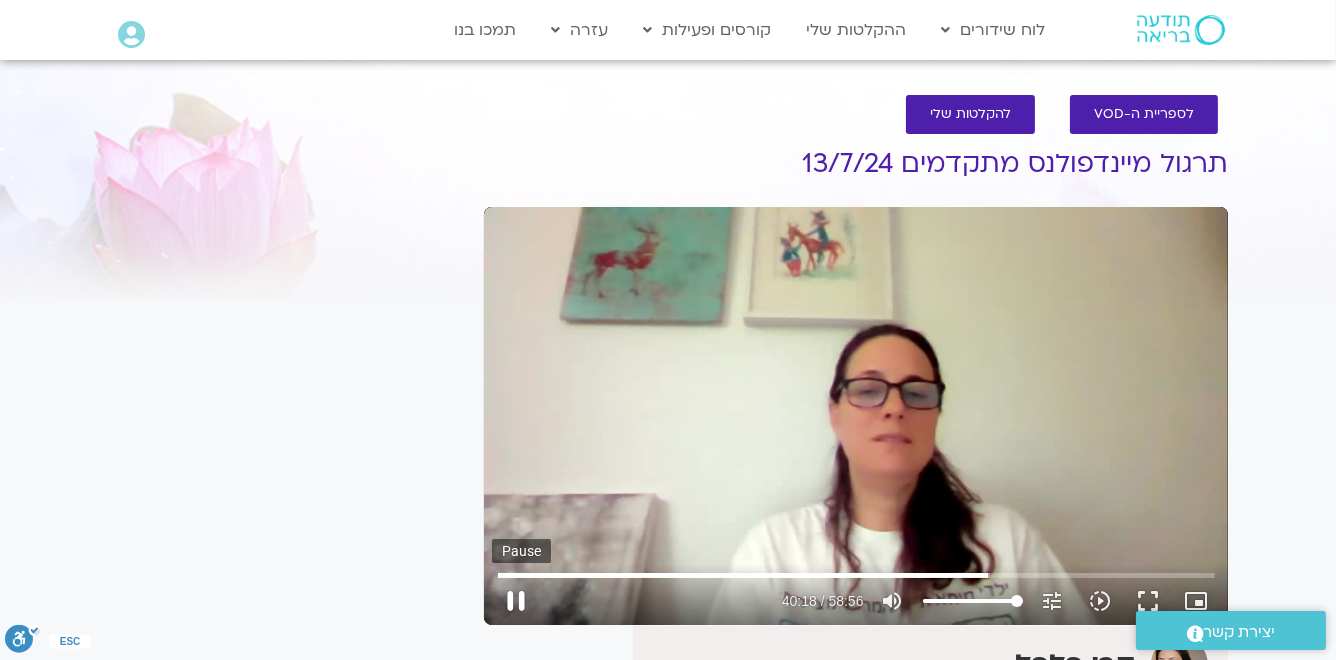 click on "pause" at bounding box center (516, 601) 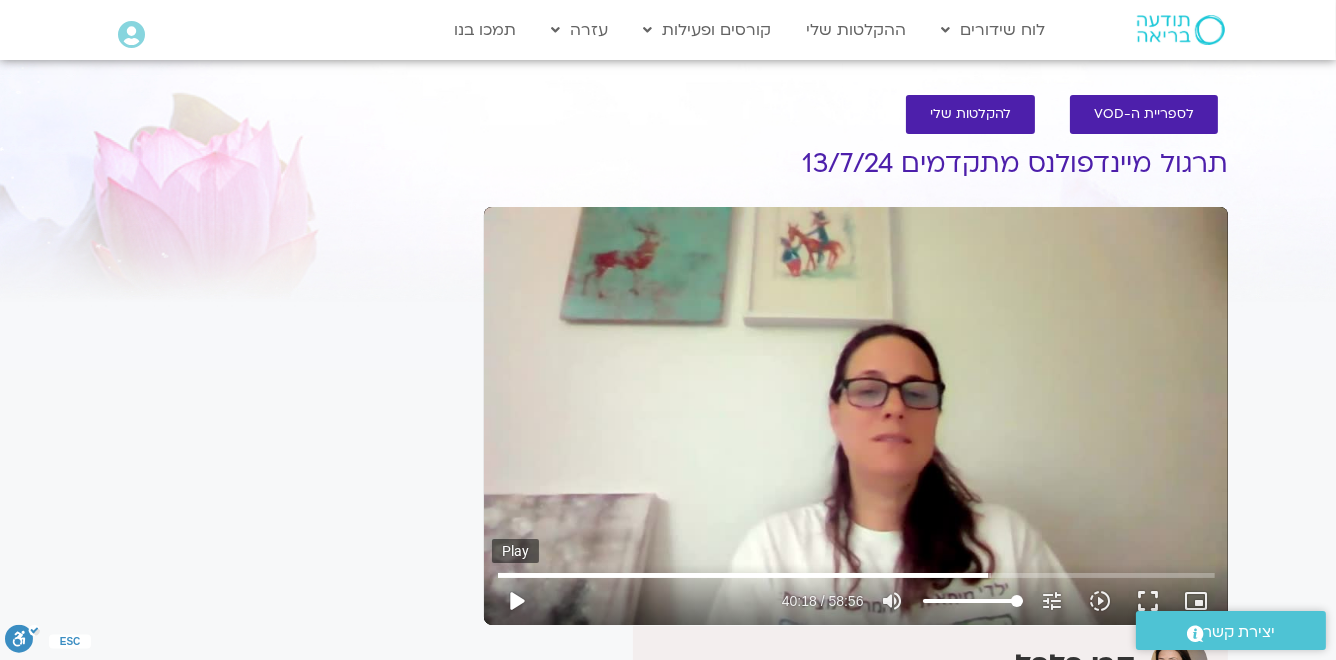 click on "play_arrow" at bounding box center [516, 601] 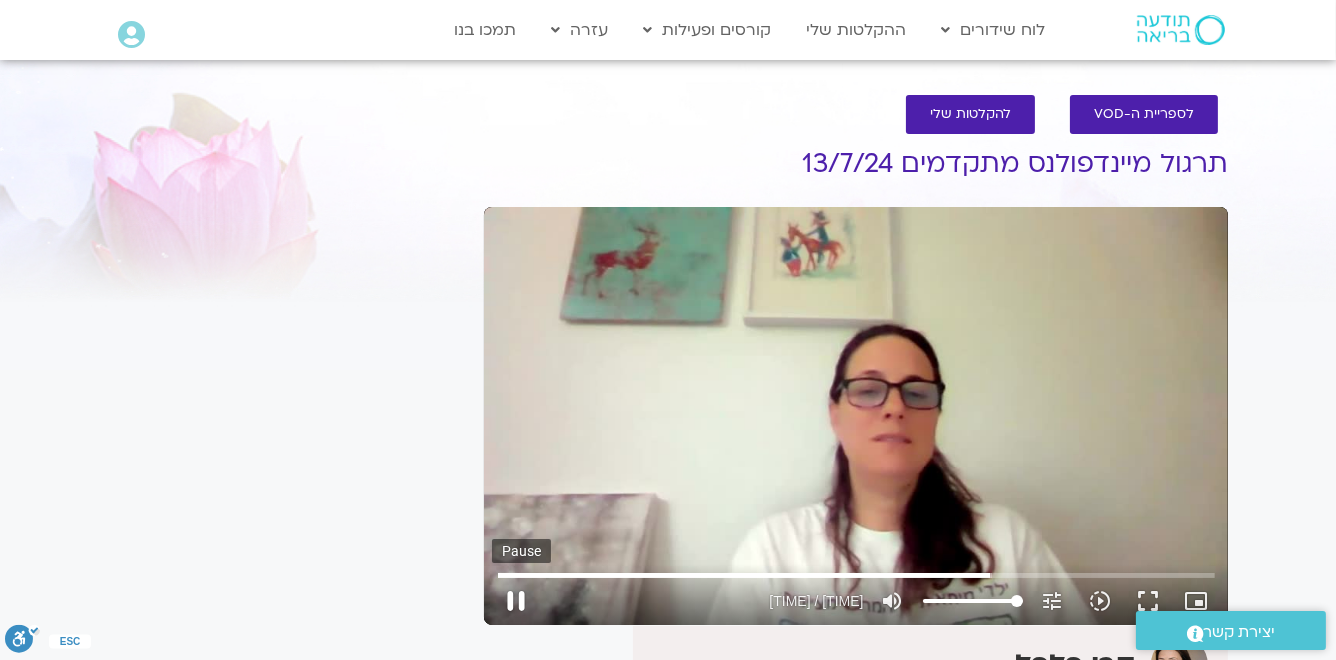 click on "pause" at bounding box center [516, 601] 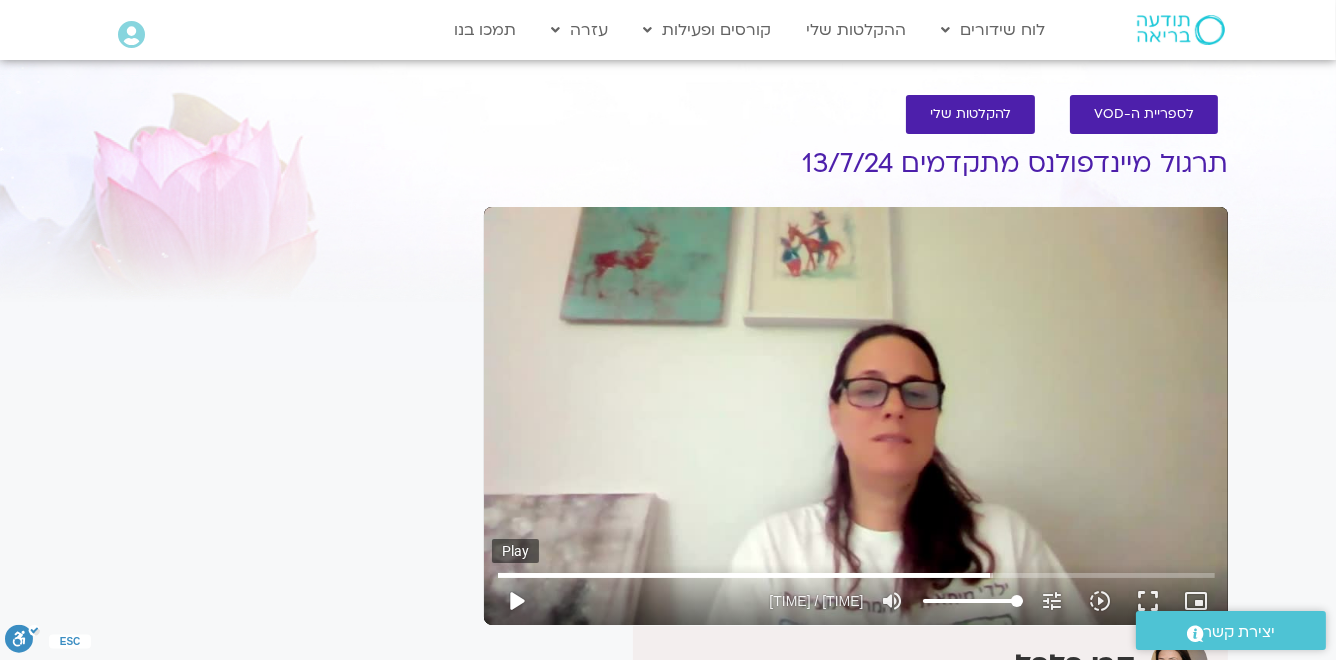 click on "play_arrow" at bounding box center (516, 601) 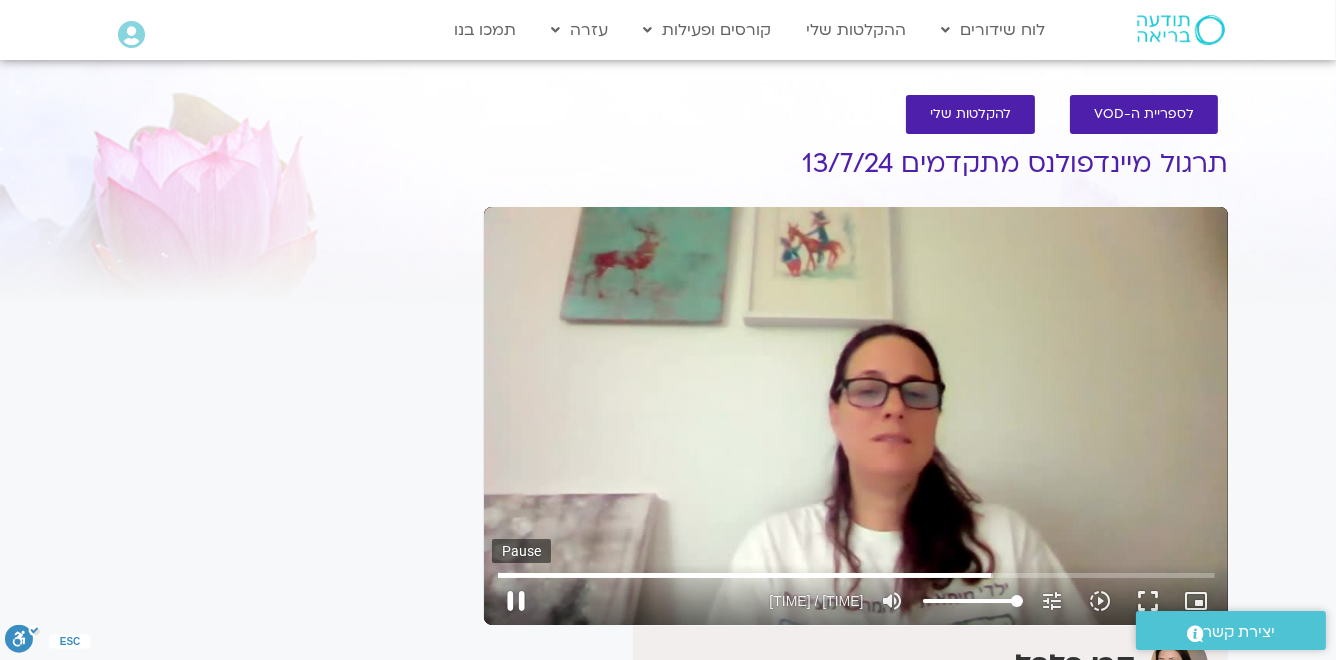 click on "pause" at bounding box center (516, 601) 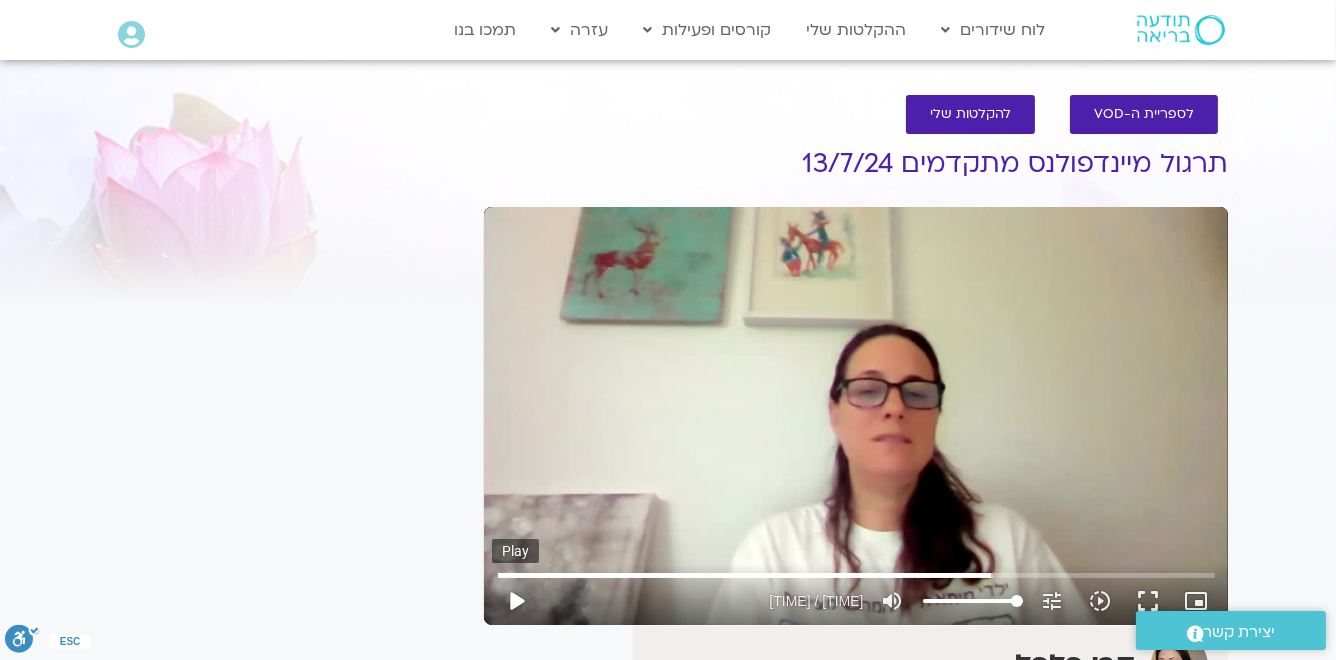 click on "play_arrow" at bounding box center (516, 601) 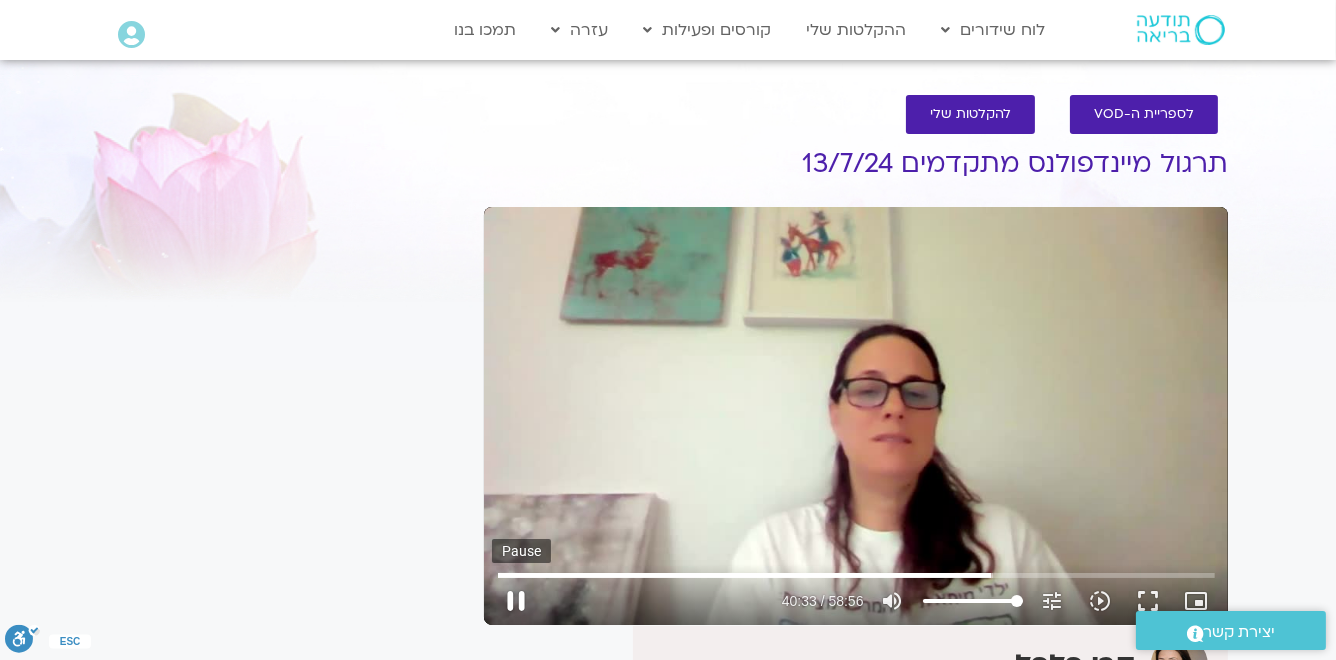 click on "pause" at bounding box center (516, 601) 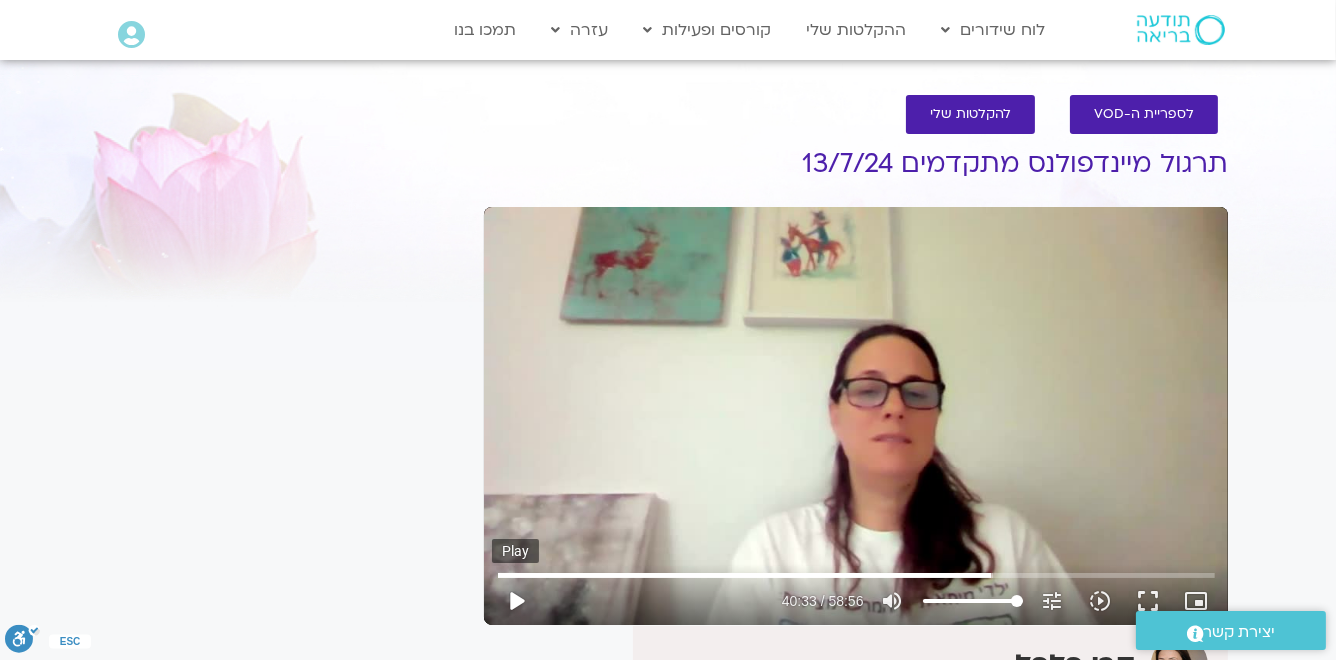 click on "play_arrow" at bounding box center (516, 601) 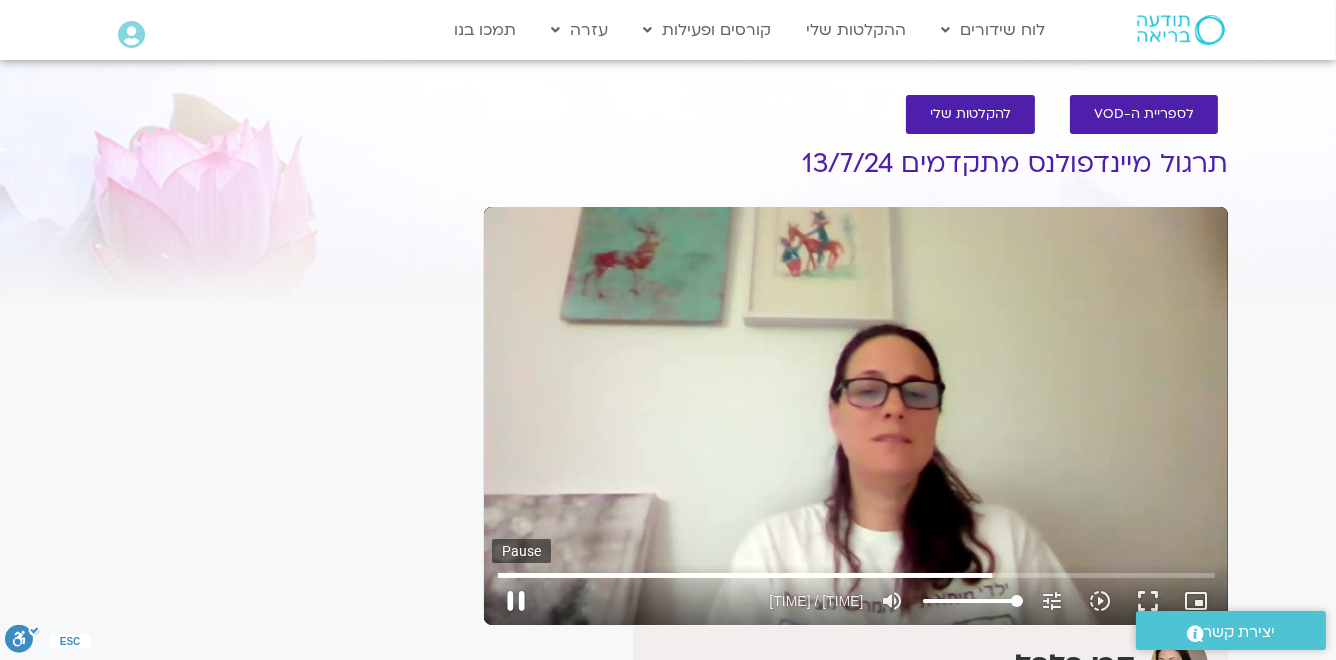 click on "pause" at bounding box center (516, 601) 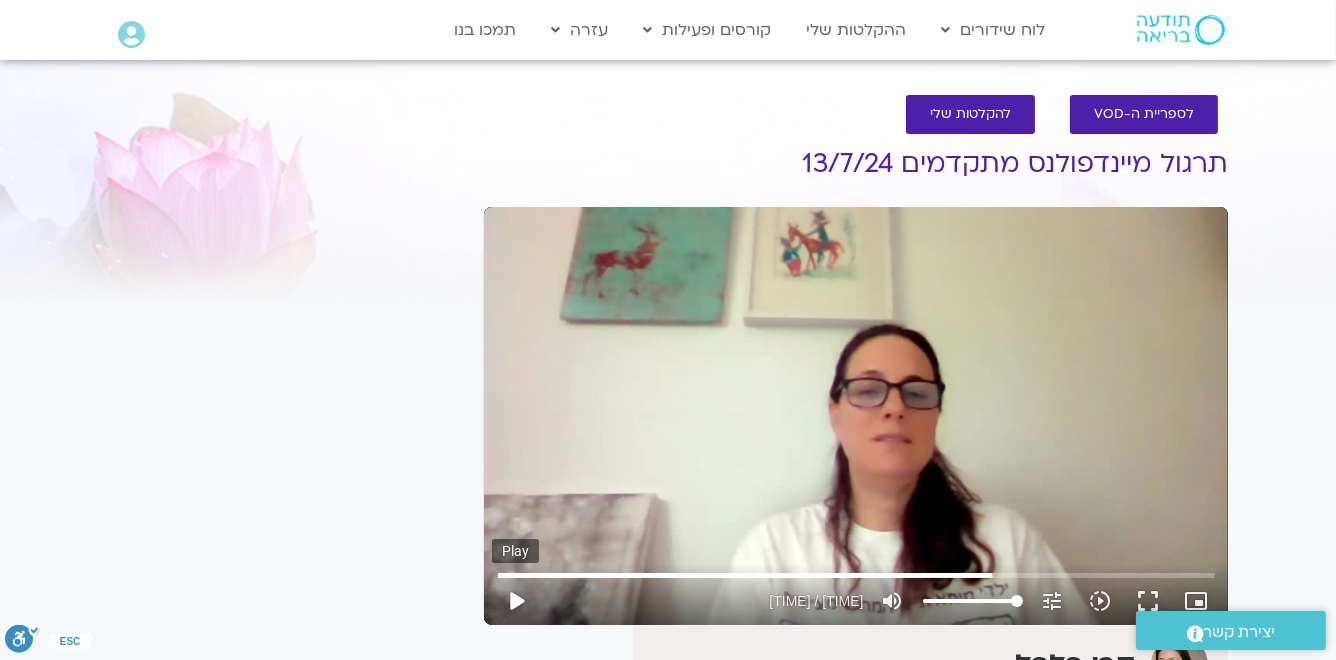 click on "play_arrow" at bounding box center [516, 601] 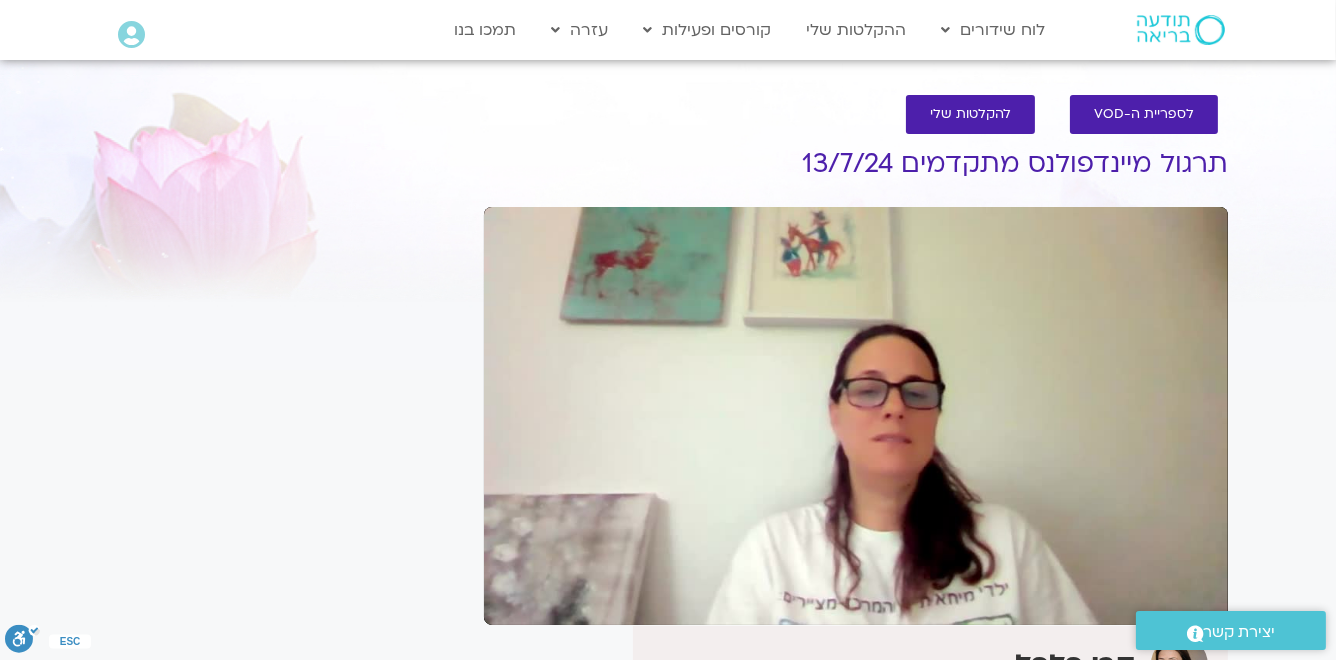 click on "pause" at bounding box center (516, 601) 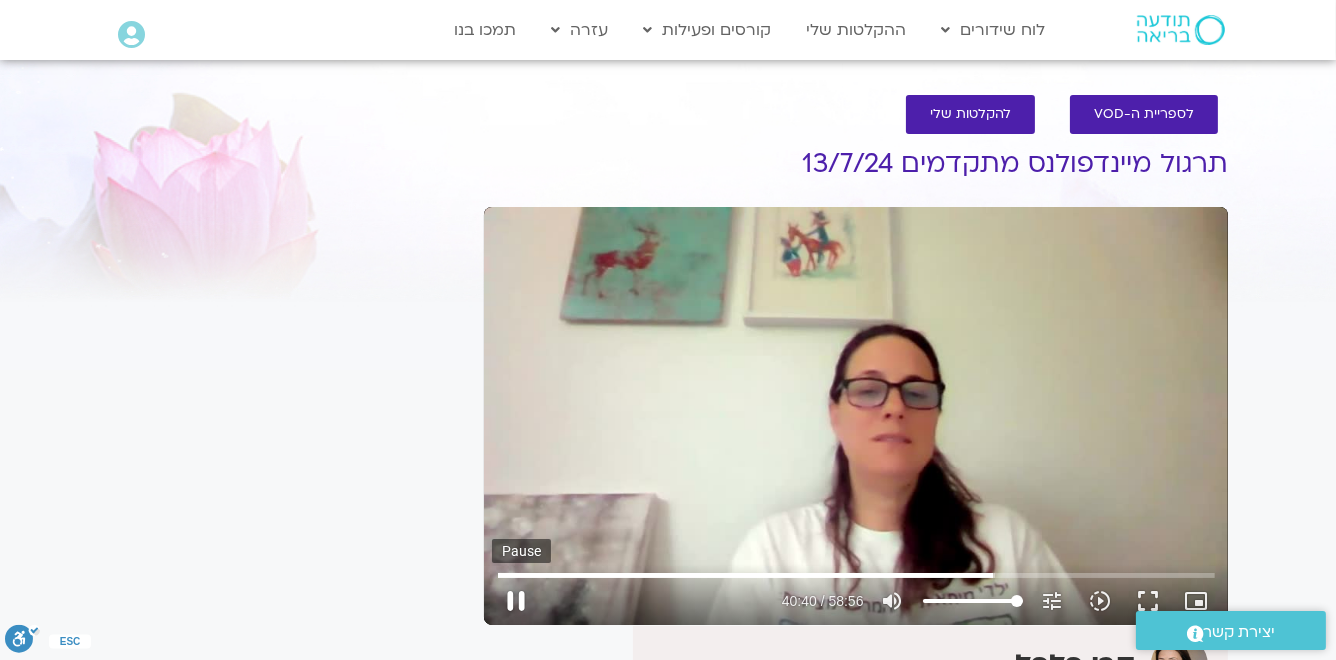 click on "pause" at bounding box center (516, 601) 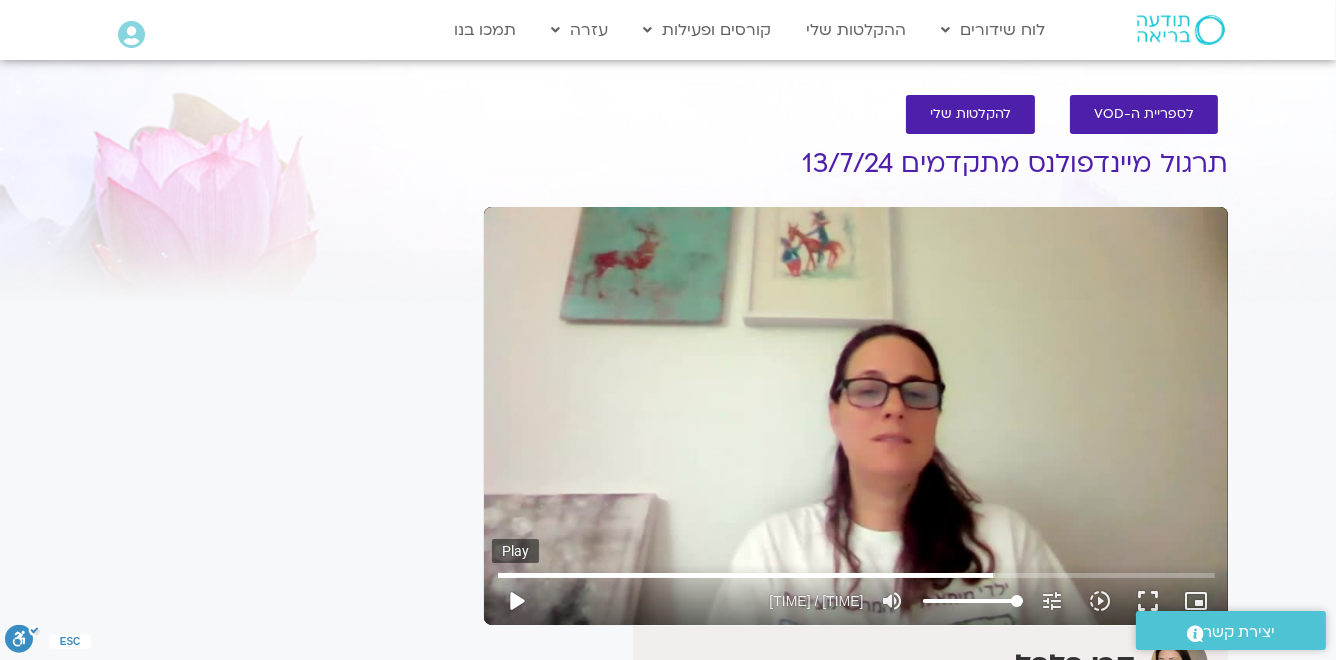 click on "play_arrow" at bounding box center [516, 601] 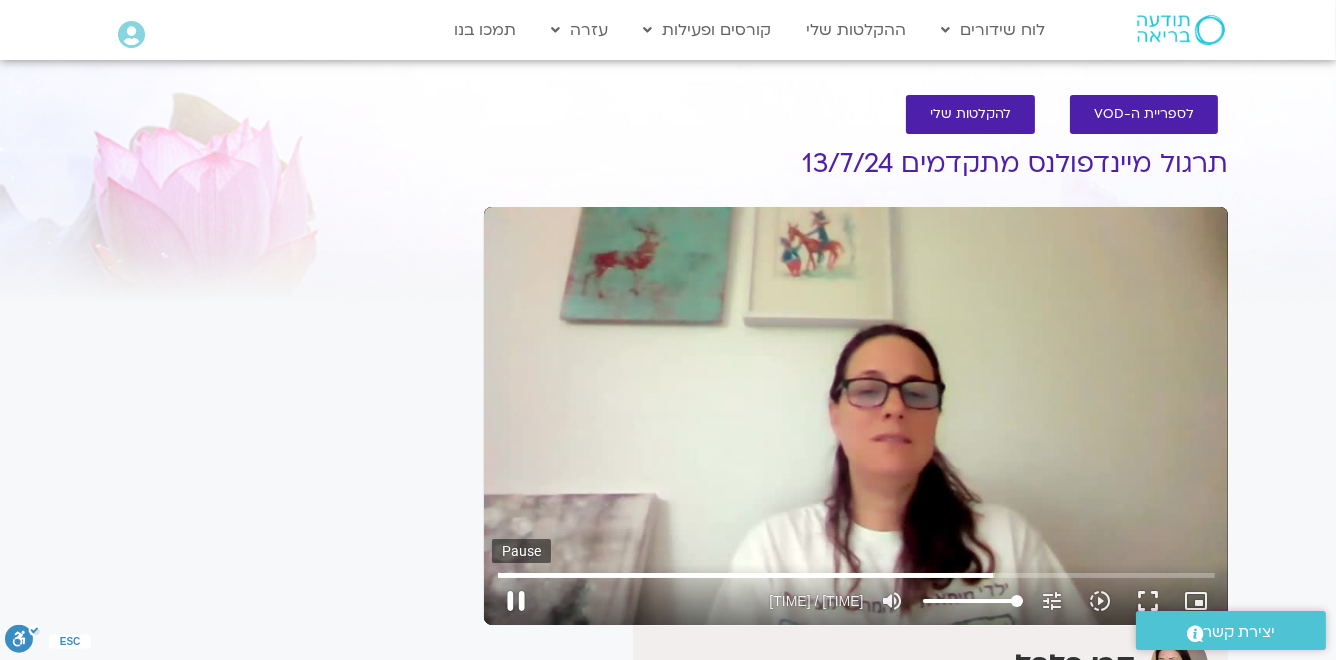 click on "pause" at bounding box center (516, 601) 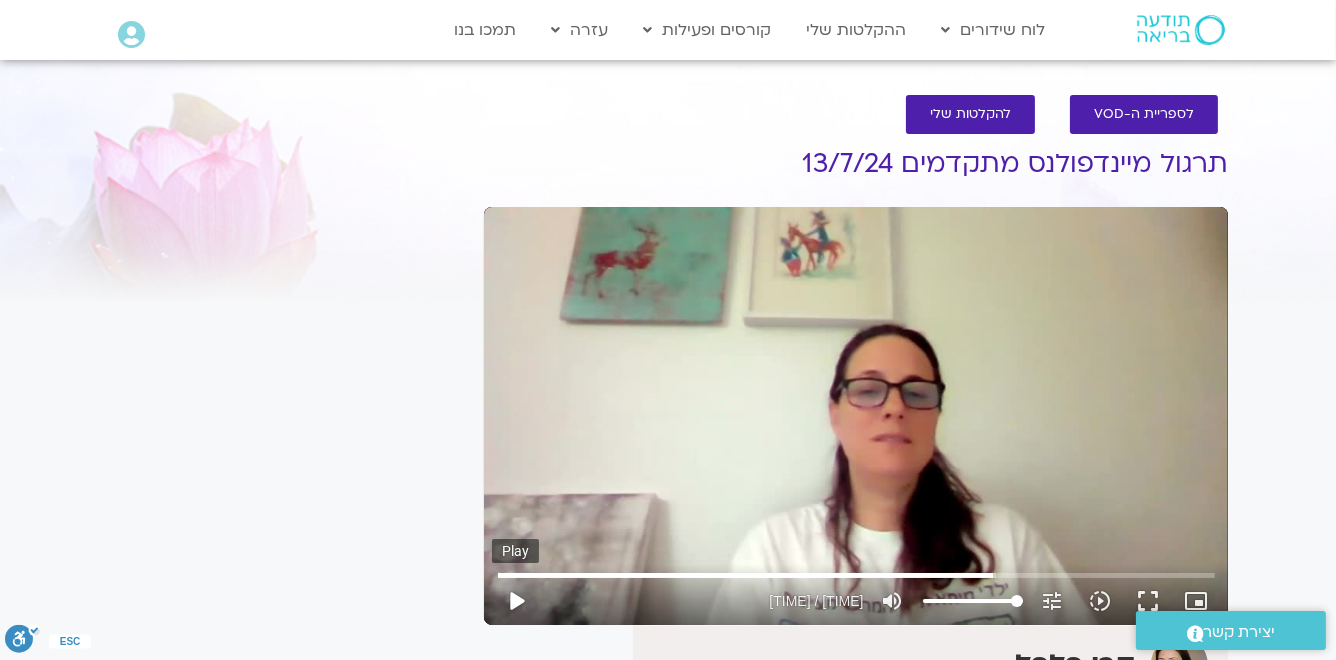 click on "play_arrow" at bounding box center [516, 601] 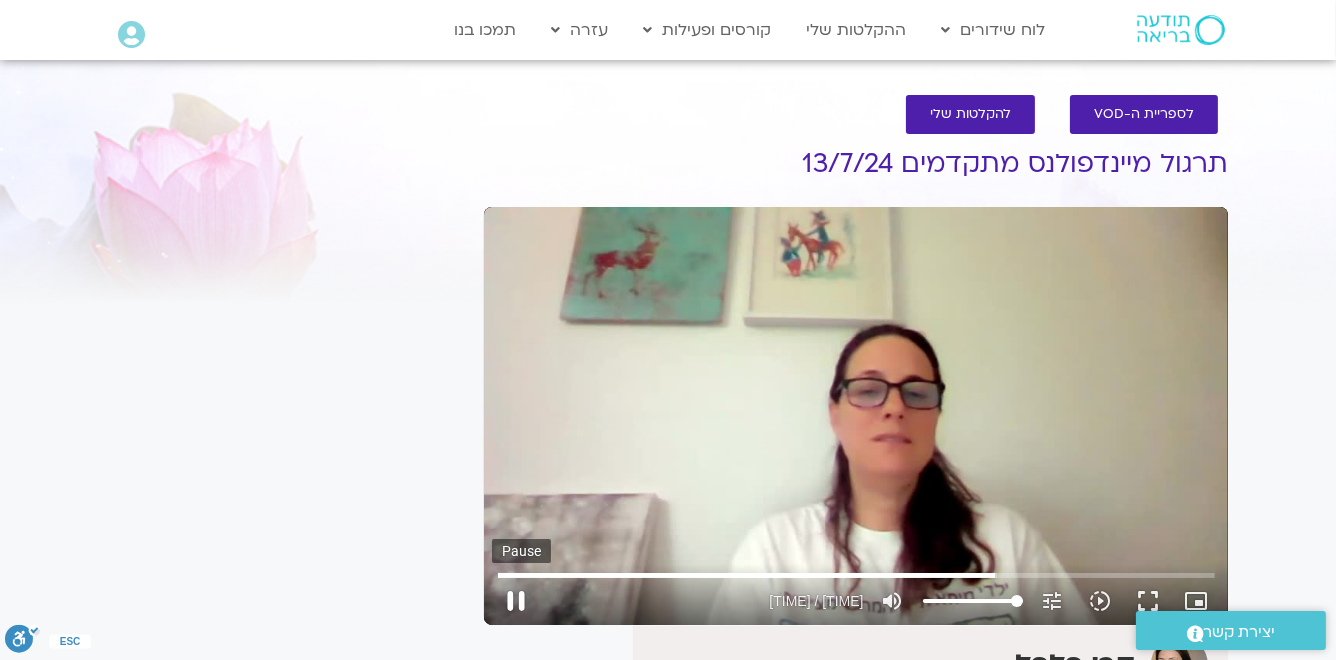 click on "pause" at bounding box center [516, 601] 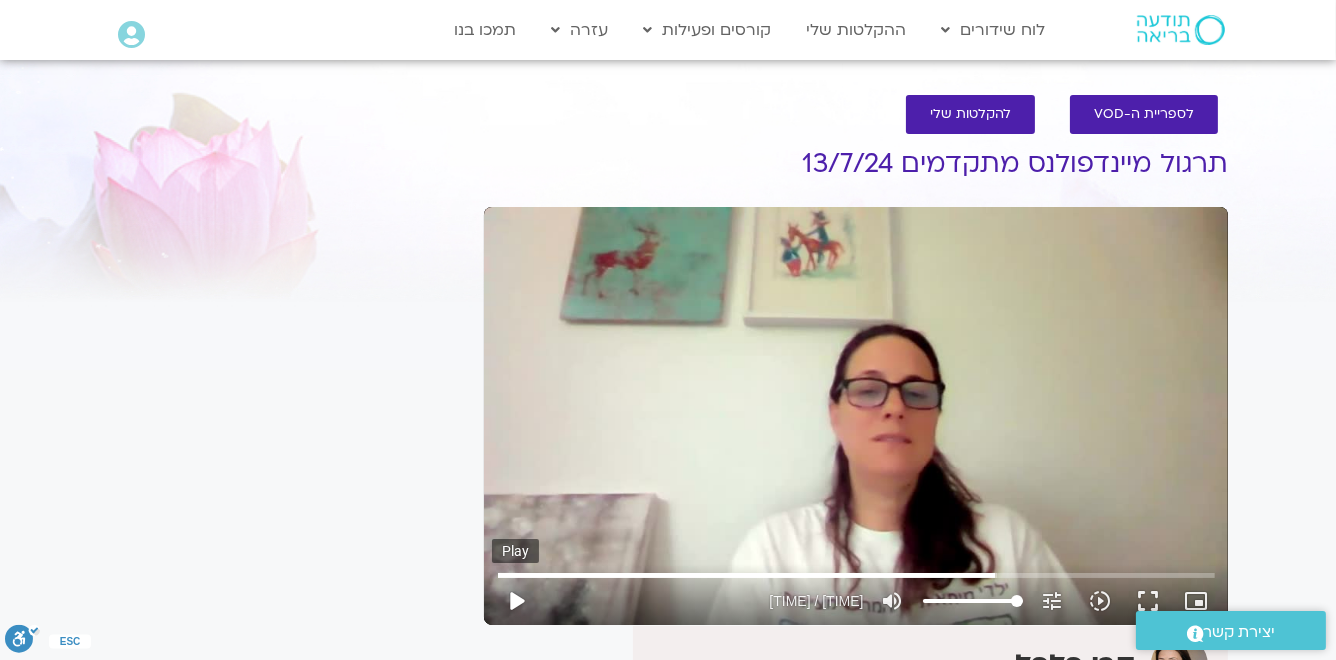 click on "play_arrow" at bounding box center (516, 601) 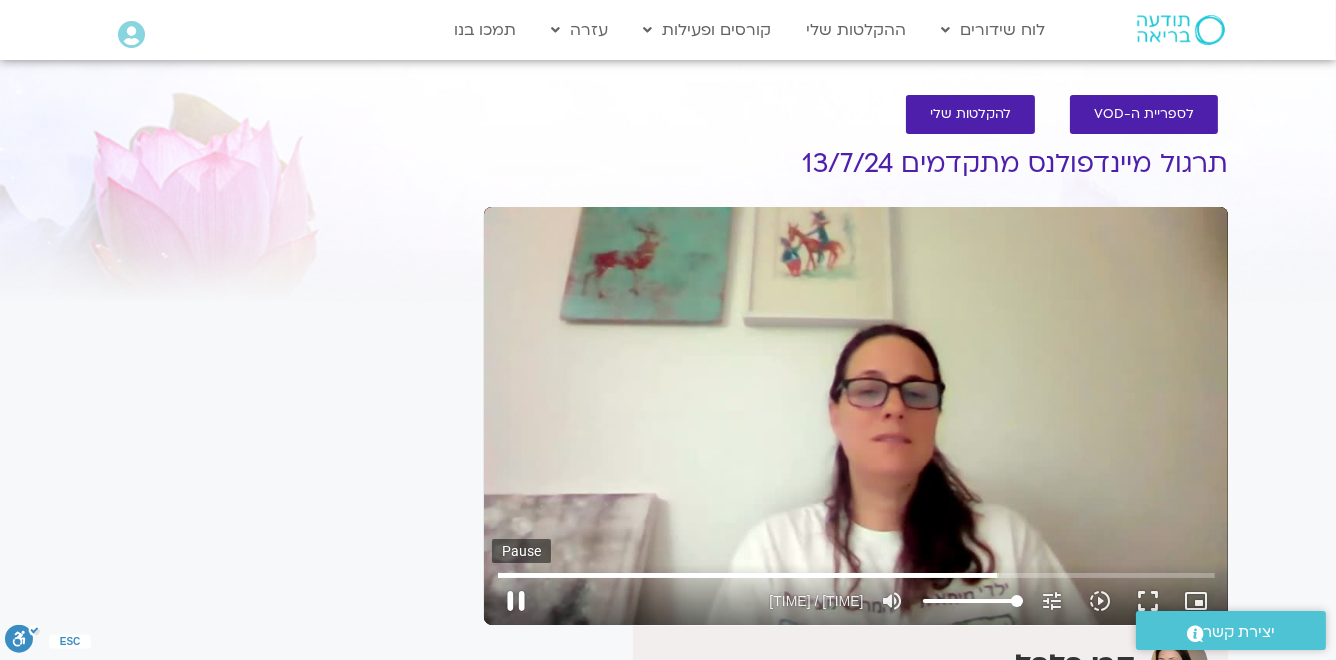 click on "pause" at bounding box center (516, 601) 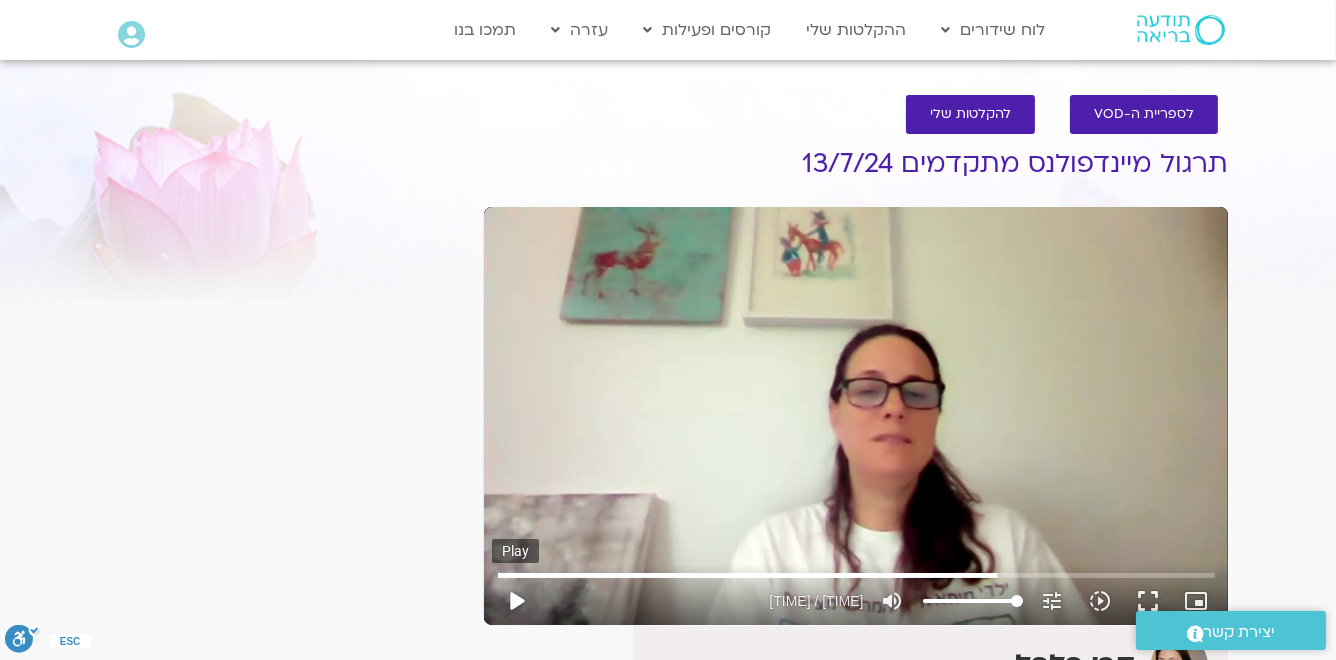 click on "play_arrow" at bounding box center (516, 601) 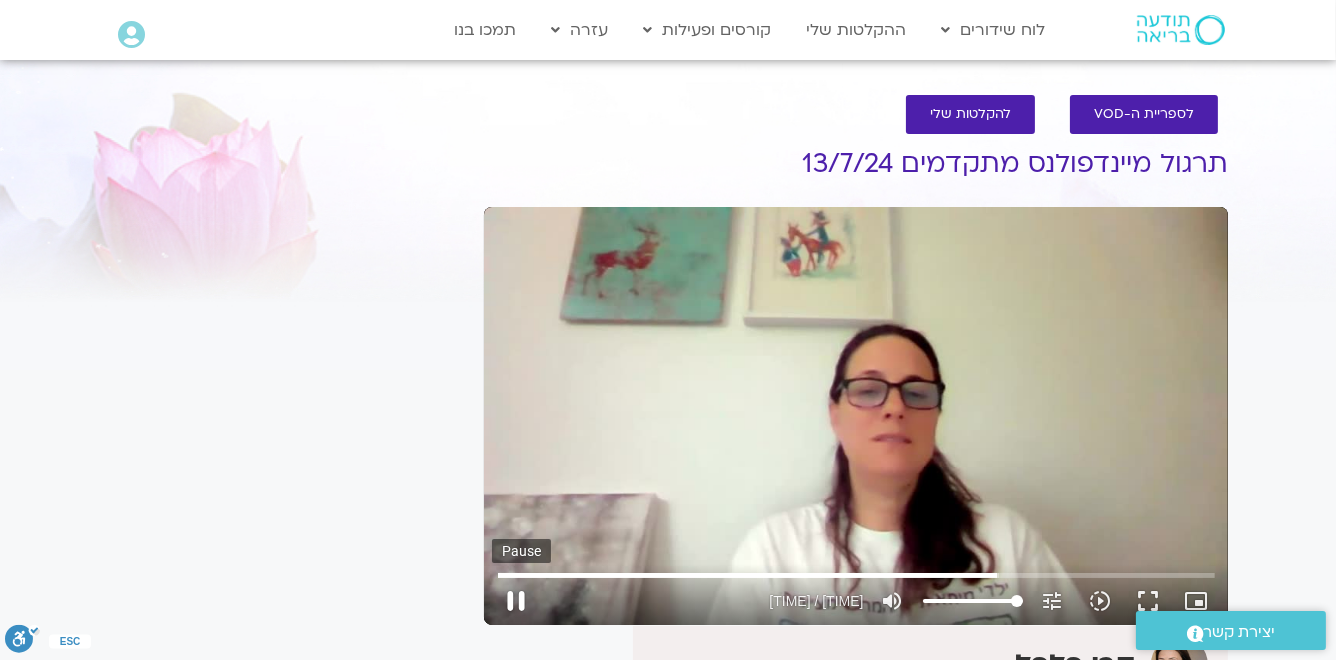 click on "pause" at bounding box center [516, 601] 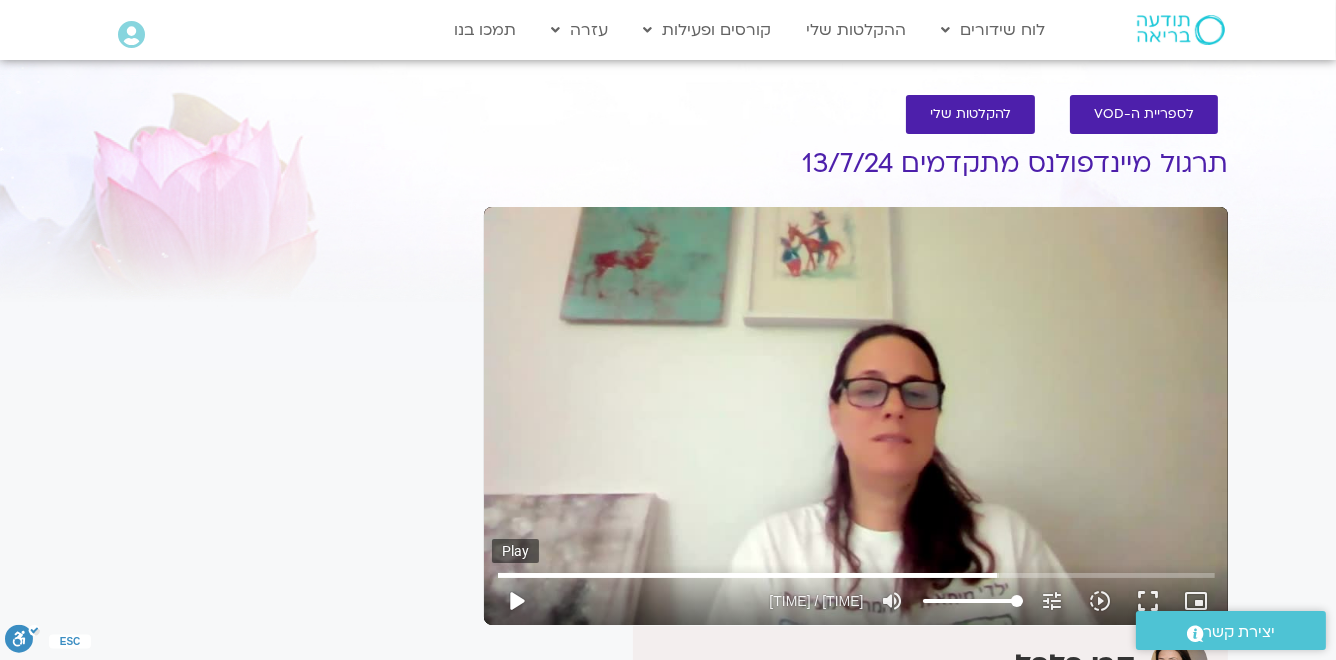 click on "play_arrow" at bounding box center [516, 601] 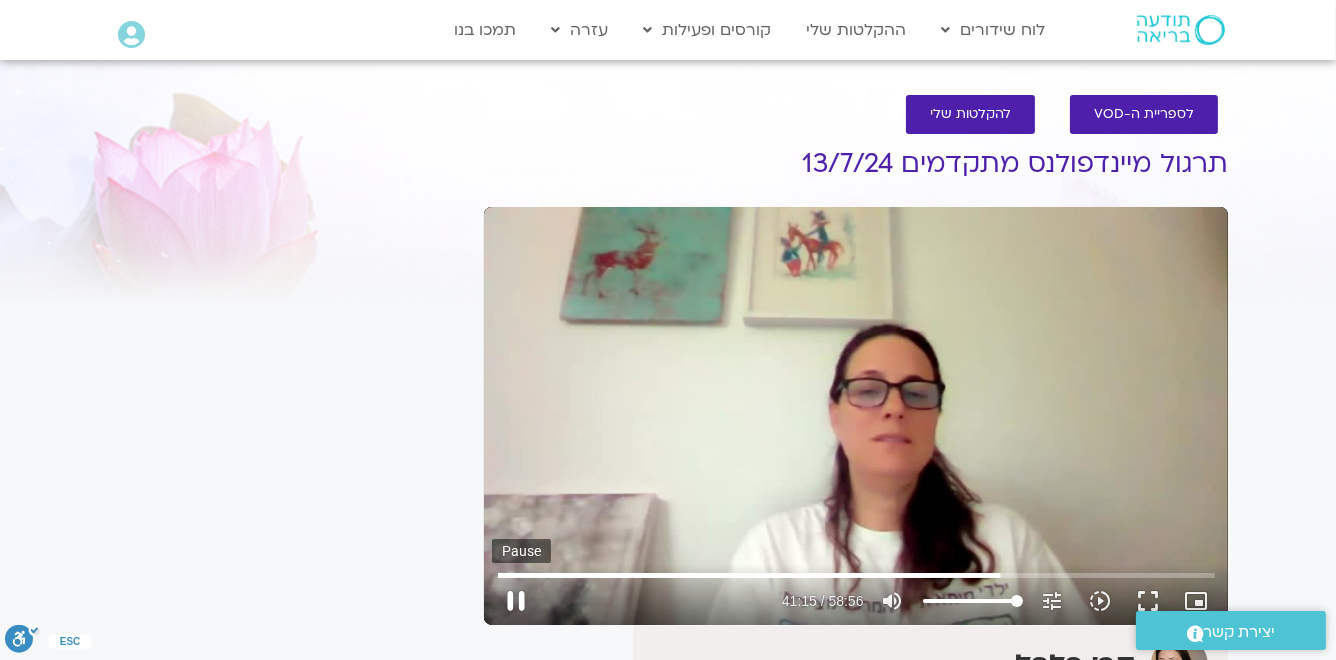 click on "pause" at bounding box center (516, 601) 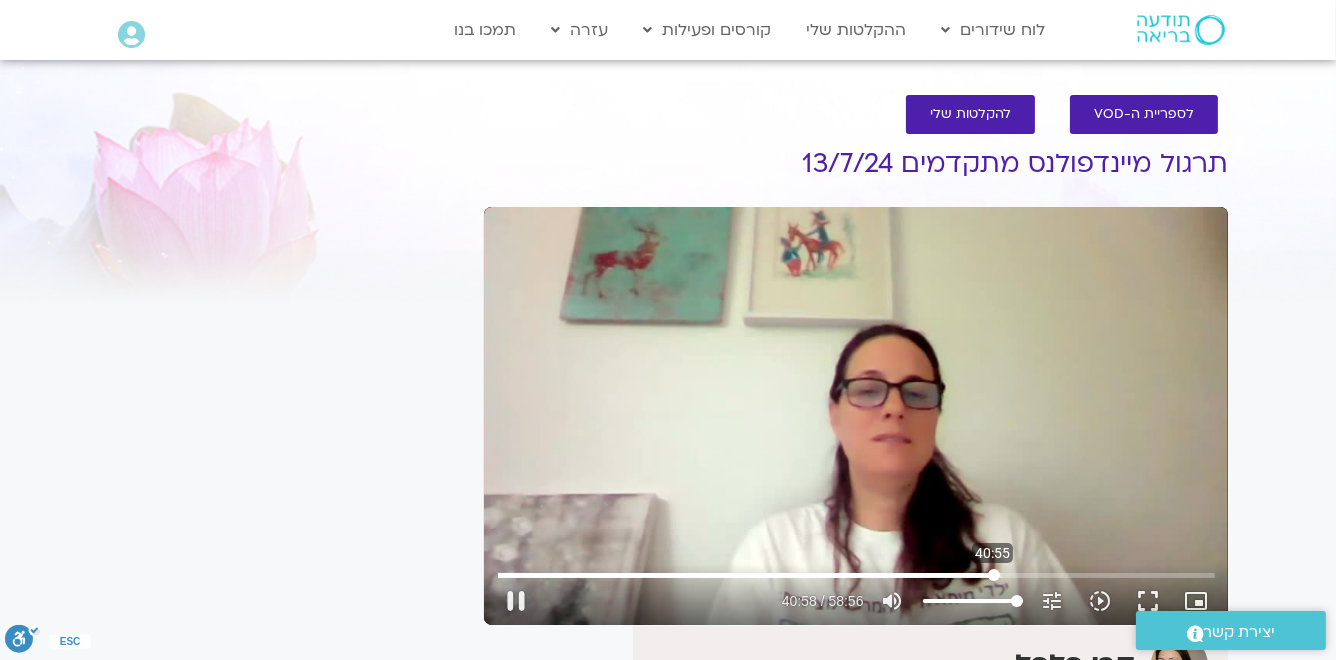 click at bounding box center (856, 575) 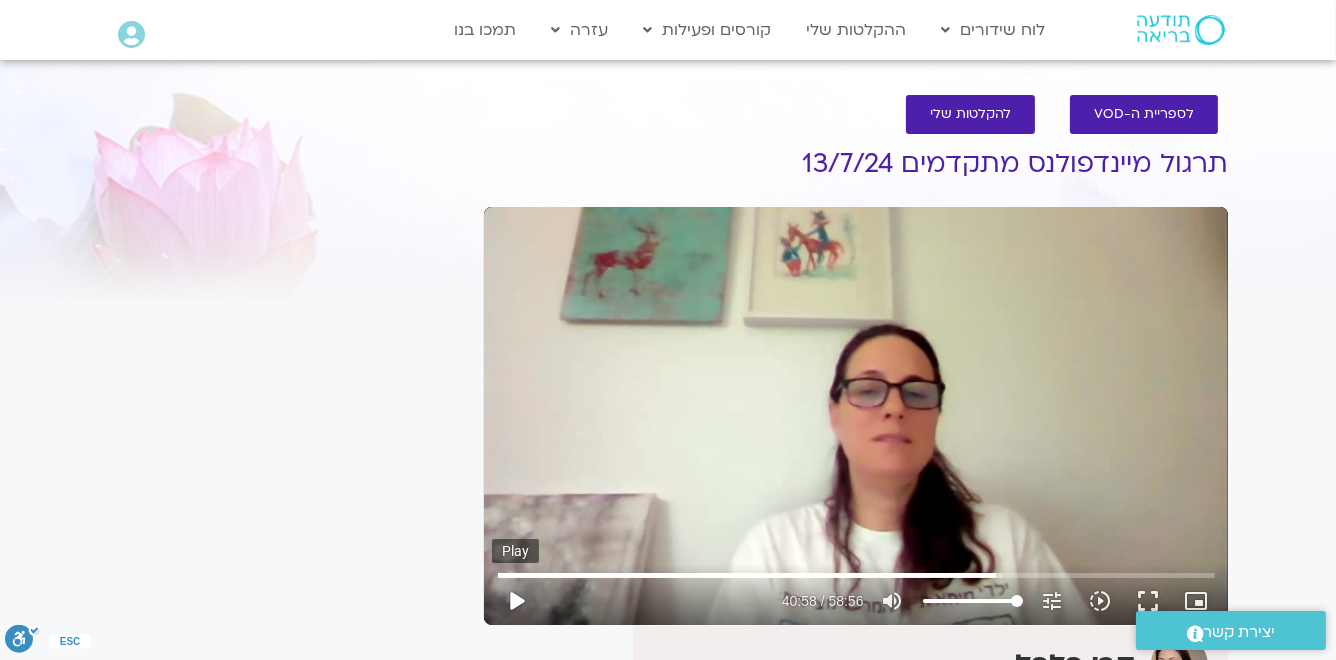click on "play_arrow" at bounding box center [516, 601] 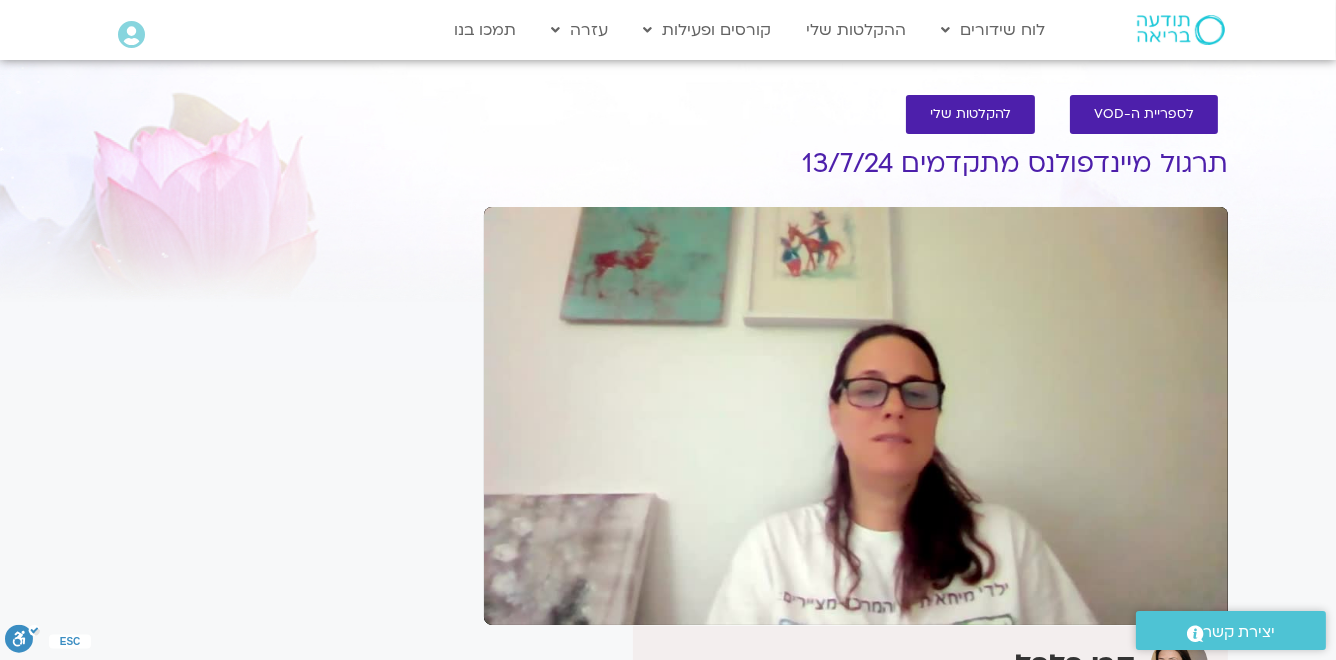 click on "pause" at bounding box center (516, 601) 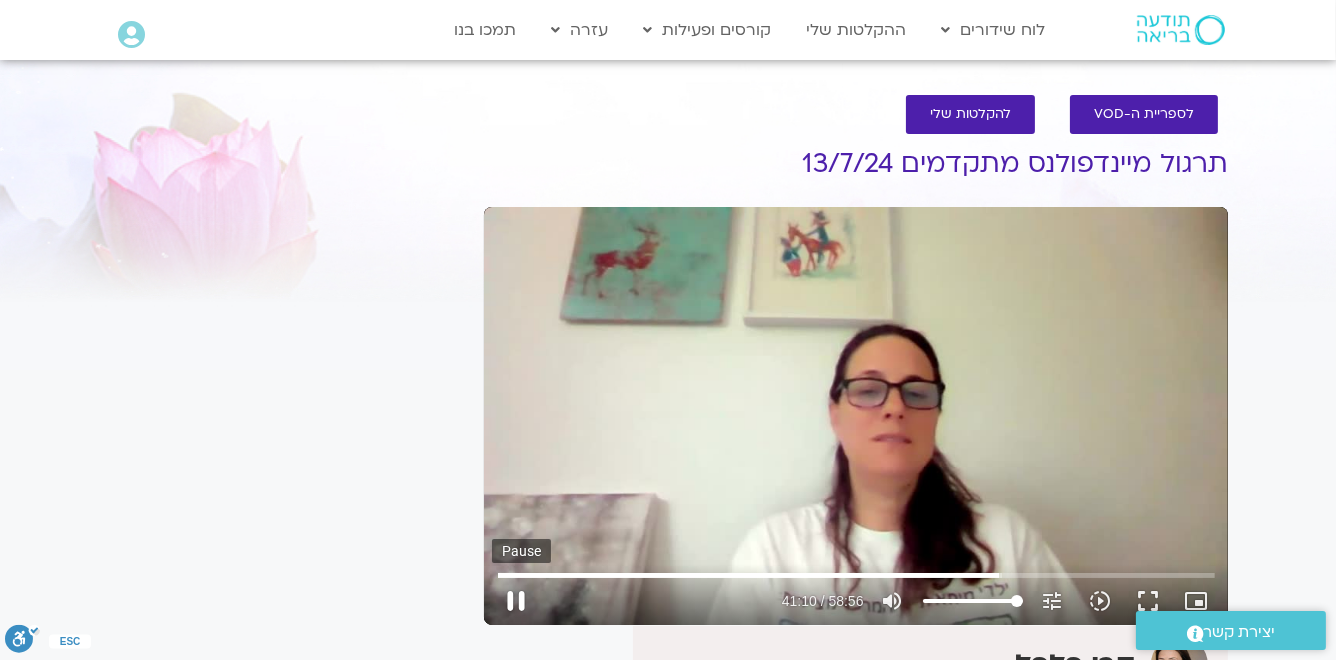 click on "pause" at bounding box center [516, 601] 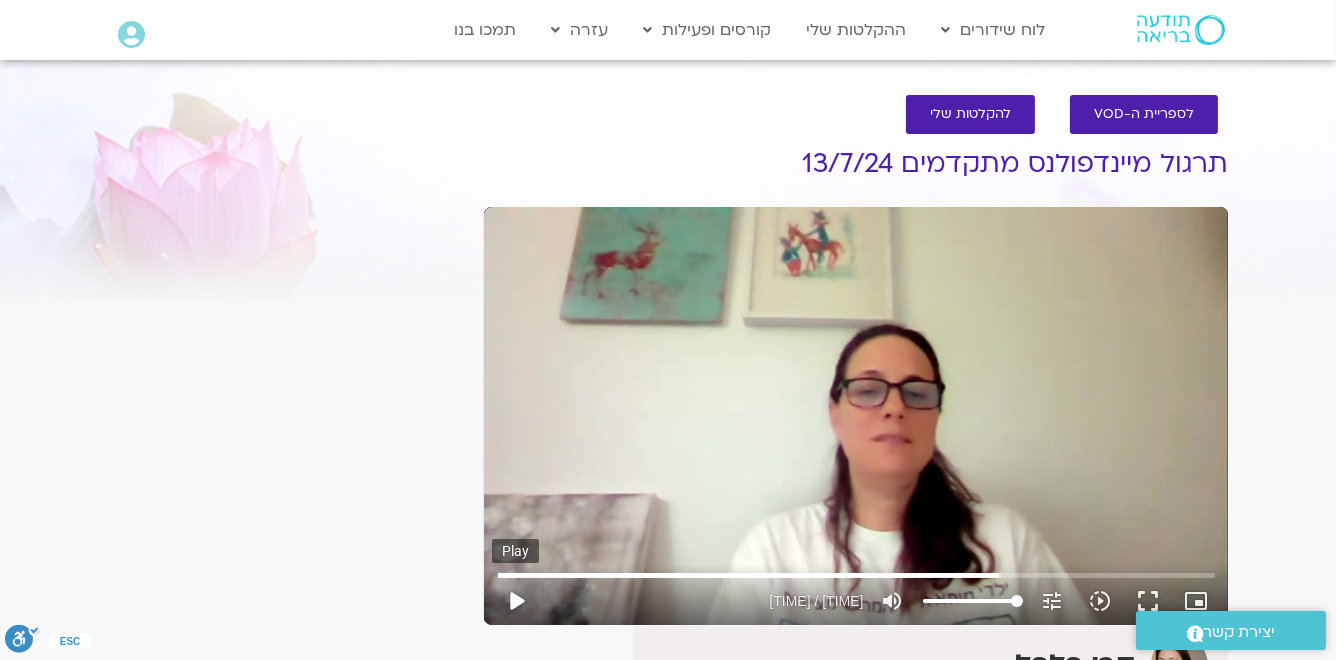 click on "play_arrow" at bounding box center (516, 601) 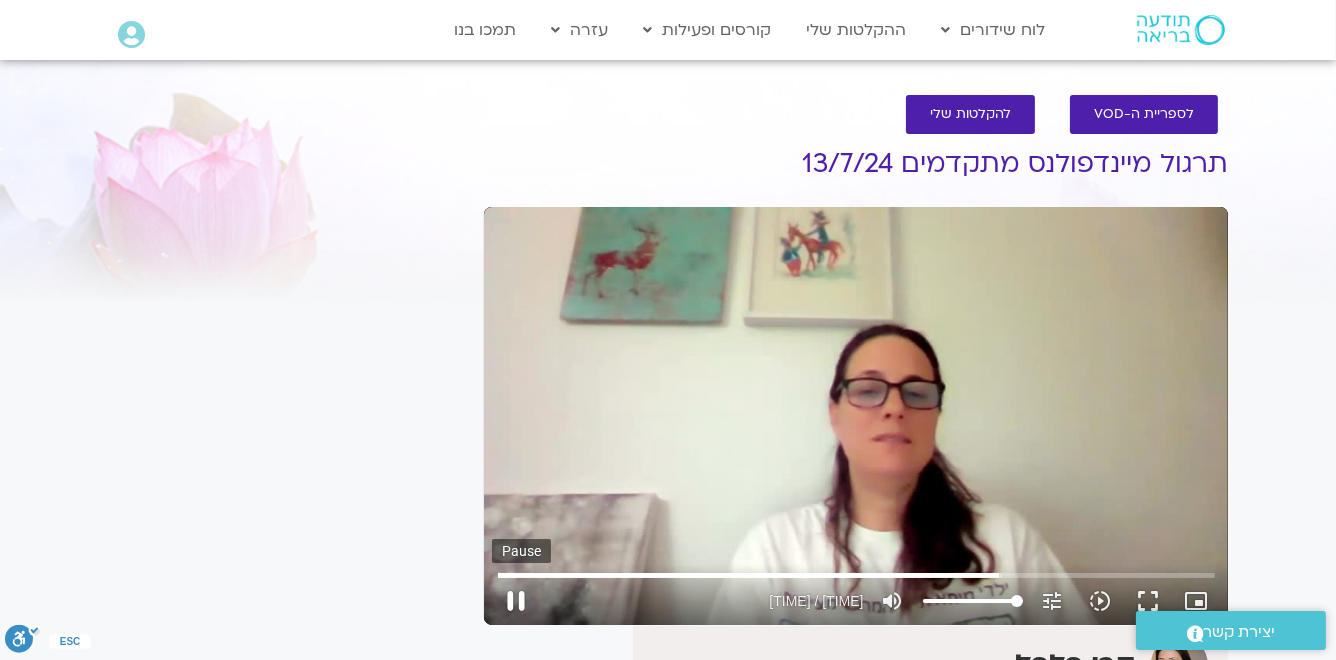 click on "pause" at bounding box center [516, 601] 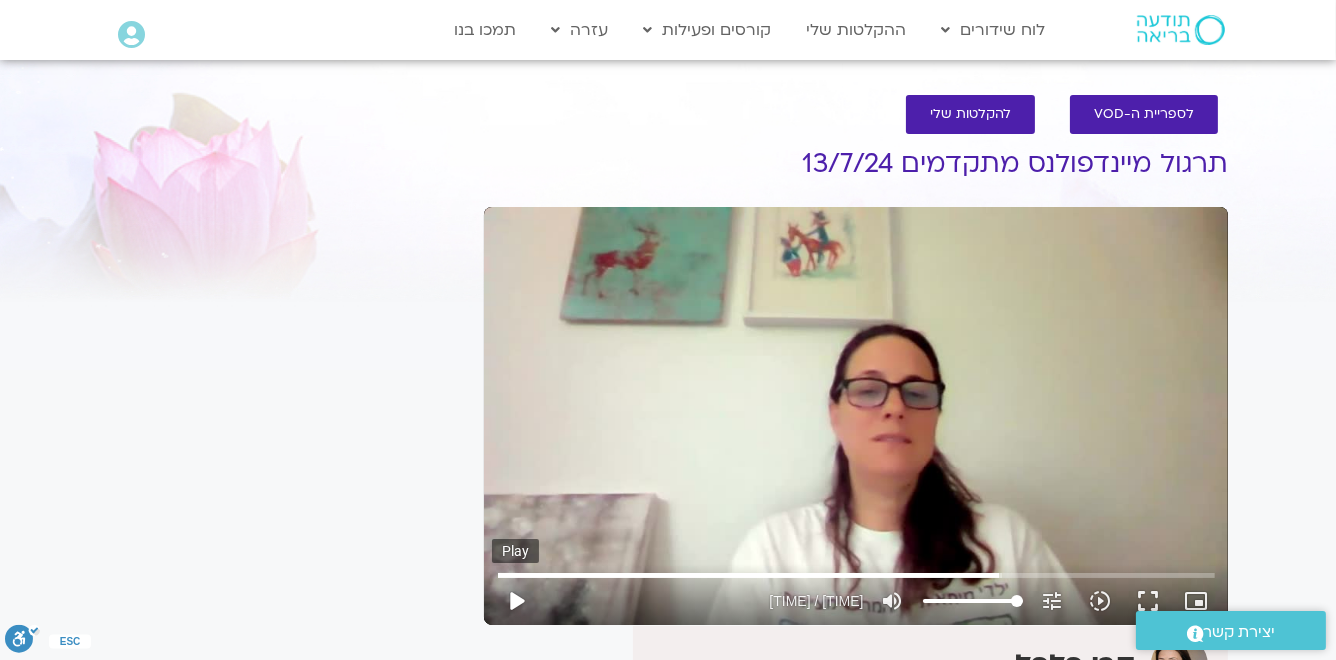 click on "play_arrow" at bounding box center [516, 601] 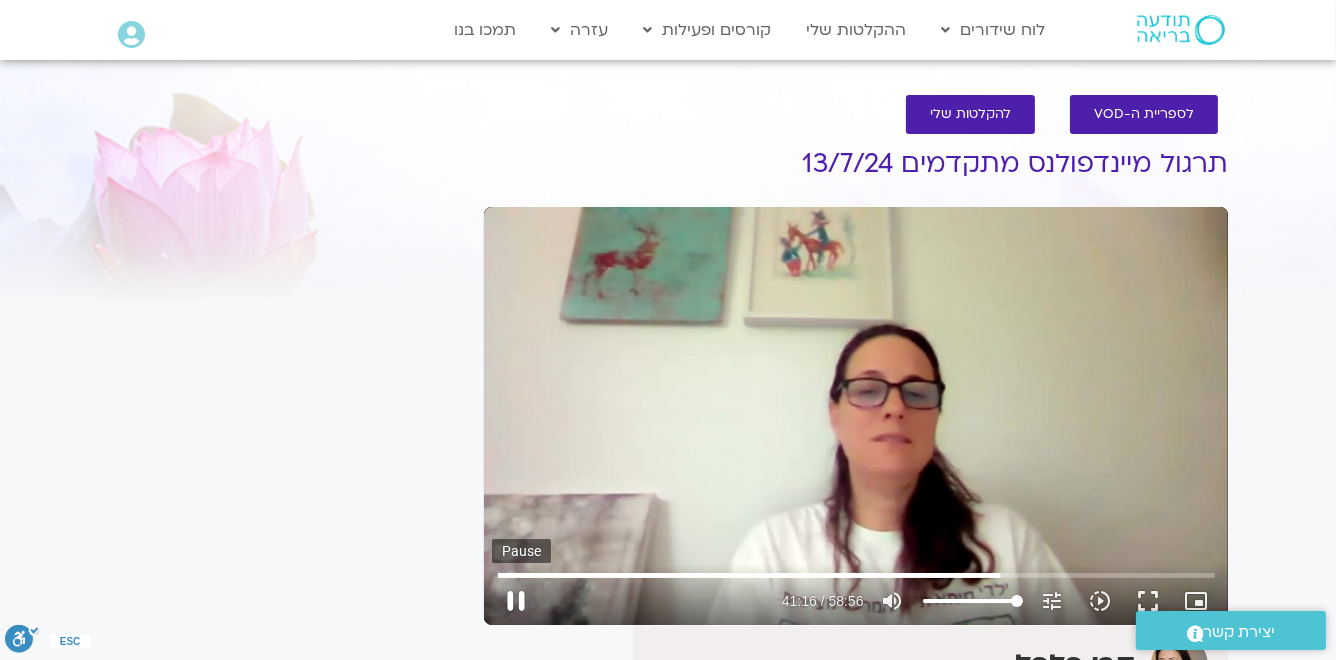 click on "pause" at bounding box center (516, 601) 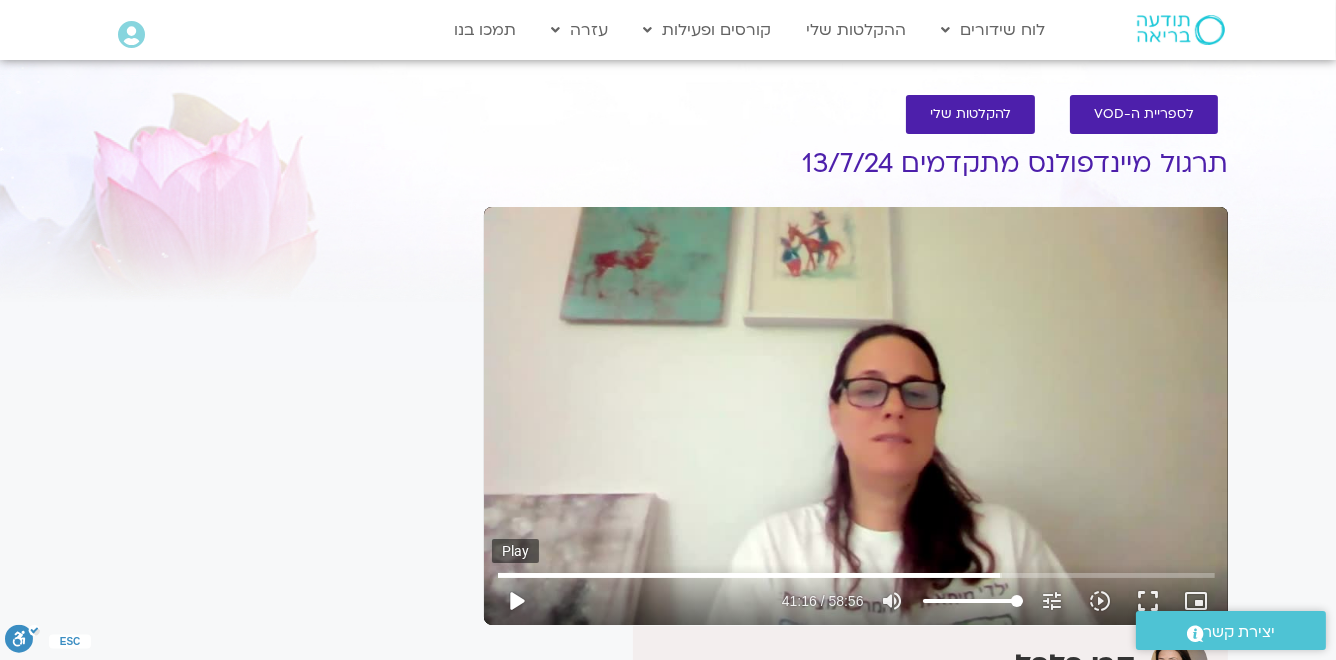 click on "play_arrow" at bounding box center (516, 601) 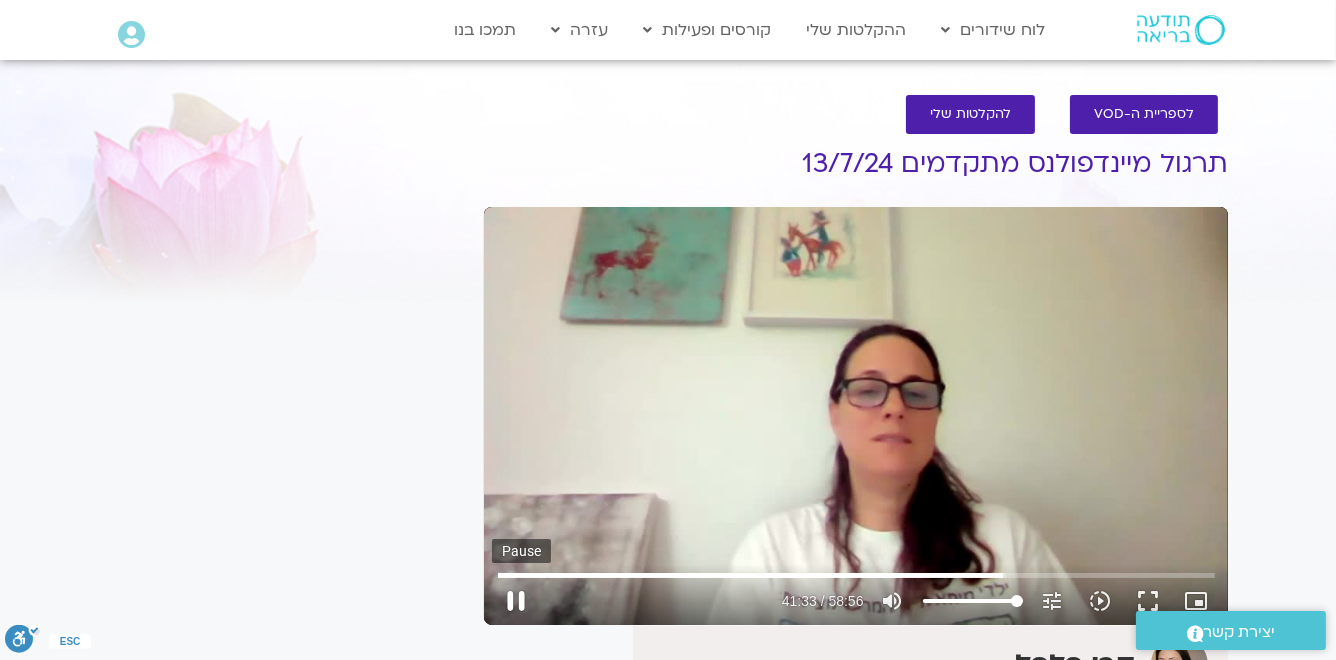 click on "pause" at bounding box center [516, 601] 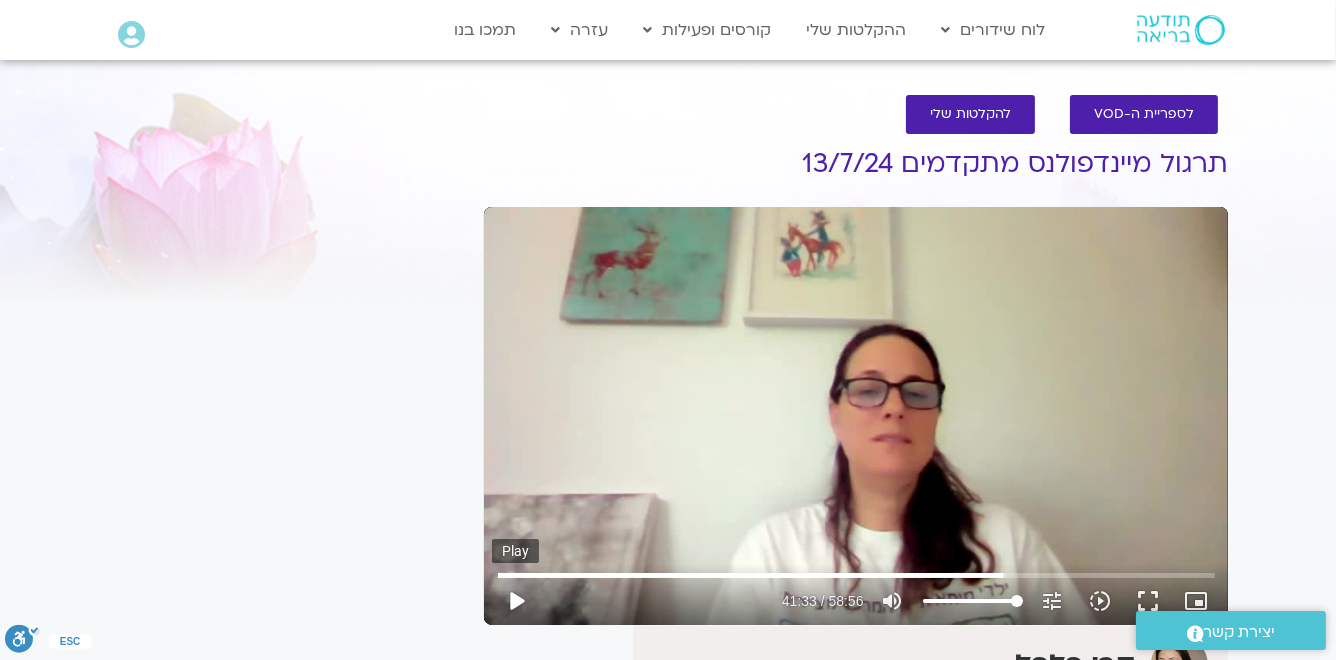 click on "play_arrow" at bounding box center (516, 601) 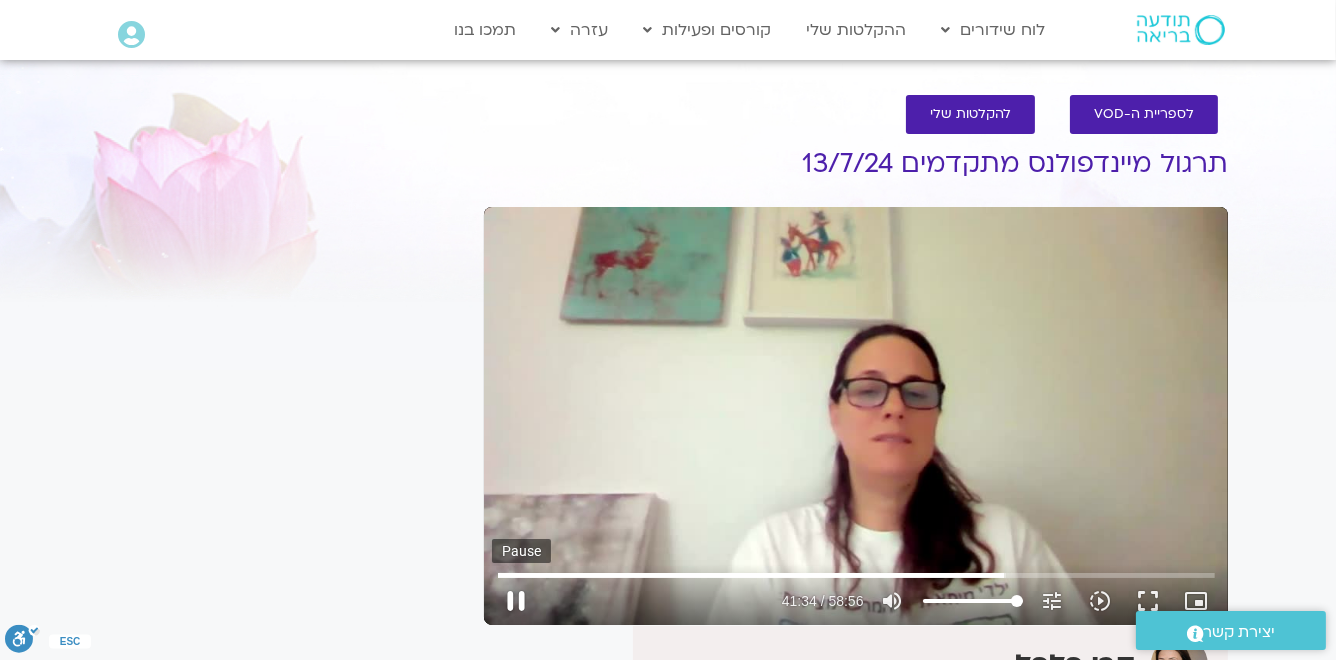 click on "pause" at bounding box center (516, 601) 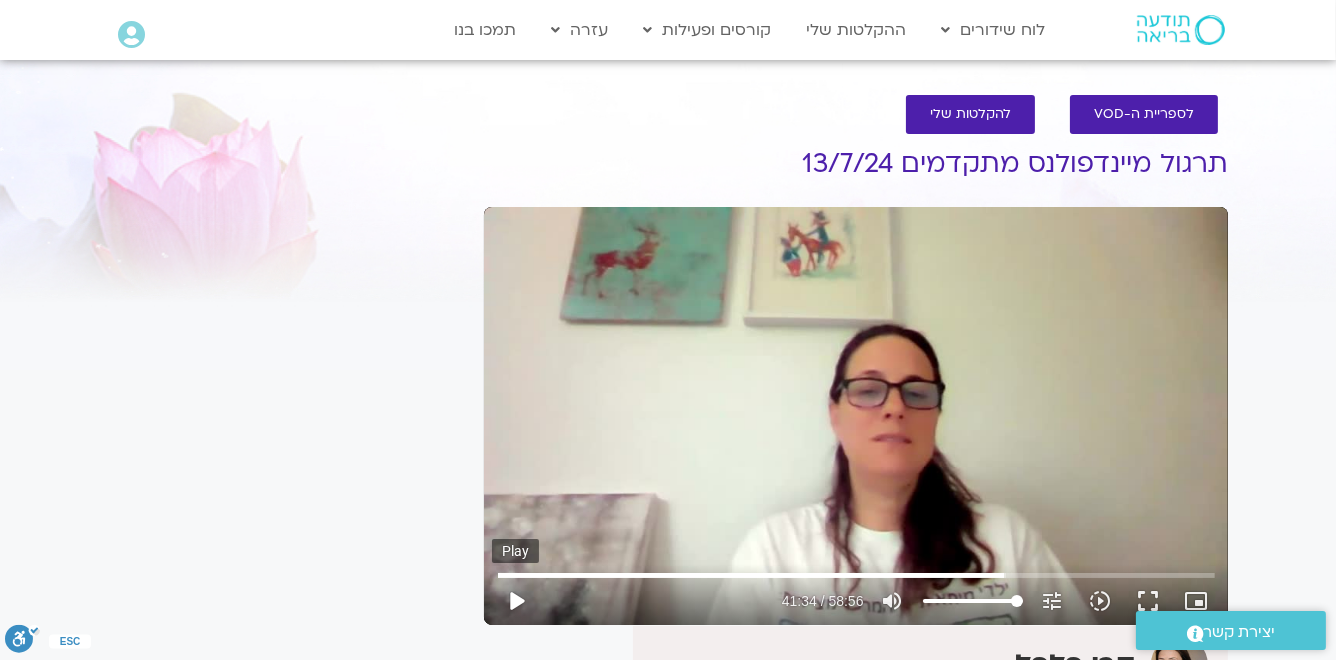 click on "play_arrow" at bounding box center (516, 601) 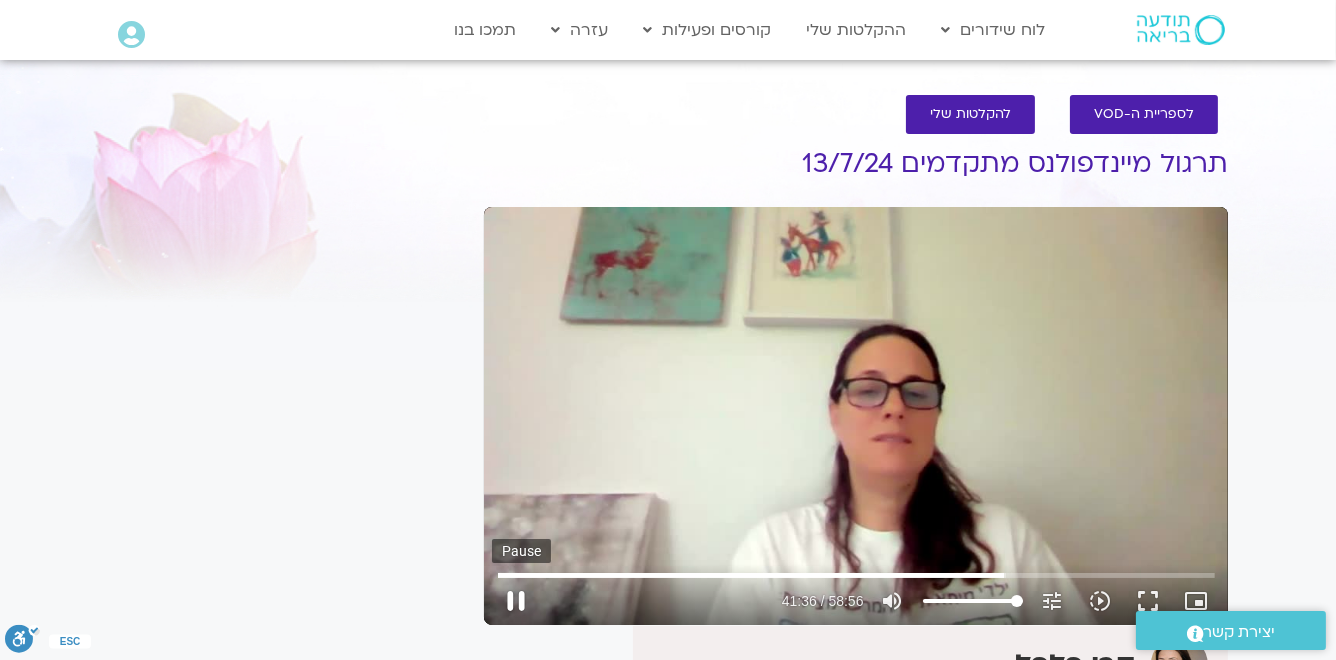 click on "pause" at bounding box center [516, 601] 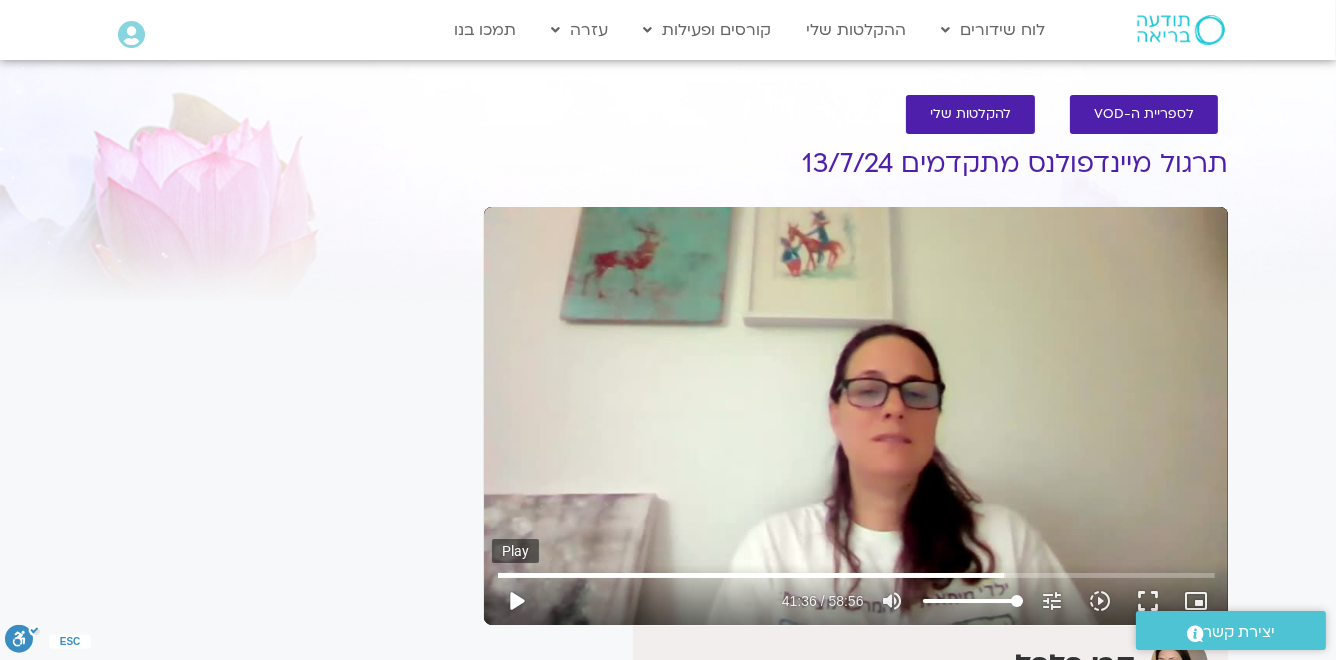 click on "play_arrow" at bounding box center [516, 601] 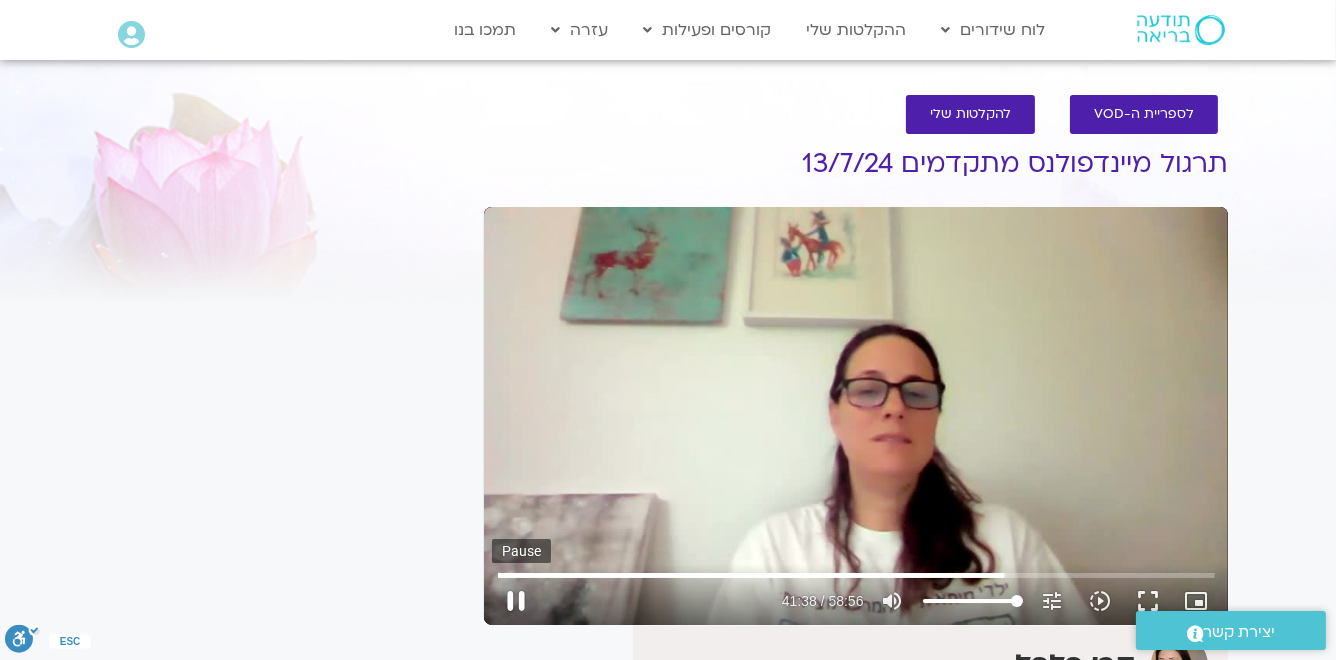 click on "pause" at bounding box center (516, 601) 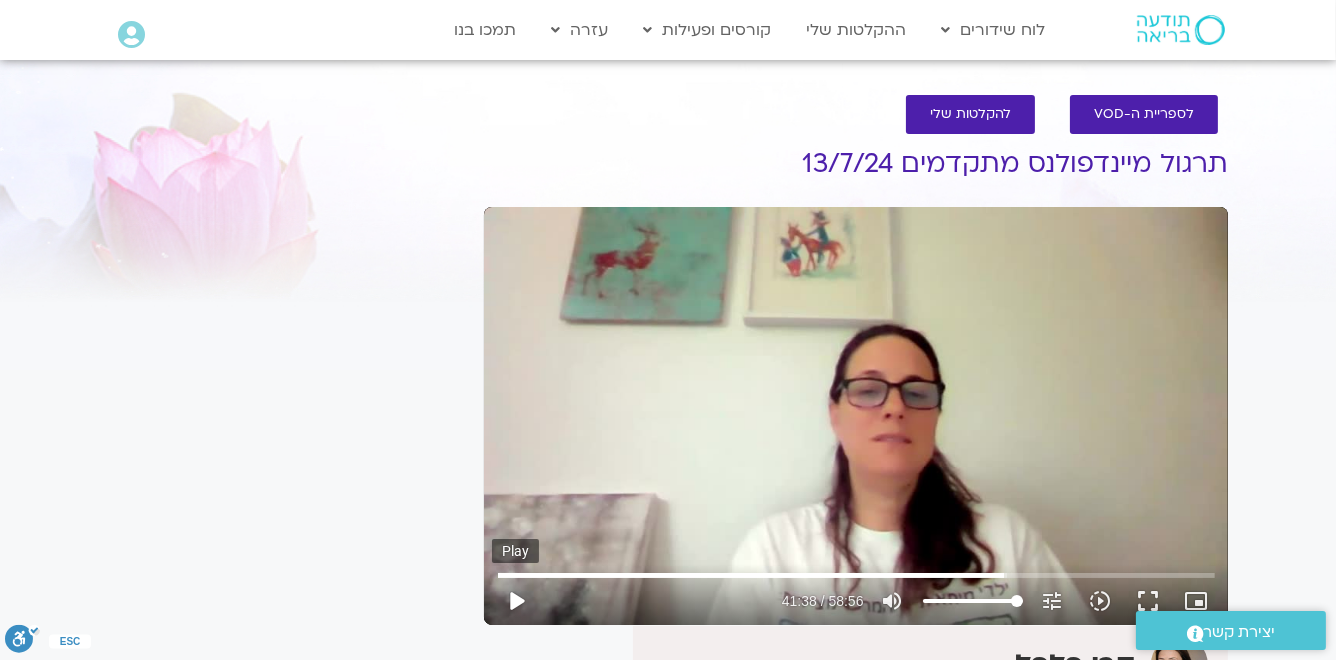 click on "play_arrow" at bounding box center (516, 601) 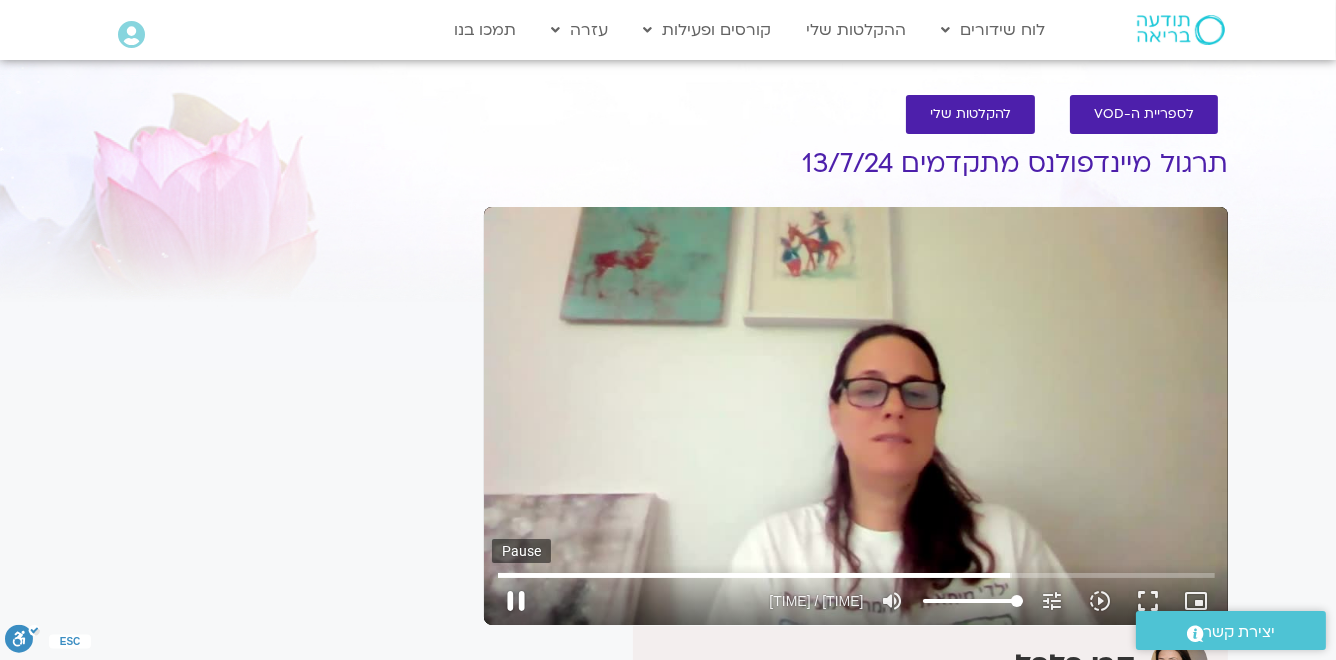 click on "pause" at bounding box center [516, 601] 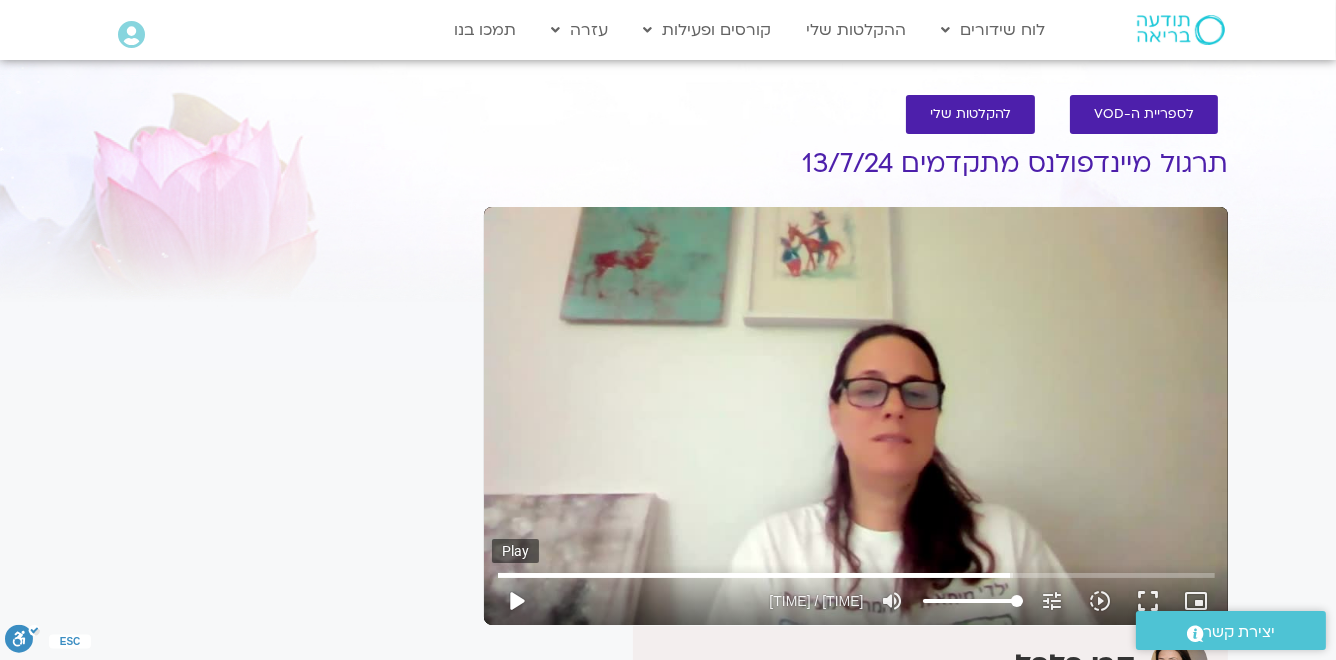 click on "play_arrow" at bounding box center [516, 601] 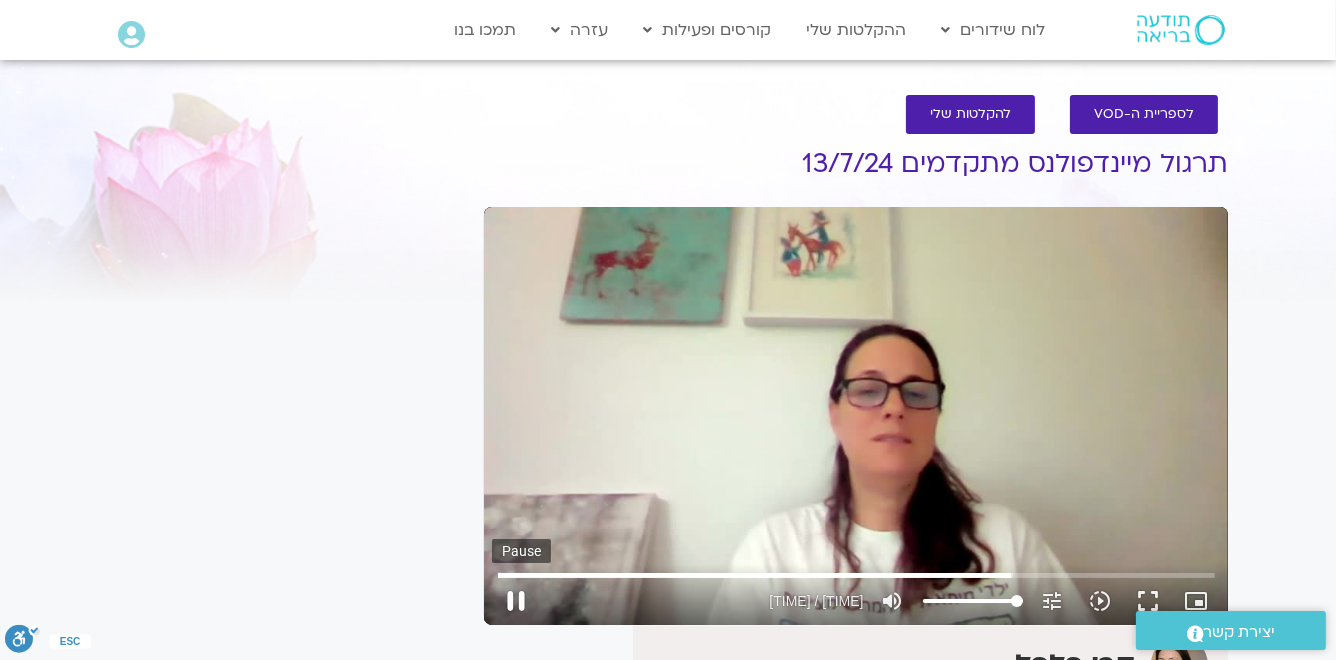 click on "pause" at bounding box center (516, 601) 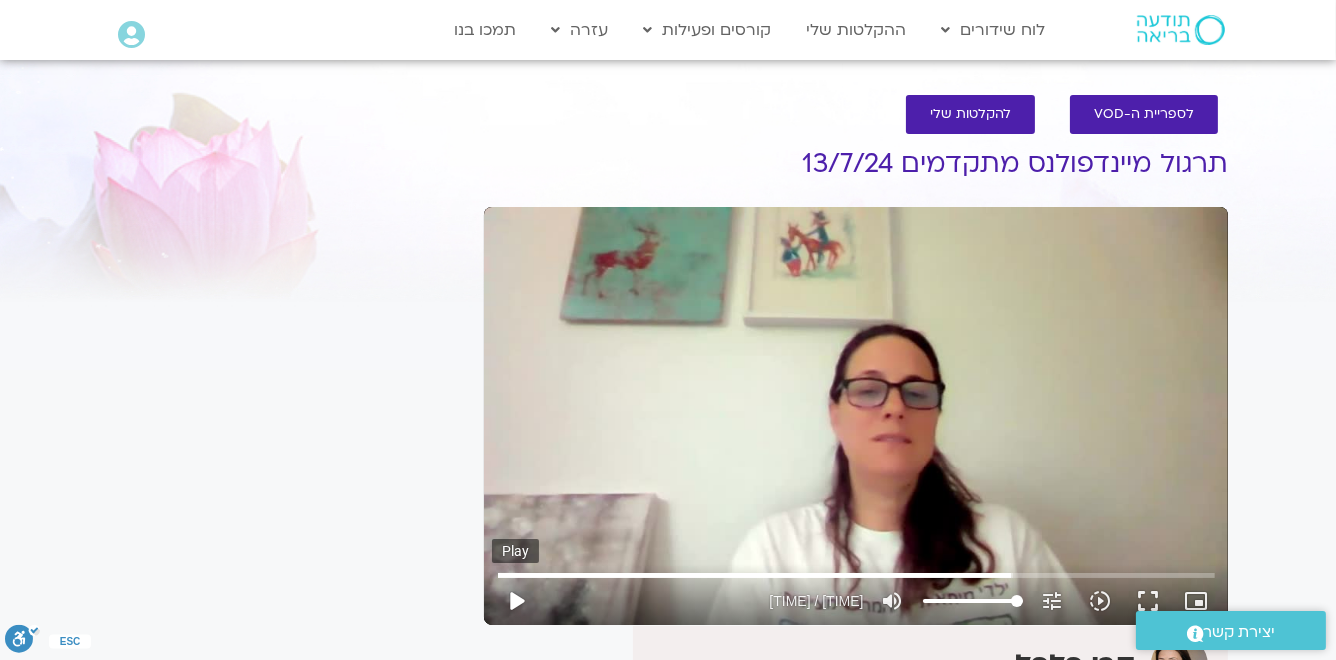 click on "play_arrow" at bounding box center (516, 601) 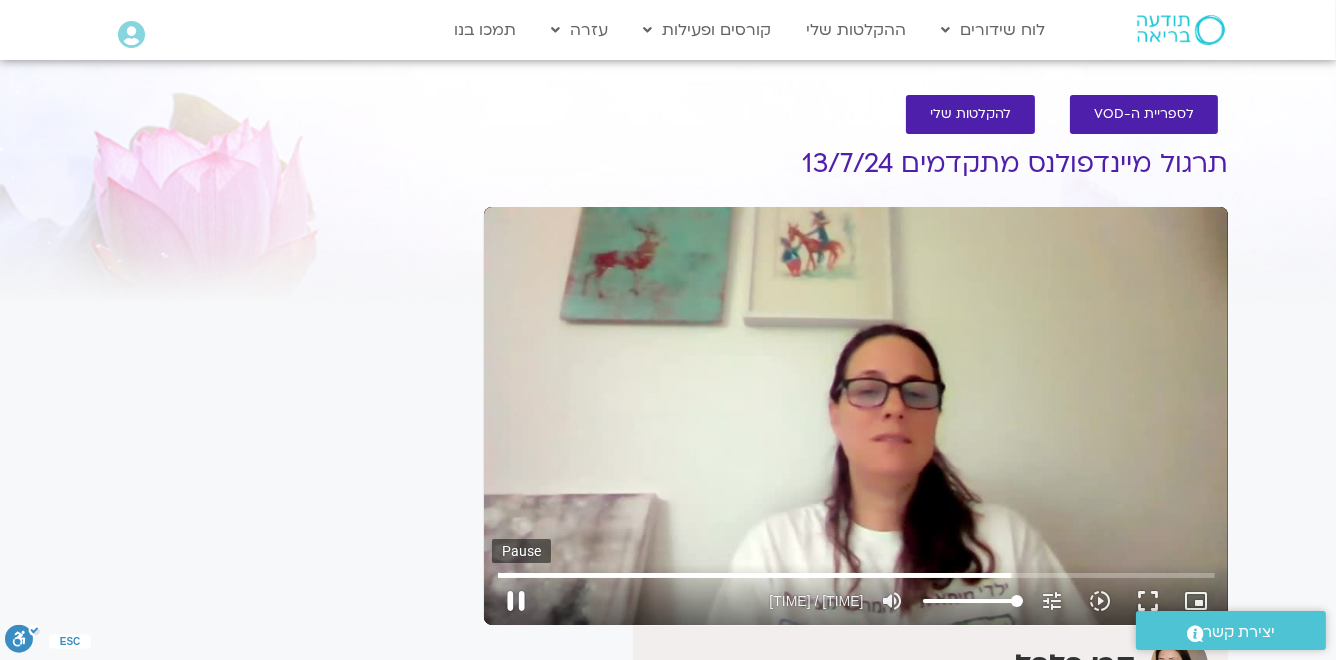click on "pause" at bounding box center [516, 601] 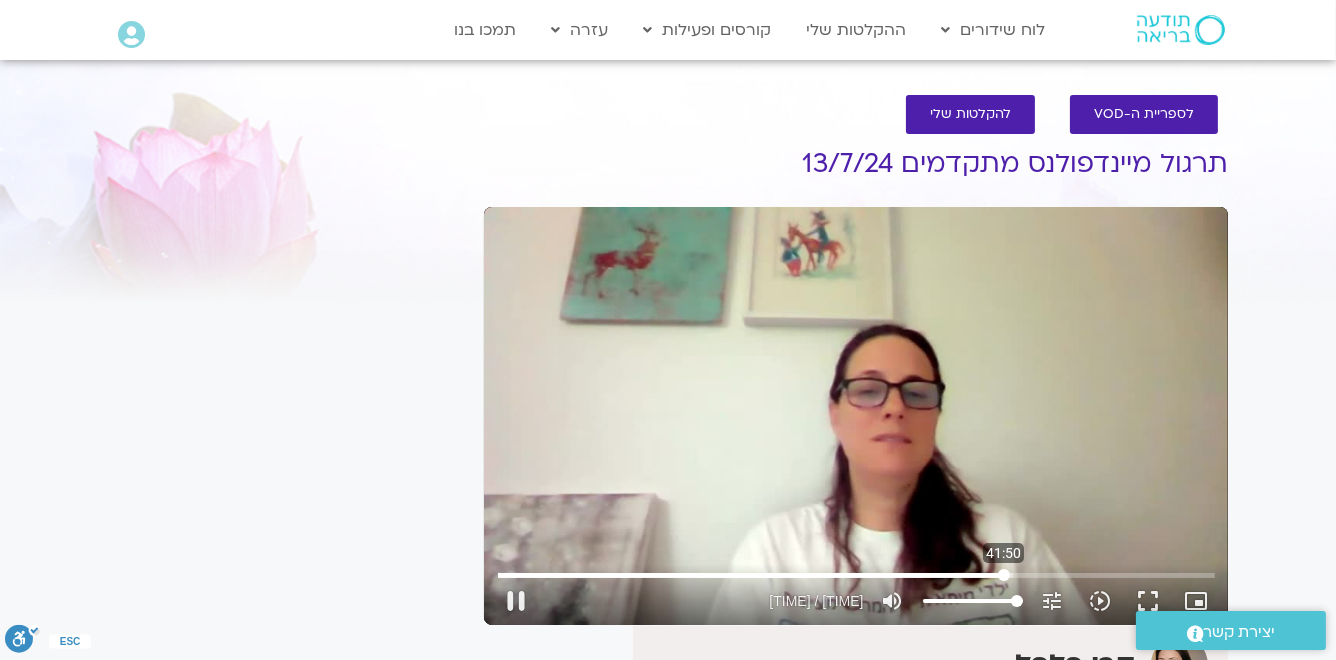 click at bounding box center (856, 575) 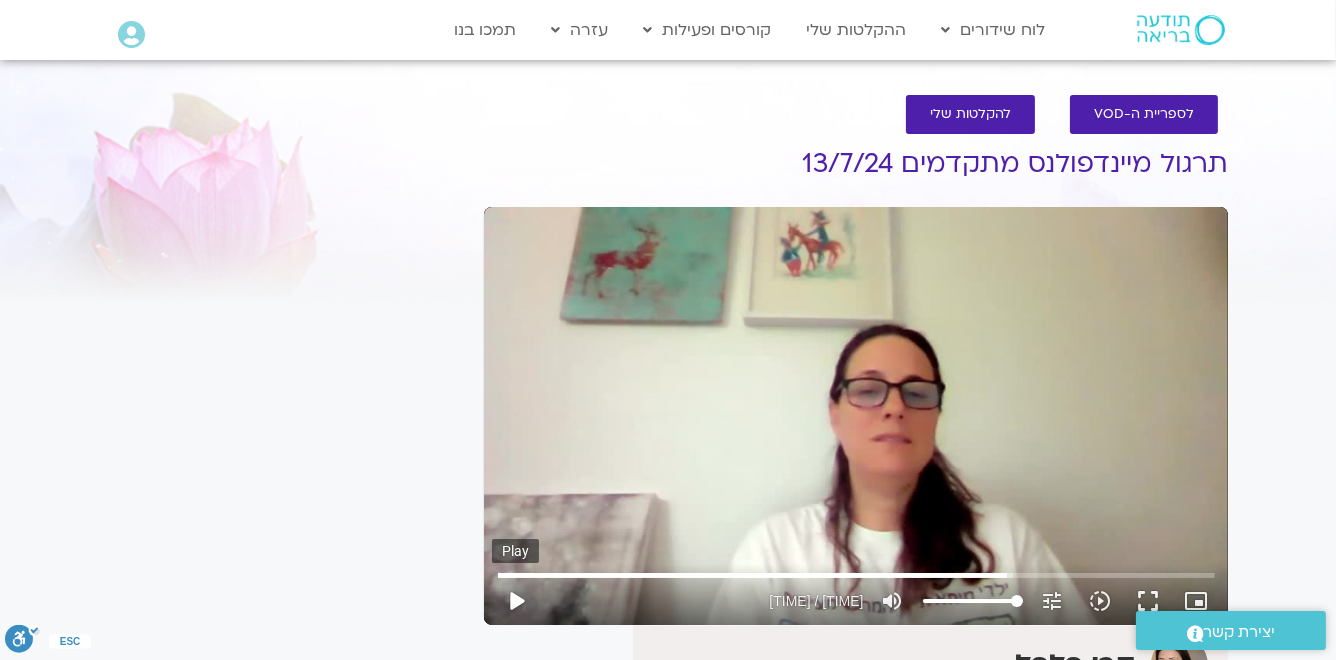 click on "play_arrow" at bounding box center [516, 601] 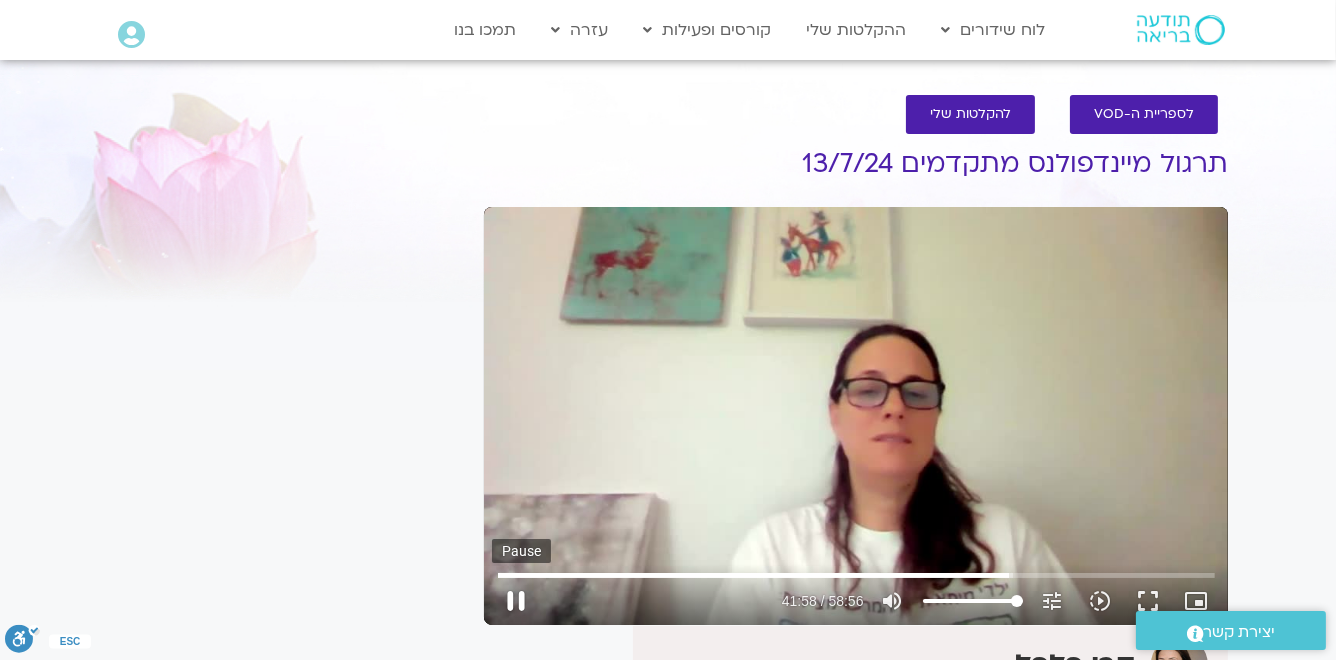 click on "pause" at bounding box center (516, 601) 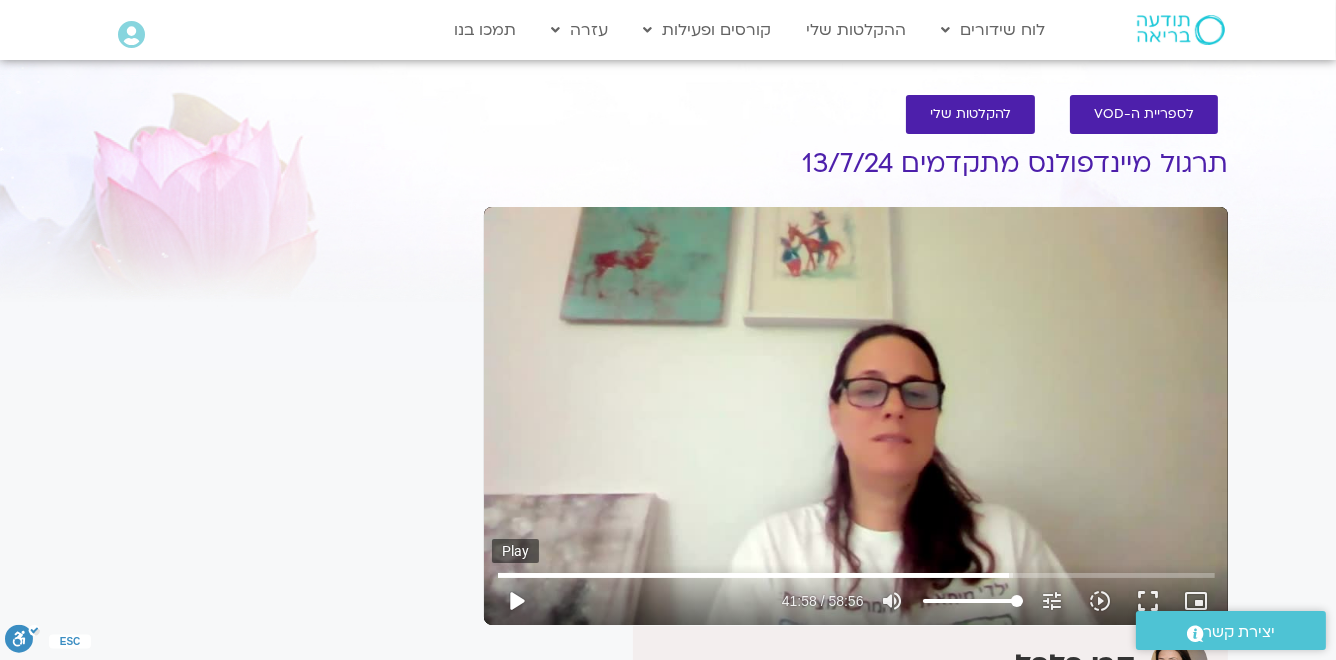 click on "play_arrow" at bounding box center [516, 601] 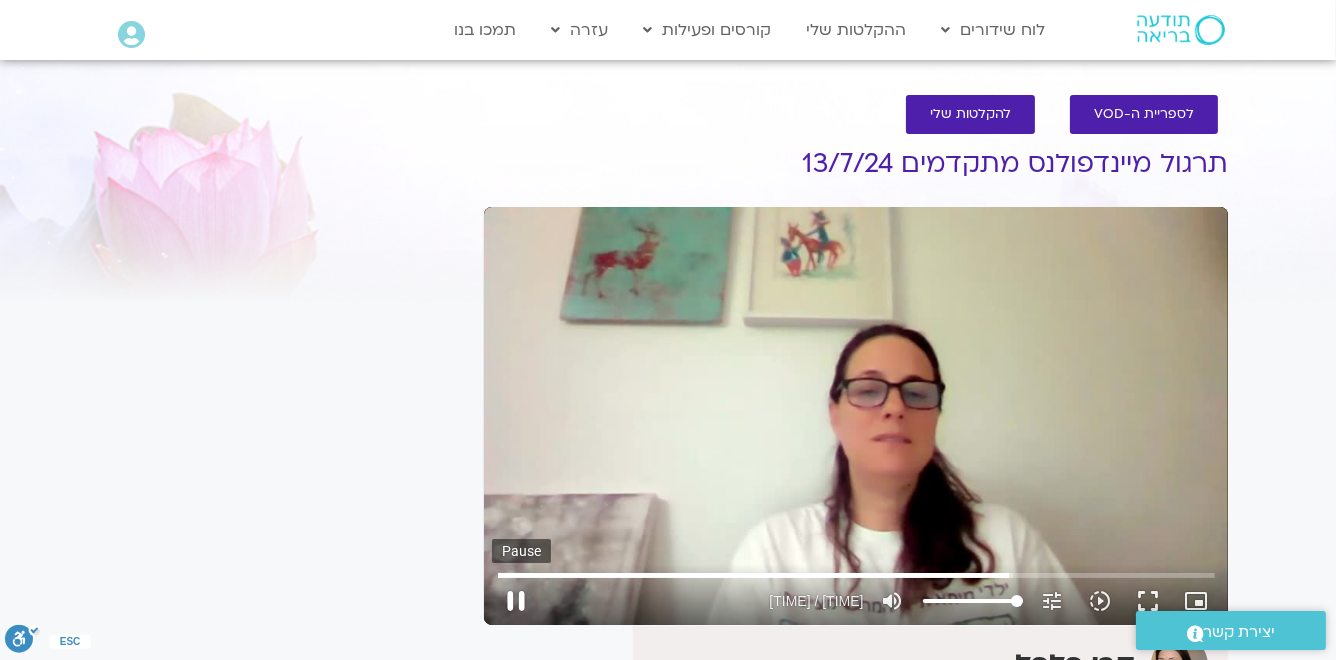 click on "pause" at bounding box center [516, 601] 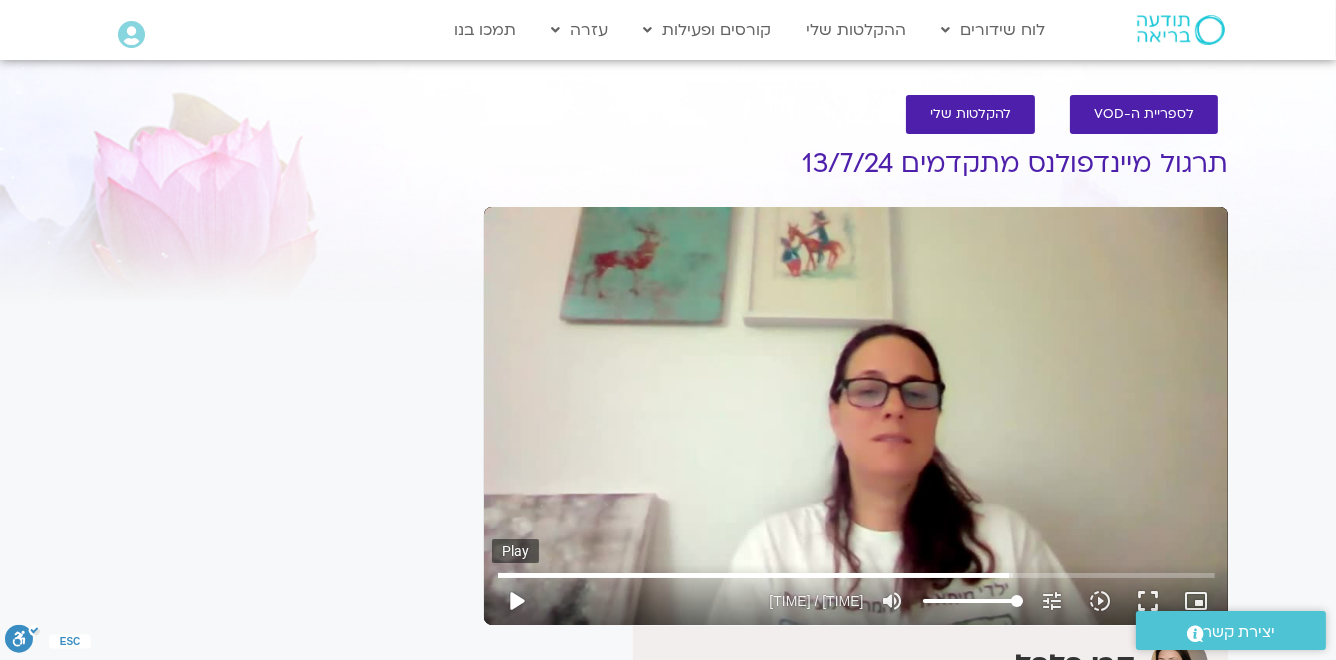 click on "play_arrow" at bounding box center (516, 601) 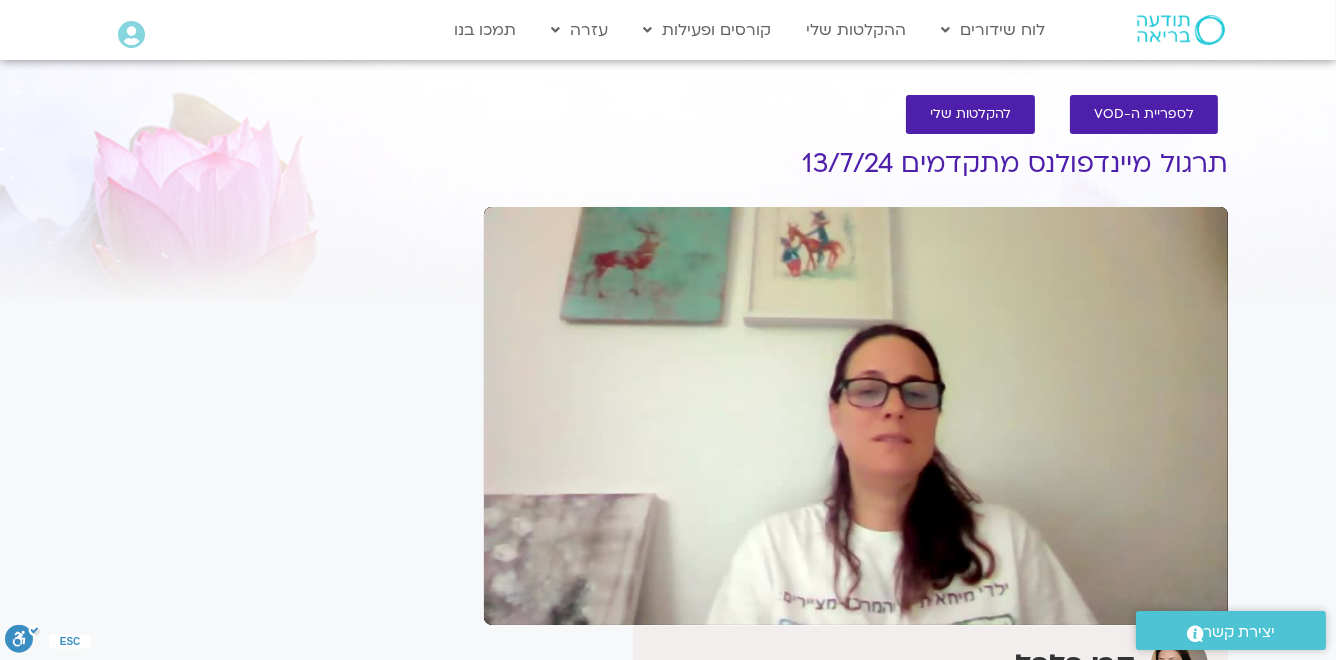 click on "pause" at bounding box center (516, 601) 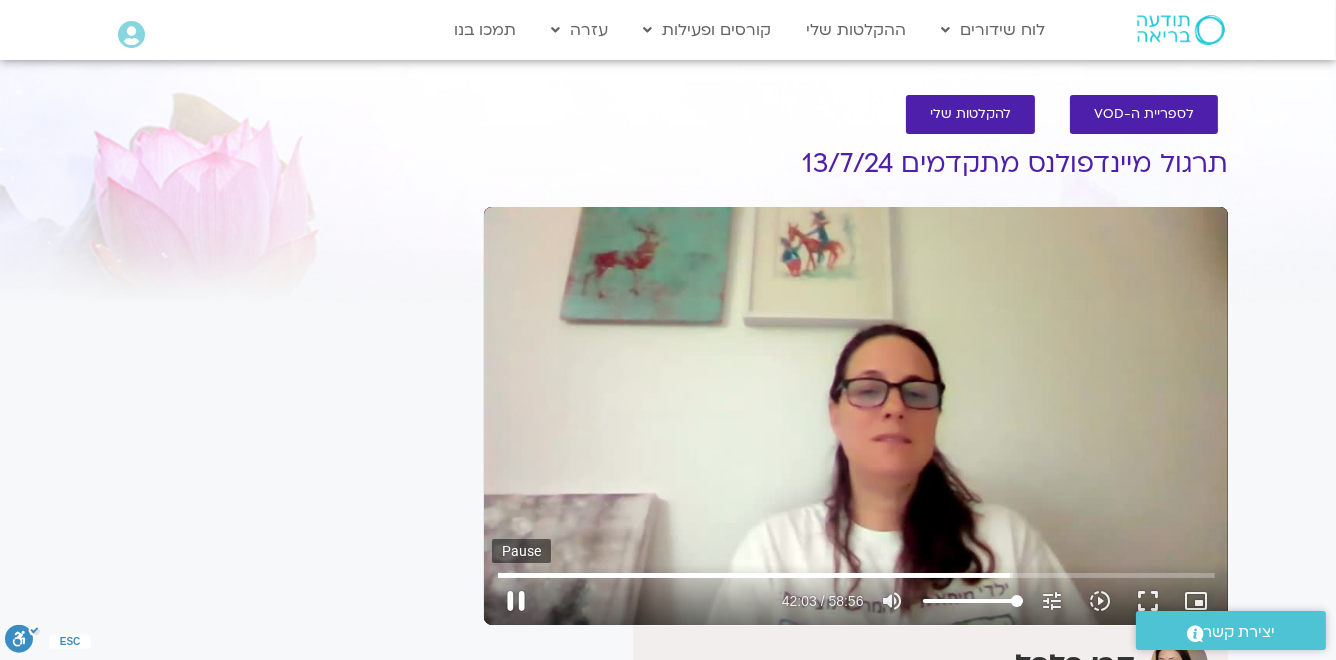click on "pause" at bounding box center (516, 601) 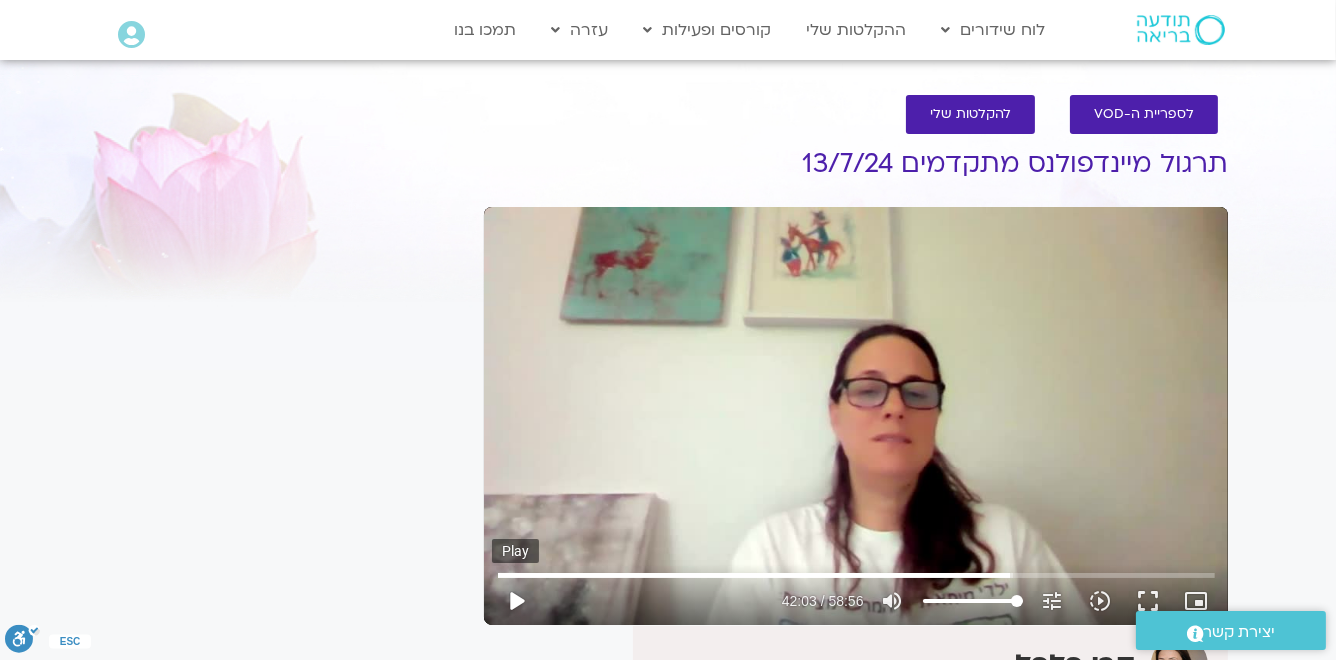 click on "play_arrow" at bounding box center [516, 601] 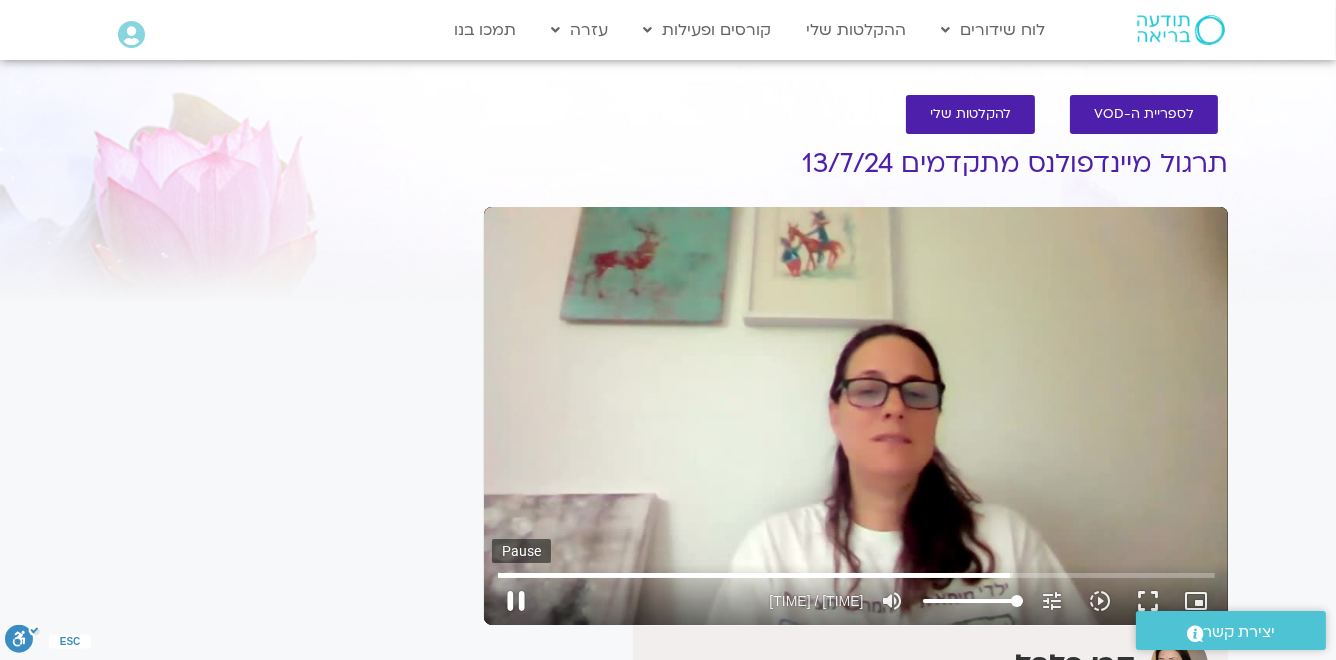 click on "pause" at bounding box center [516, 601] 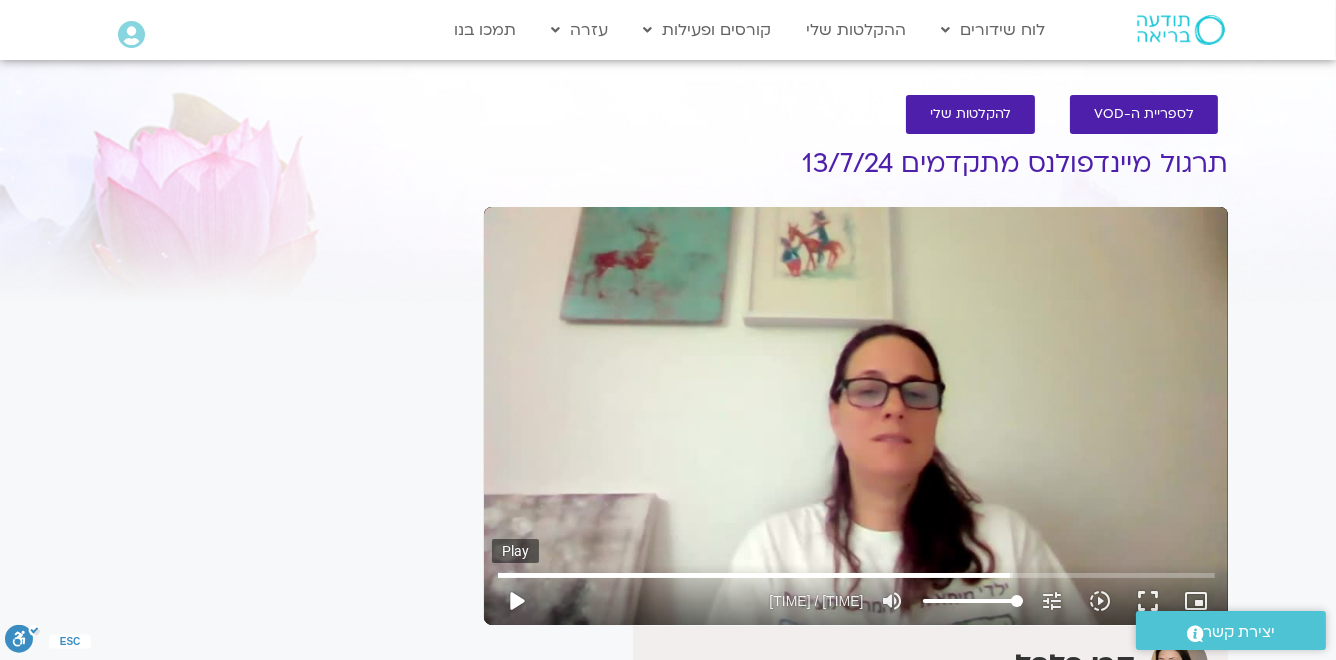 click on "play_arrow" at bounding box center [516, 601] 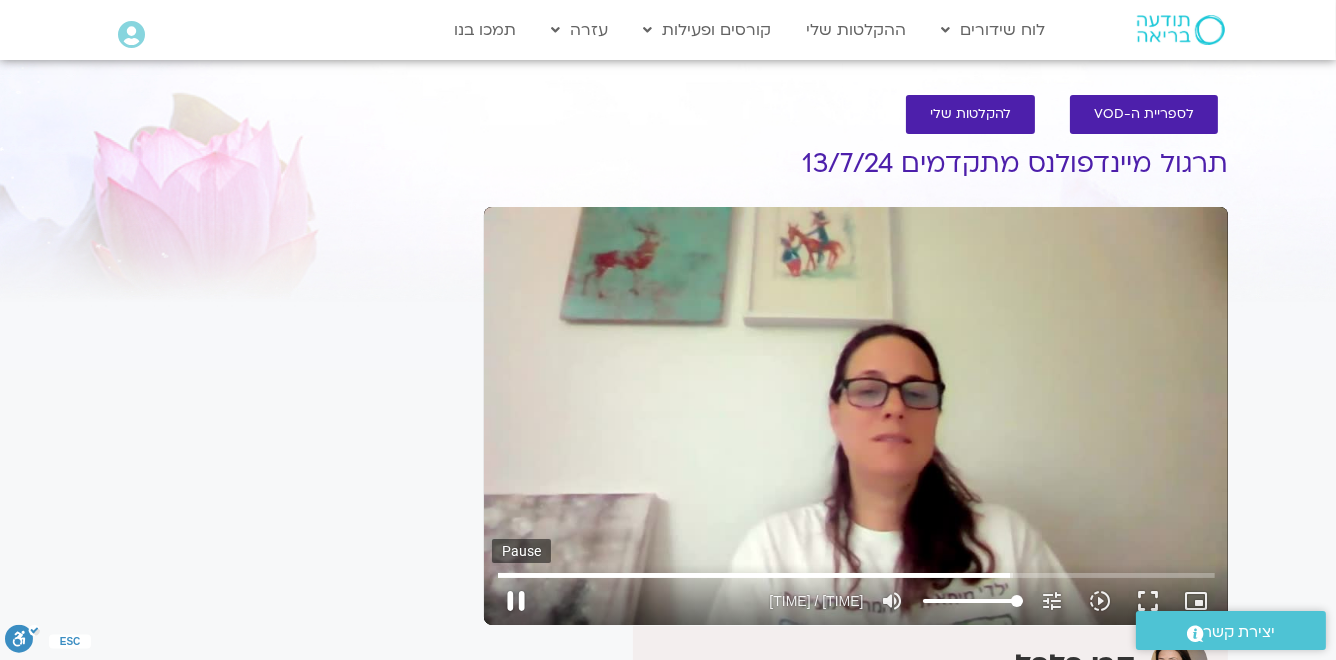 click on "pause" at bounding box center (516, 601) 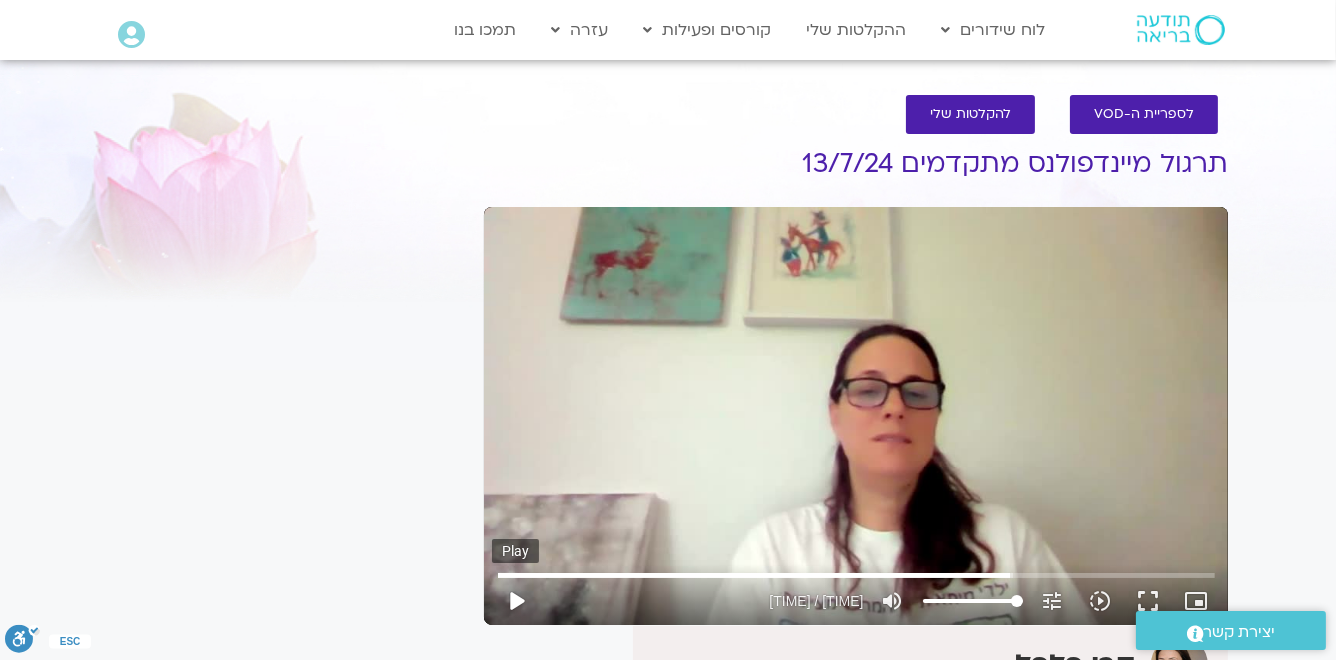click on "play_arrow" at bounding box center (516, 601) 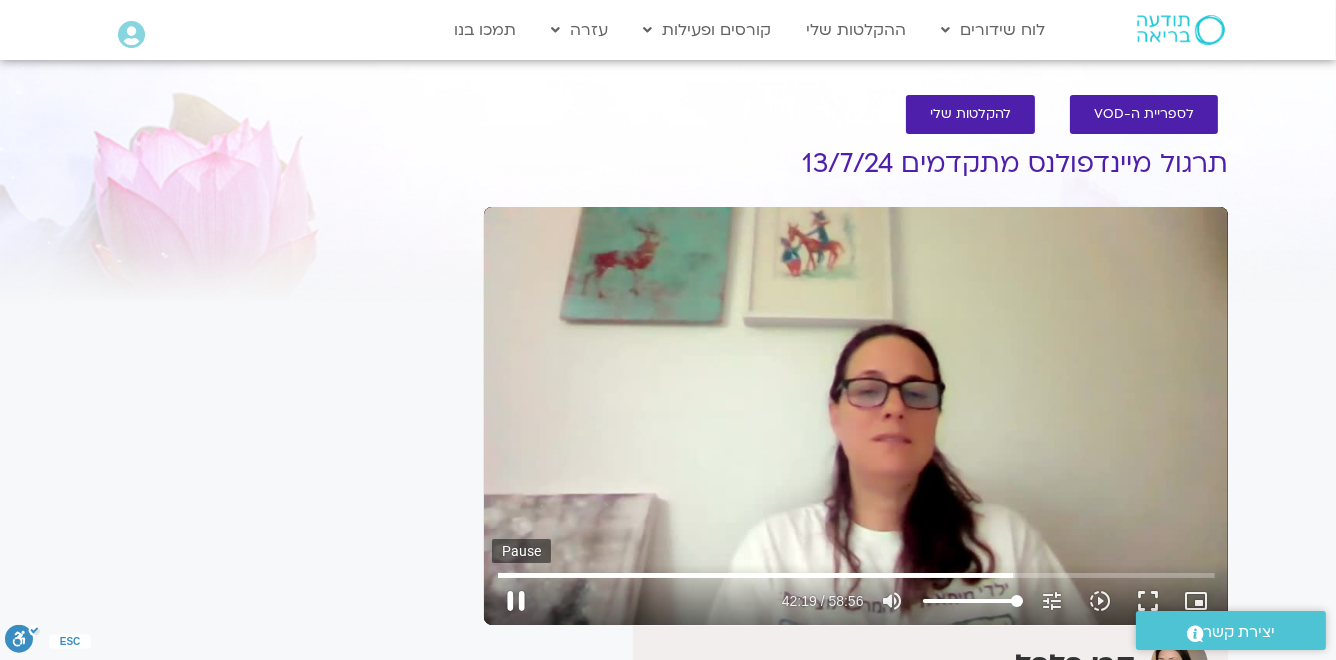 click on "pause" at bounding box center [516, 601] 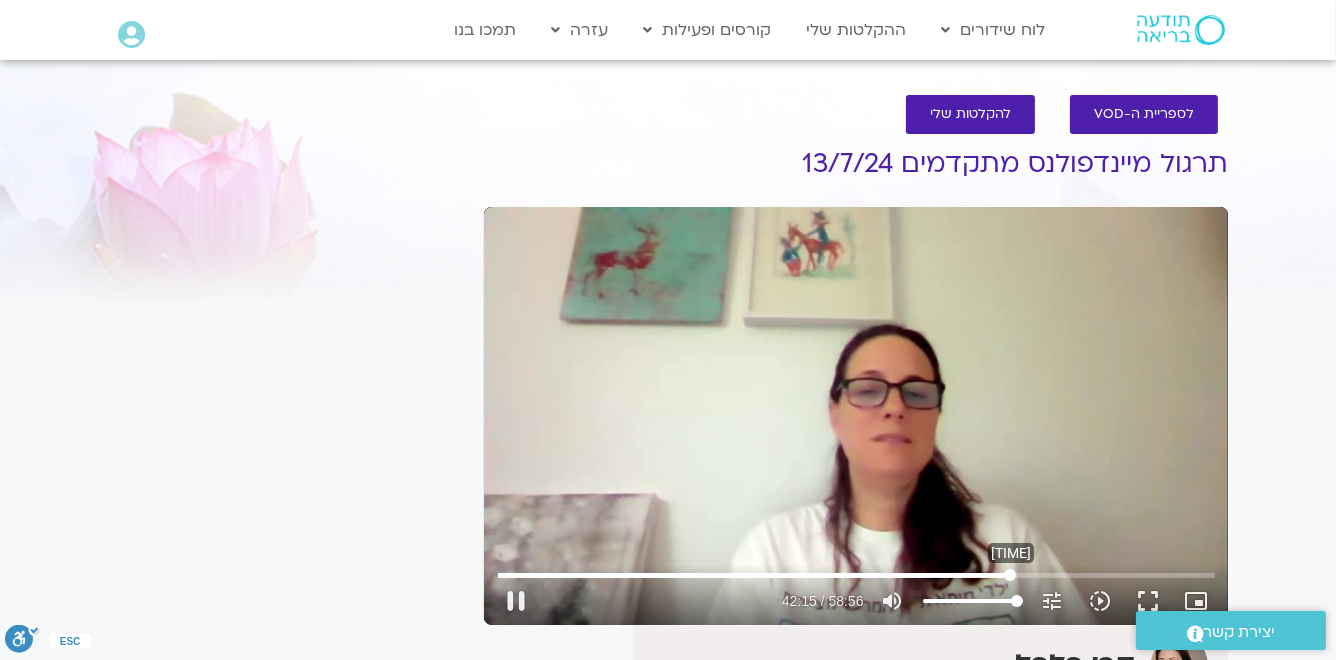 click at bounding box center [856, 575] 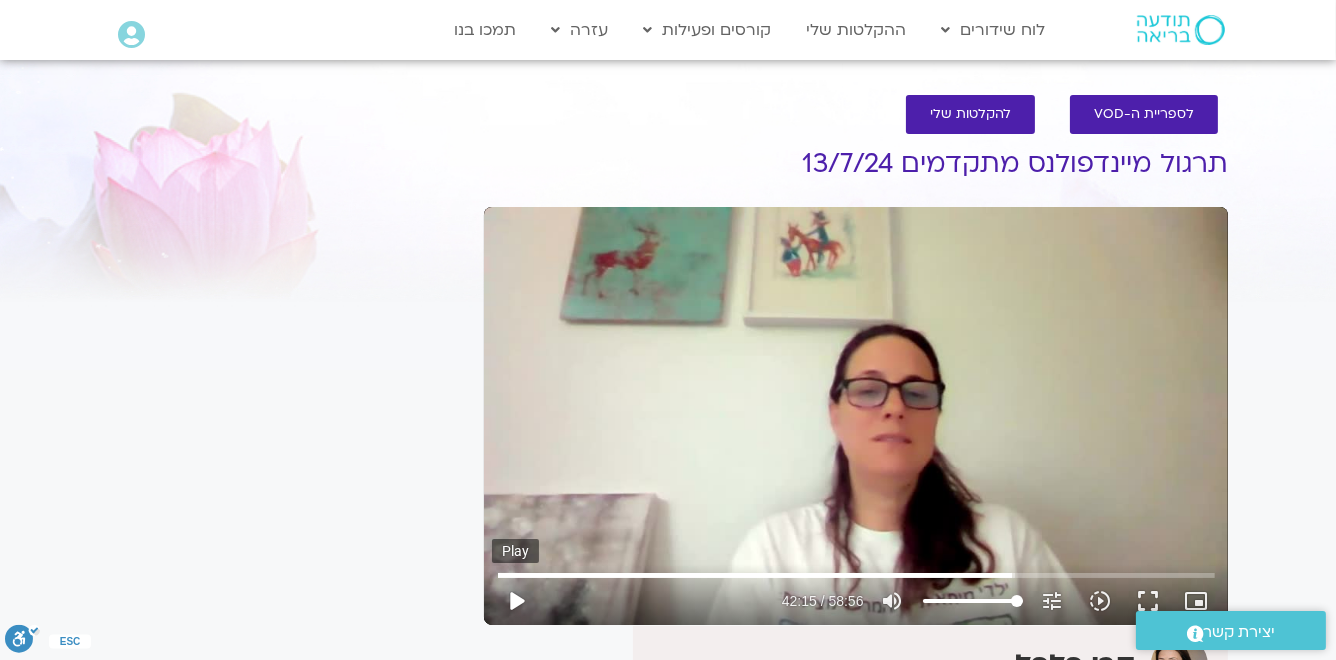 click on "play_arrow" at bounding box center (516, 601) 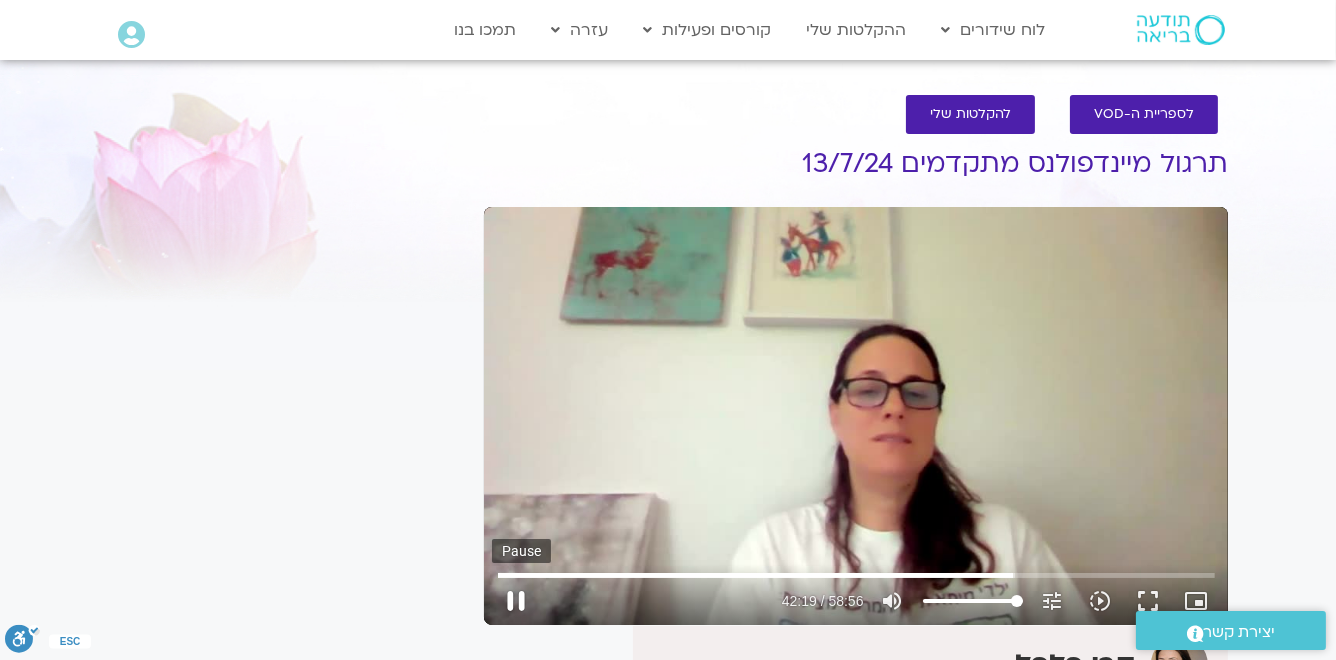 click on "pause" at bounding box center (516, 601) 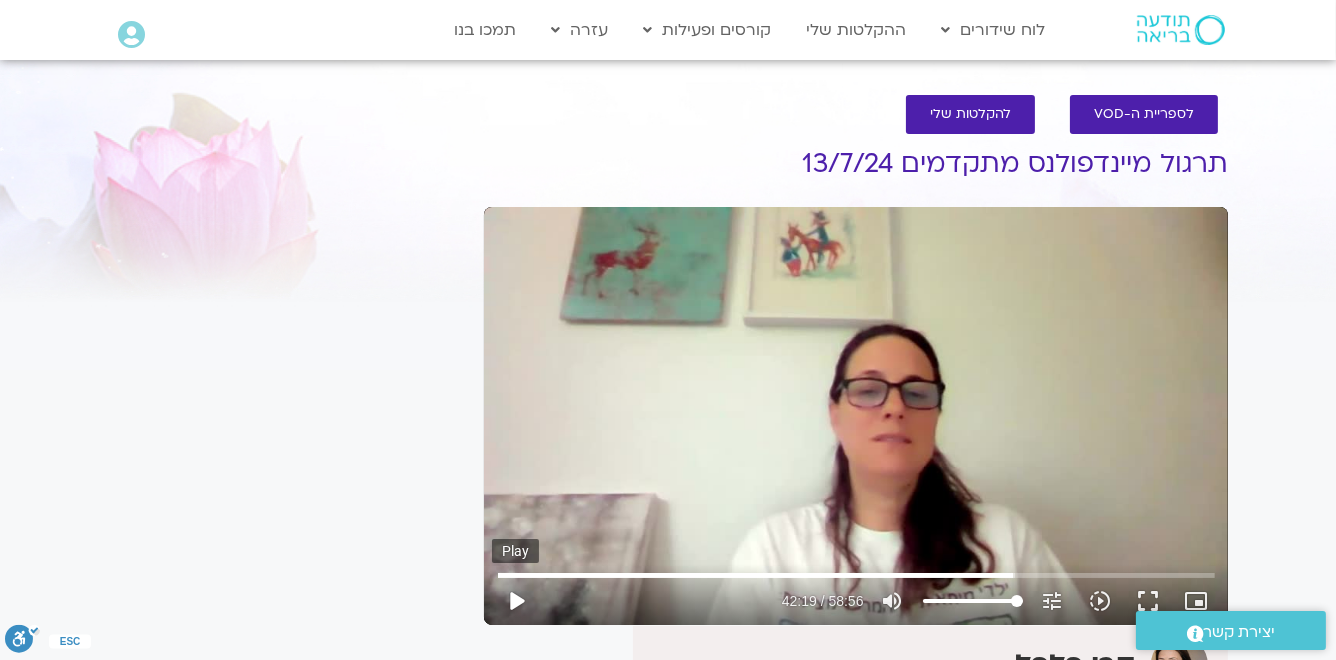 click on "play_arrow" at bounding box center (516, 601) 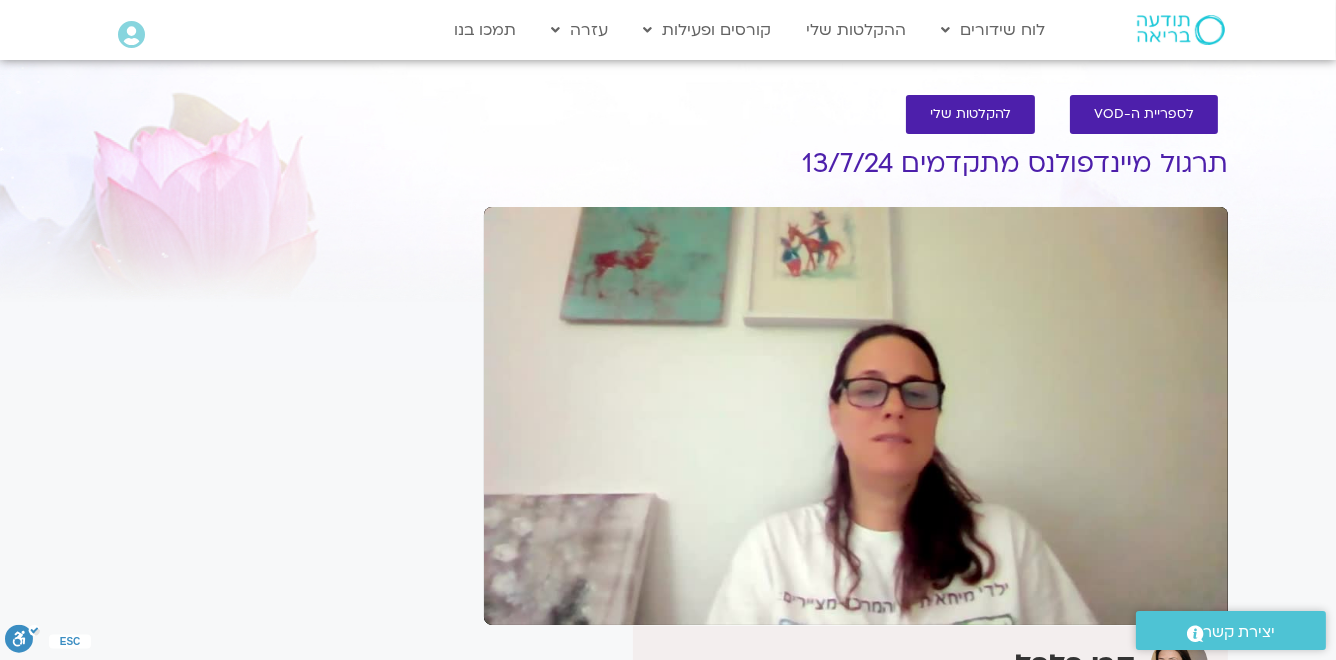 click on "pause" at bounding box center (516, 601) 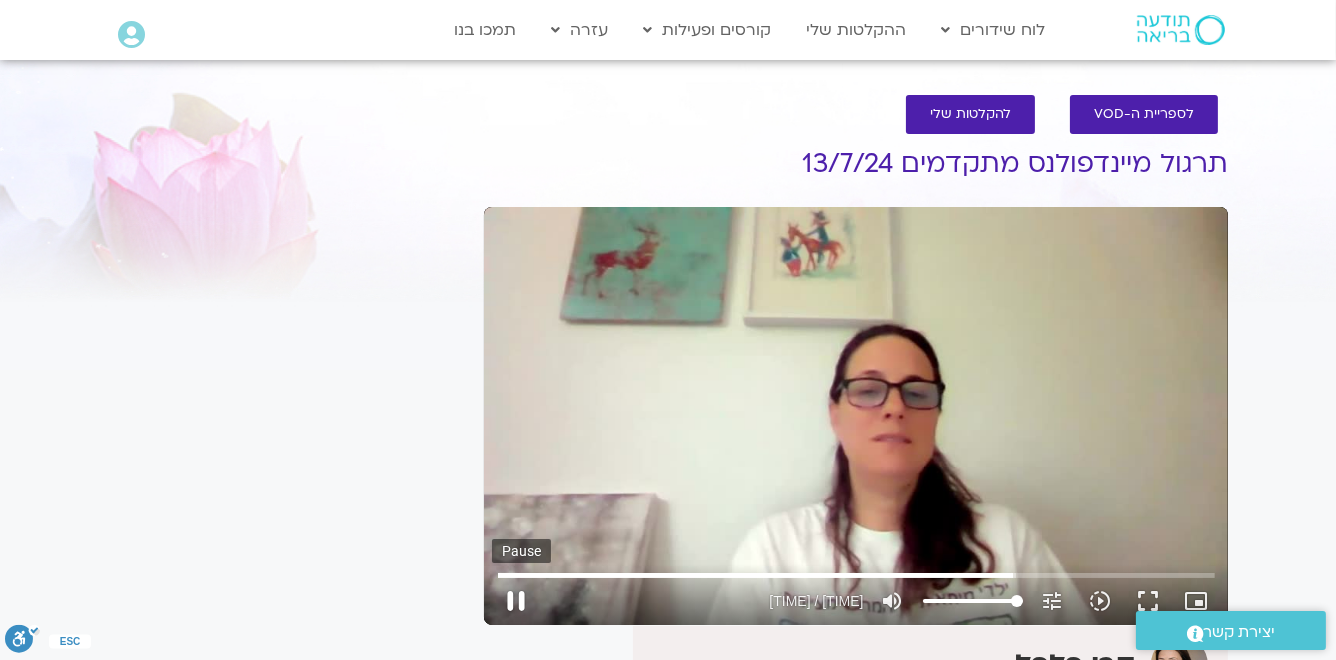 click on "pause" at bounding box center (516, 601) 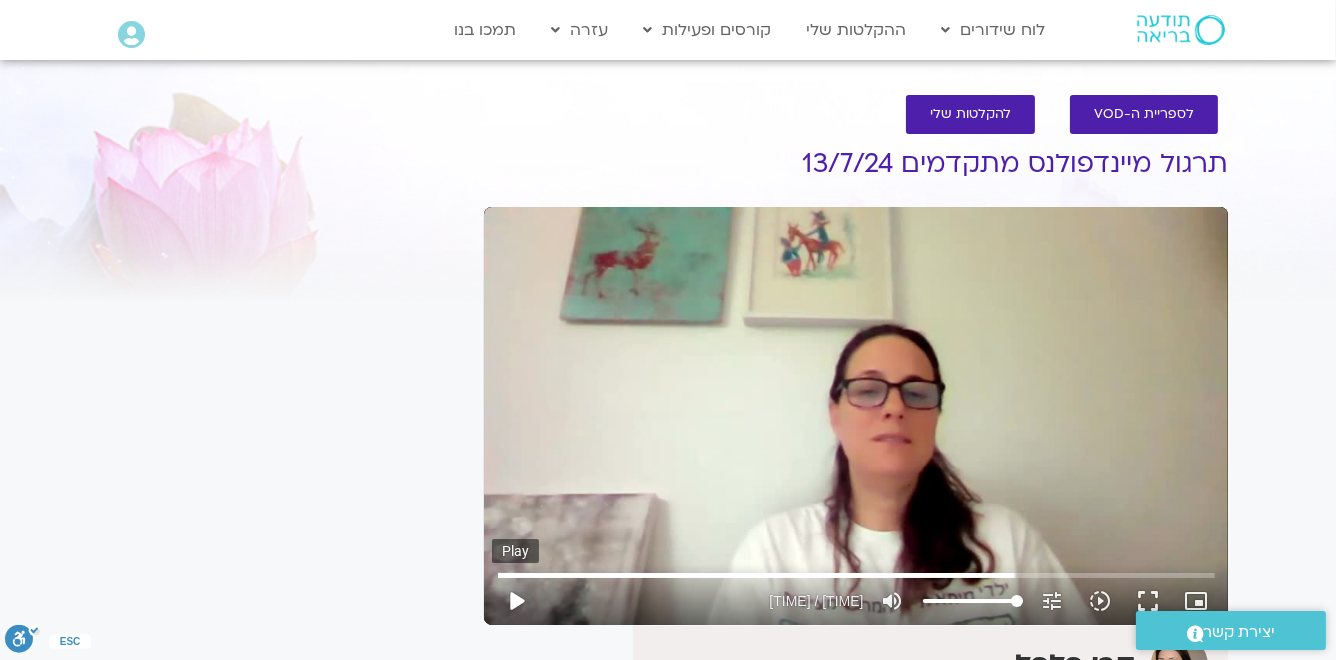 click on "play_arrow" at bounding box center (516, 601) 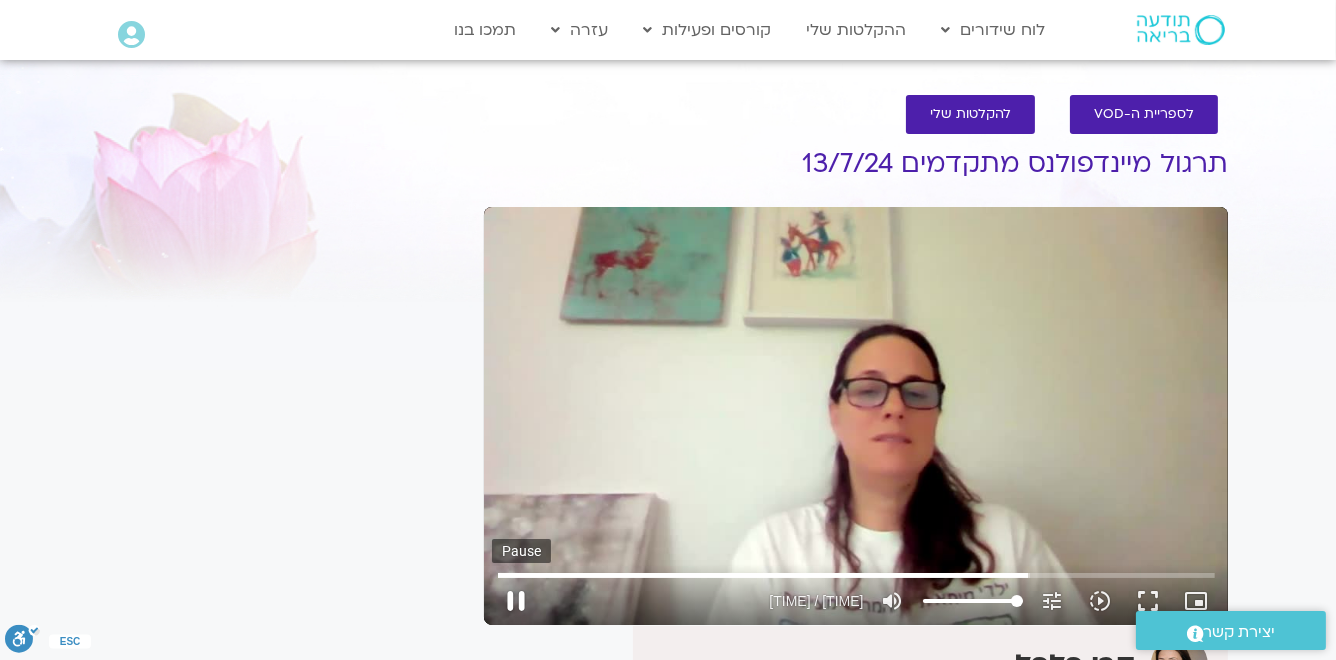 click on "pause" at bounding box center [516, 601] 